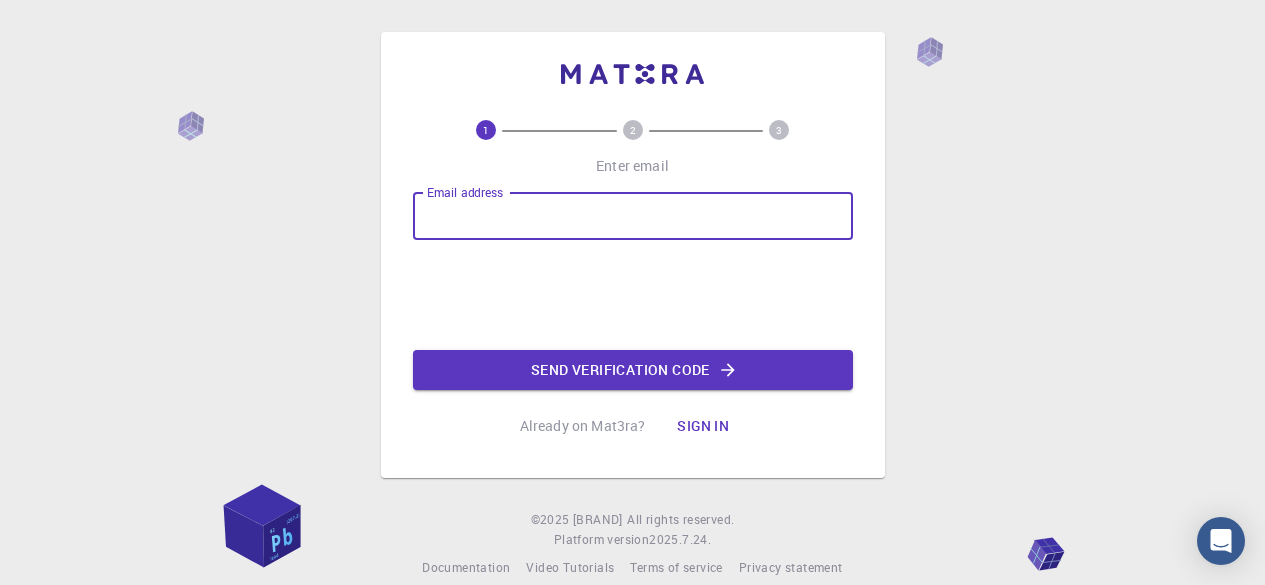 scroll, scrollTop: 0, scrollLeft: 0, axis: both 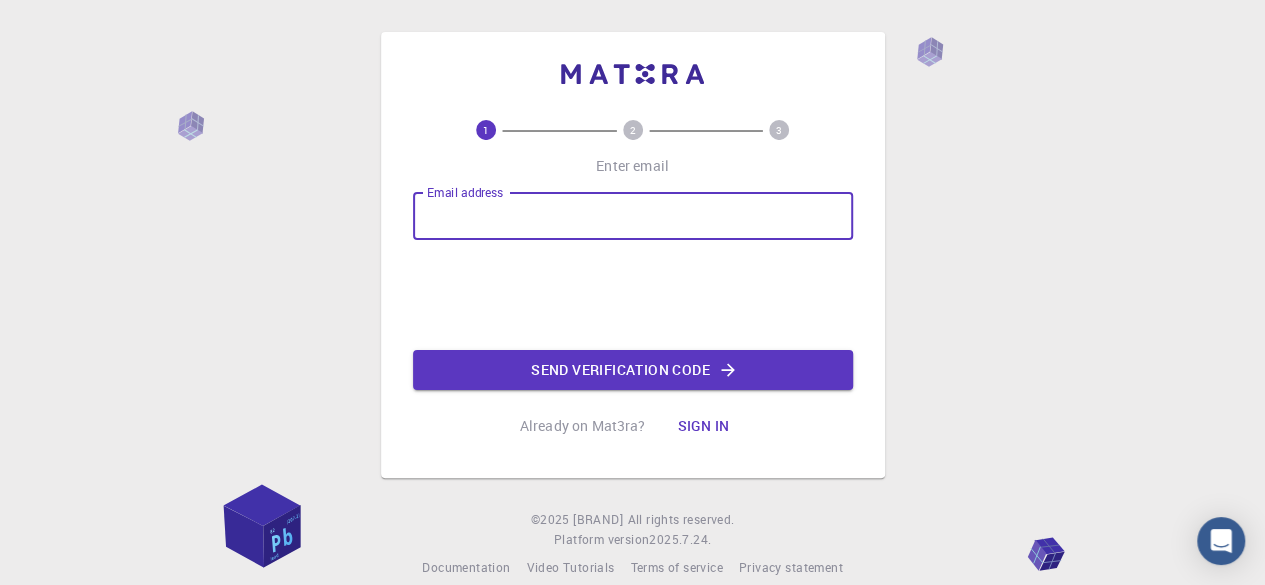 type on "[USERNAME]@[EXAMPLE].COM" 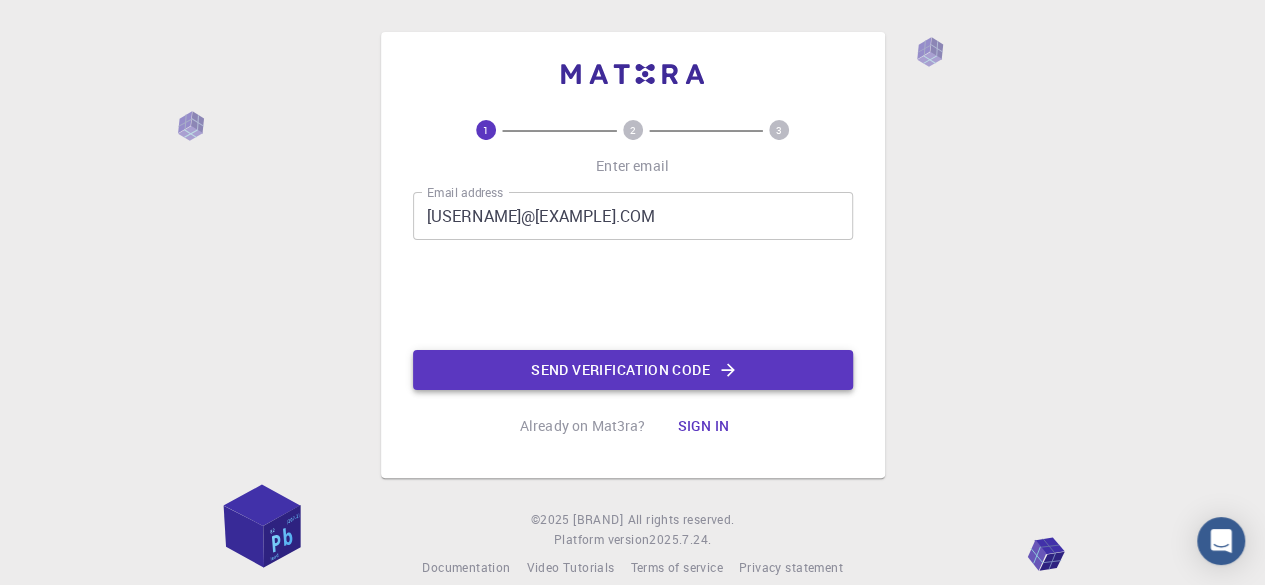 click on "Send verification code" 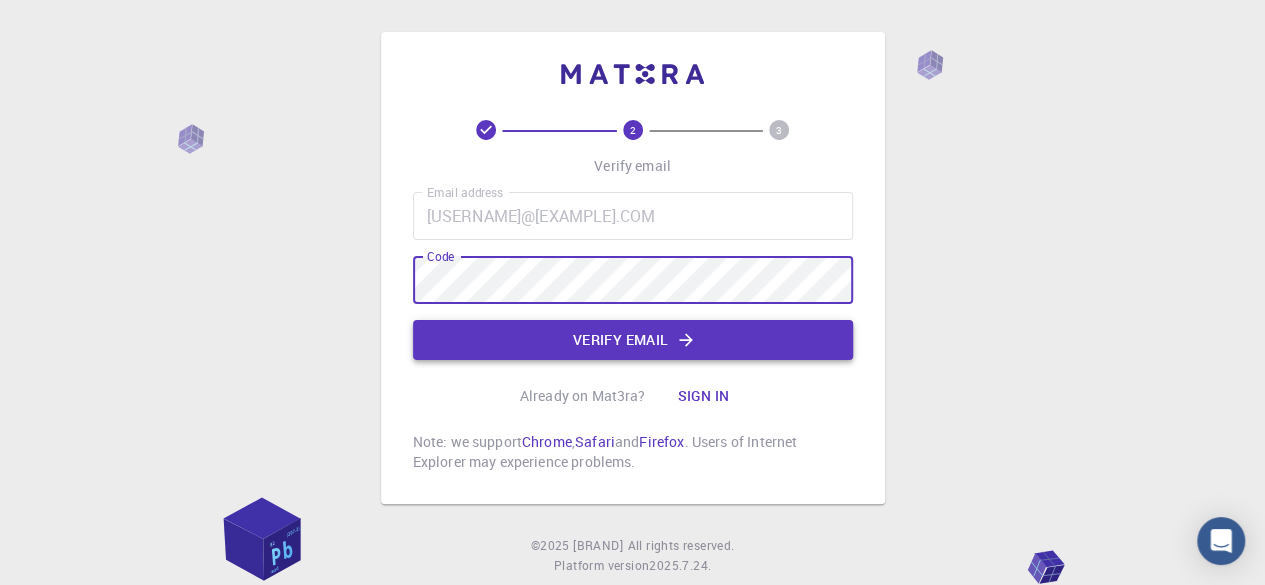click on "Verify email" 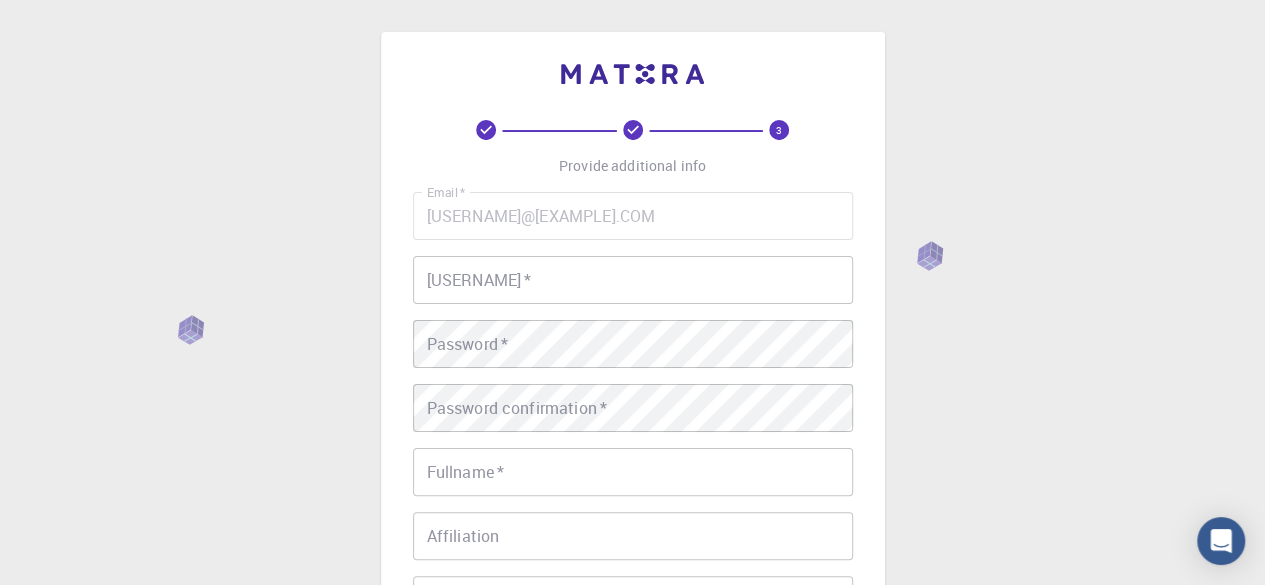 click on "[USERNAME]   * [USERNAME]   *" at bounding box center [633, 280] 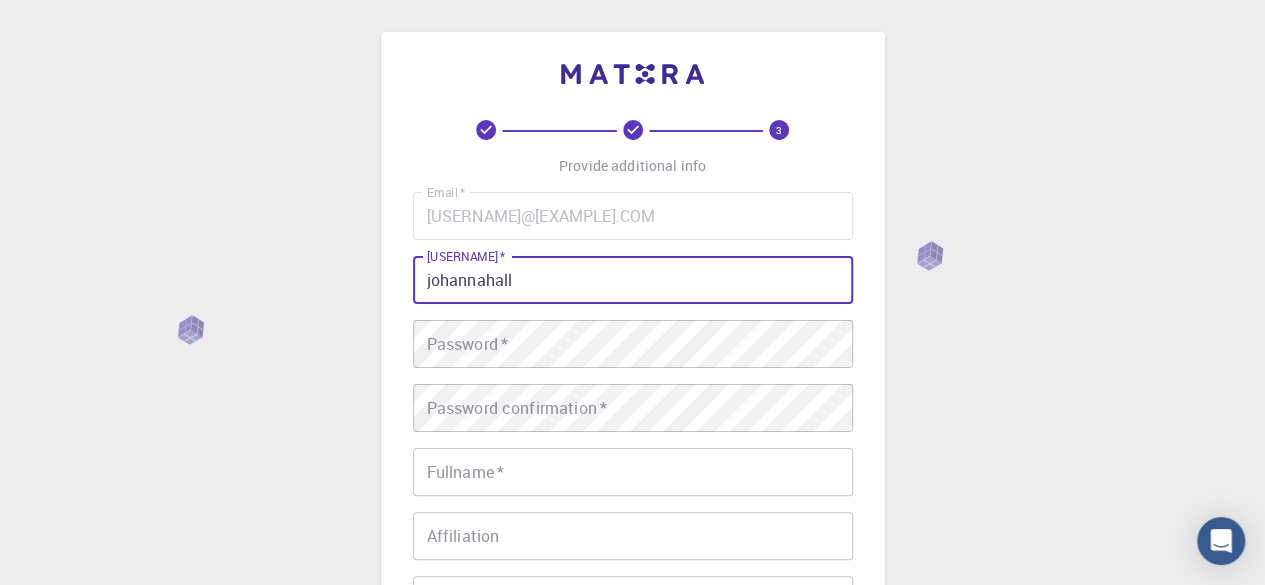 type on "[NAME]" 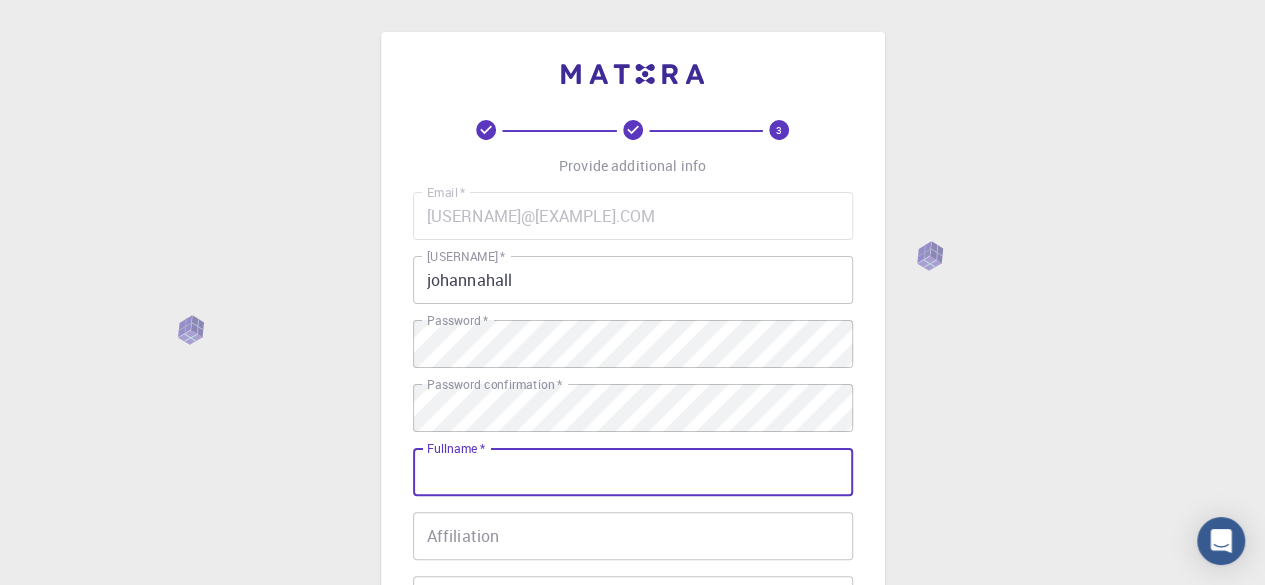 scroll, scrollTop: 210, scrollLeft: 0, axis: vertical 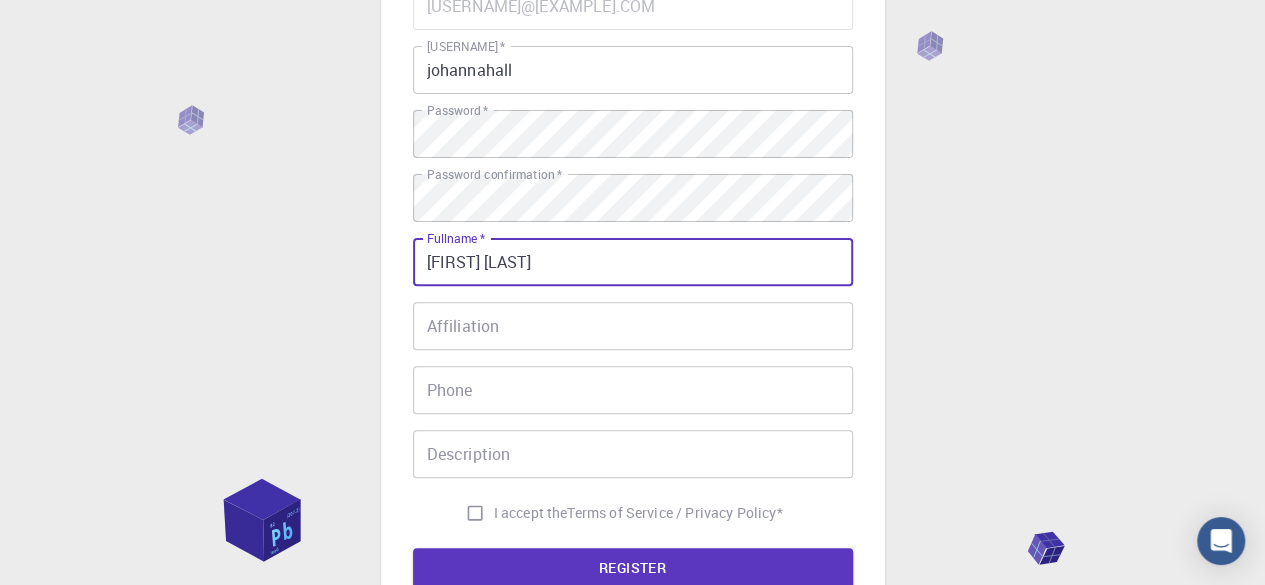 type on "[NAME]" 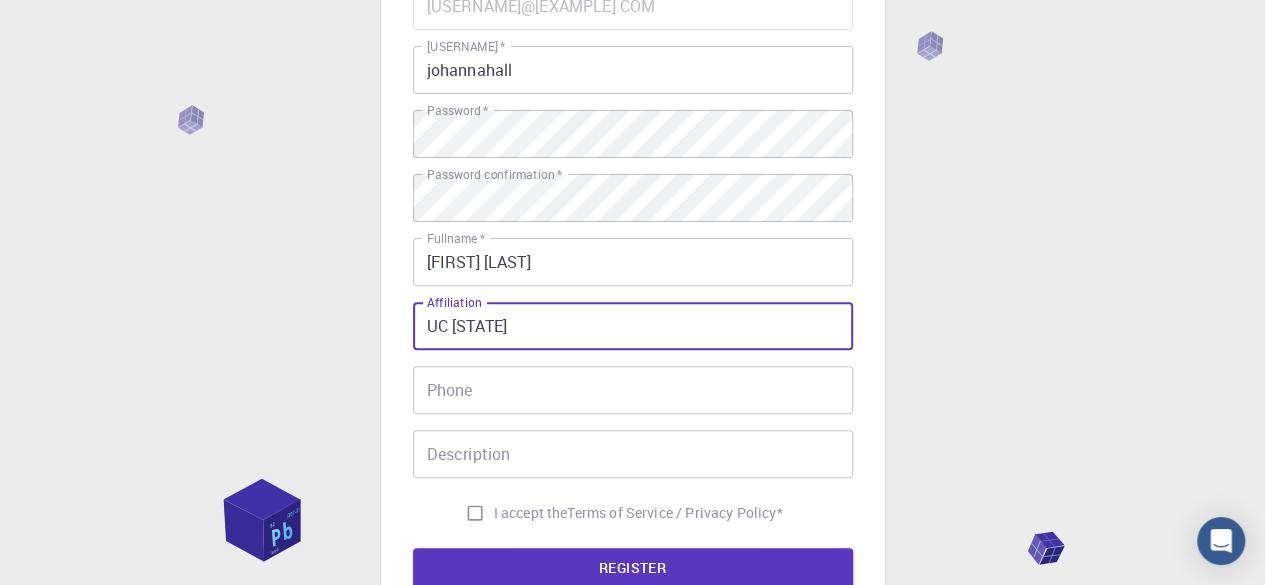 type on "UC Berkeley" 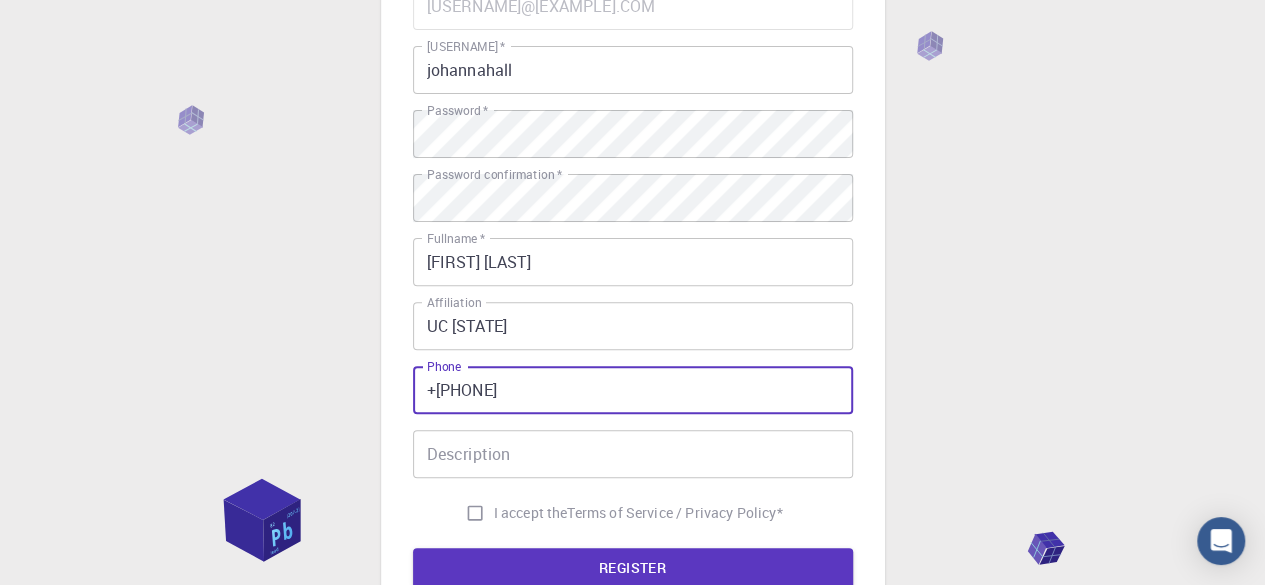 type on "+17066146514" 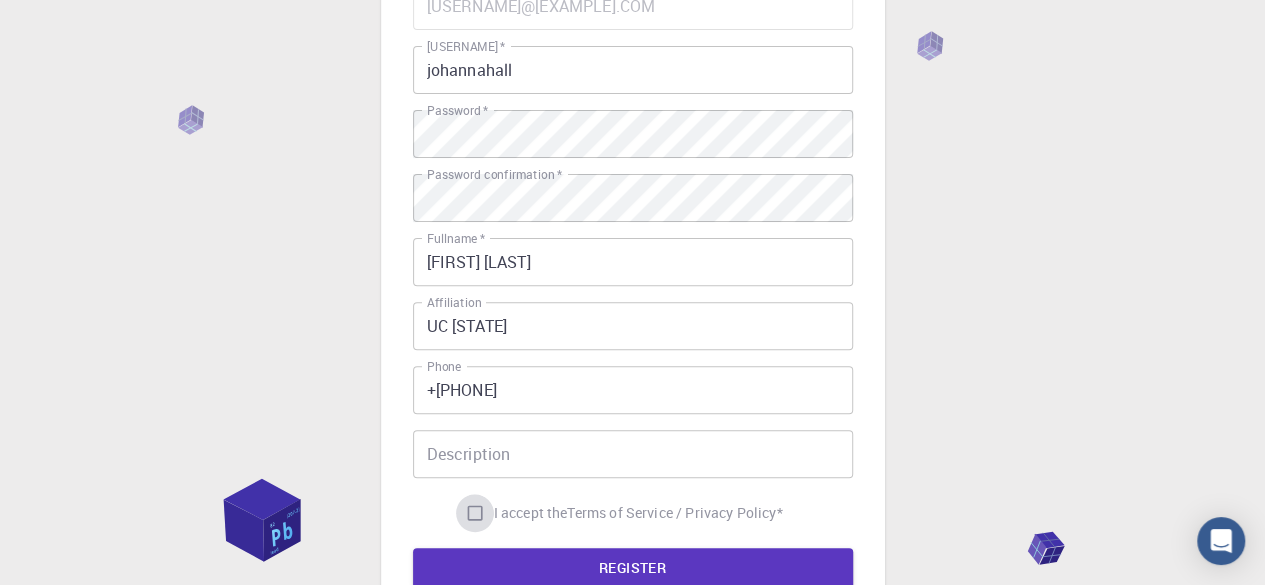 click on "I accept the  Terms of Service / Privacy Policy  *" at bounding box center (475, 513) 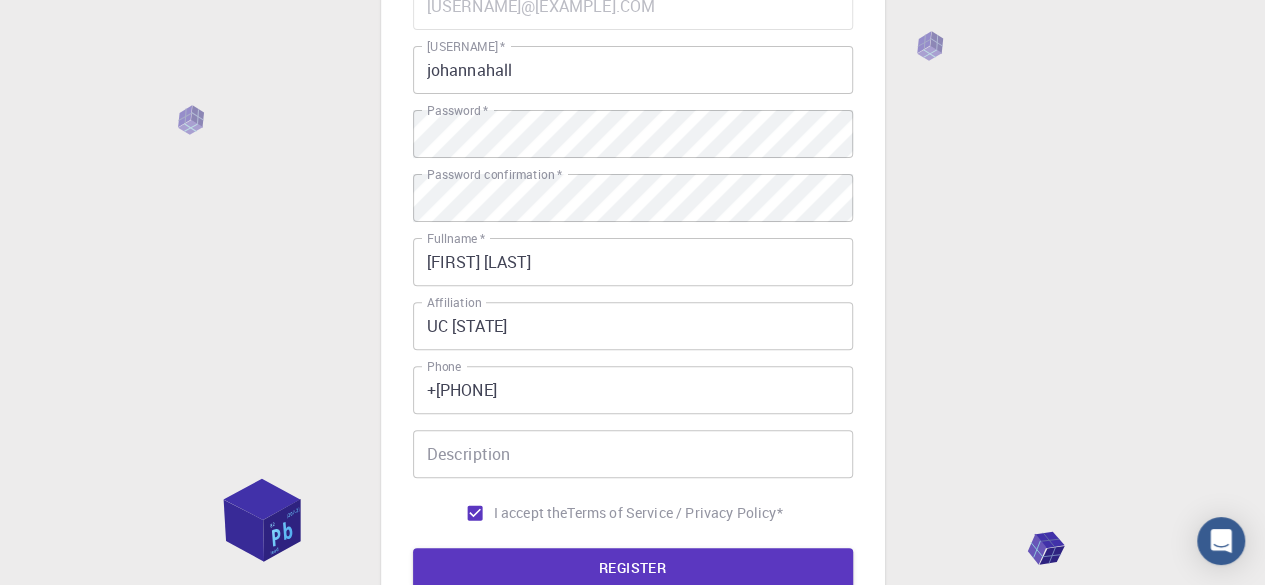 scroll, scrollTop: 312, scrollLeft: 0, axis: vertical 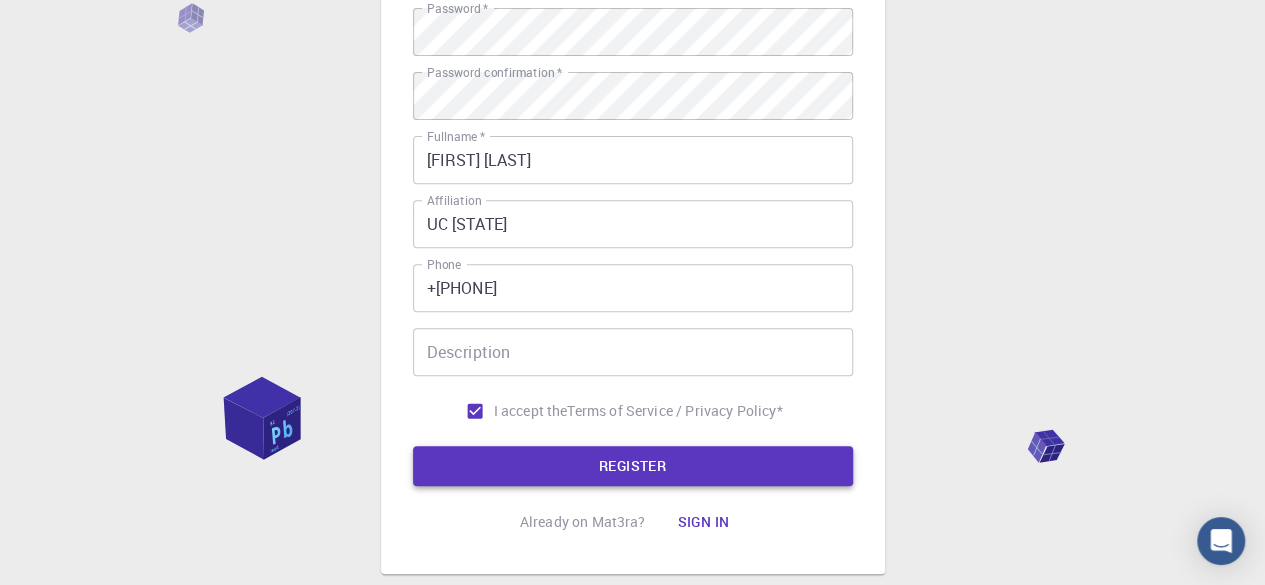 click on "REGISTER" at bounding box center (633, 466) 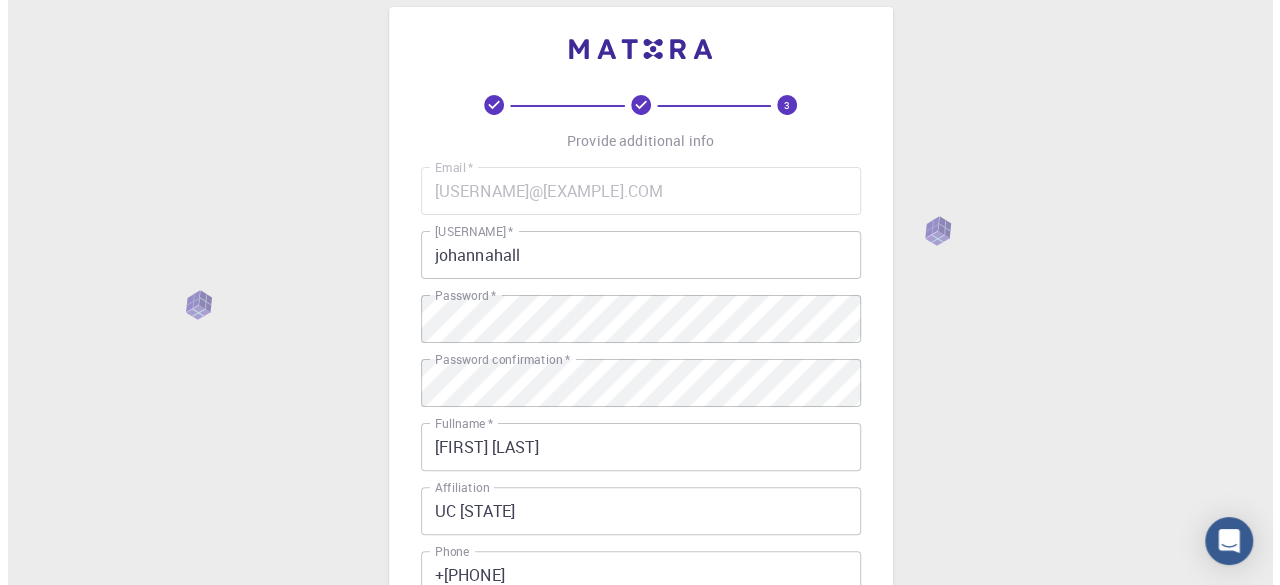 scroll, scrollTop: 0, scrollLeft: 0, axis: both 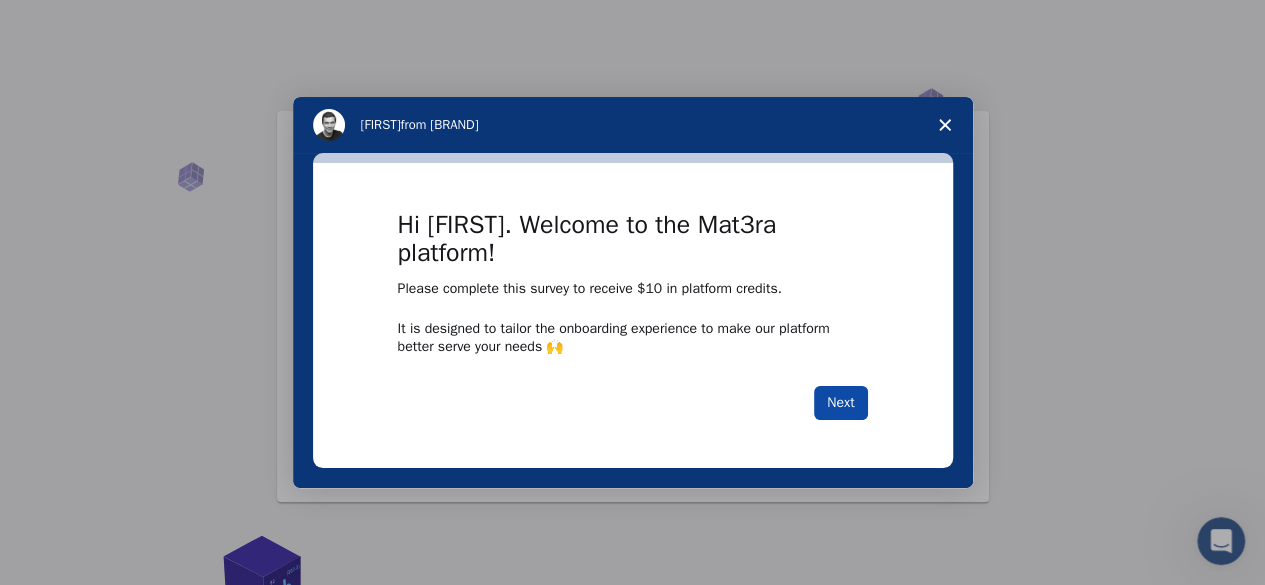 click on "Next" at bounding box center (840, 403) 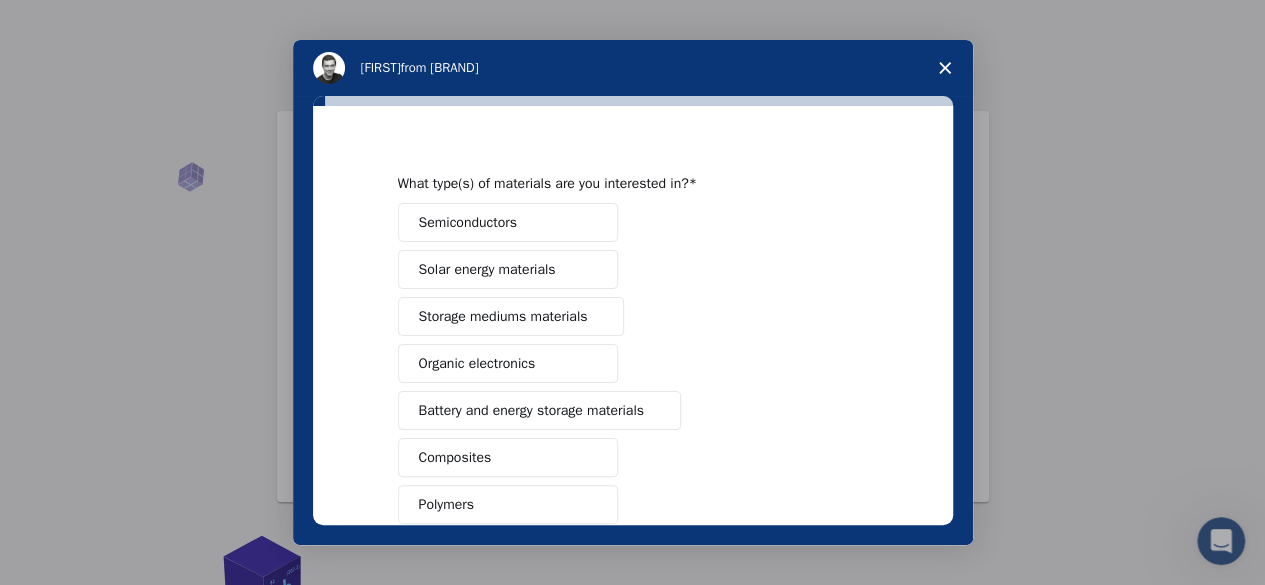 scroll, scrollTop: 23, scrollLeft: 0, axis: vertical 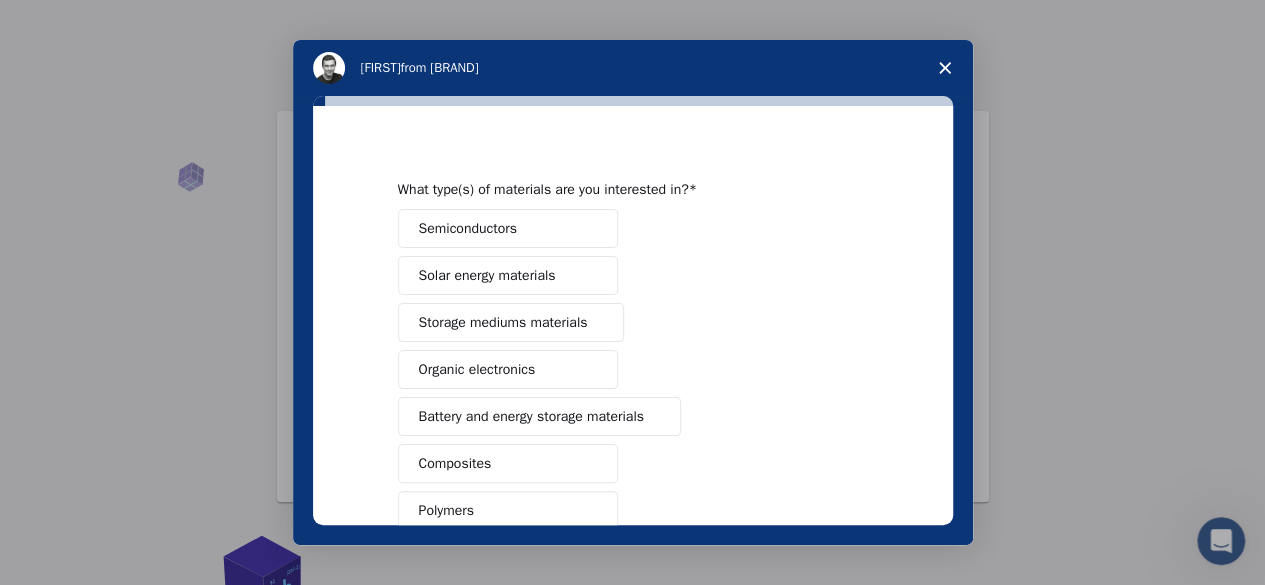 click on "Solar energy materials" at bounding box center [487, 275] 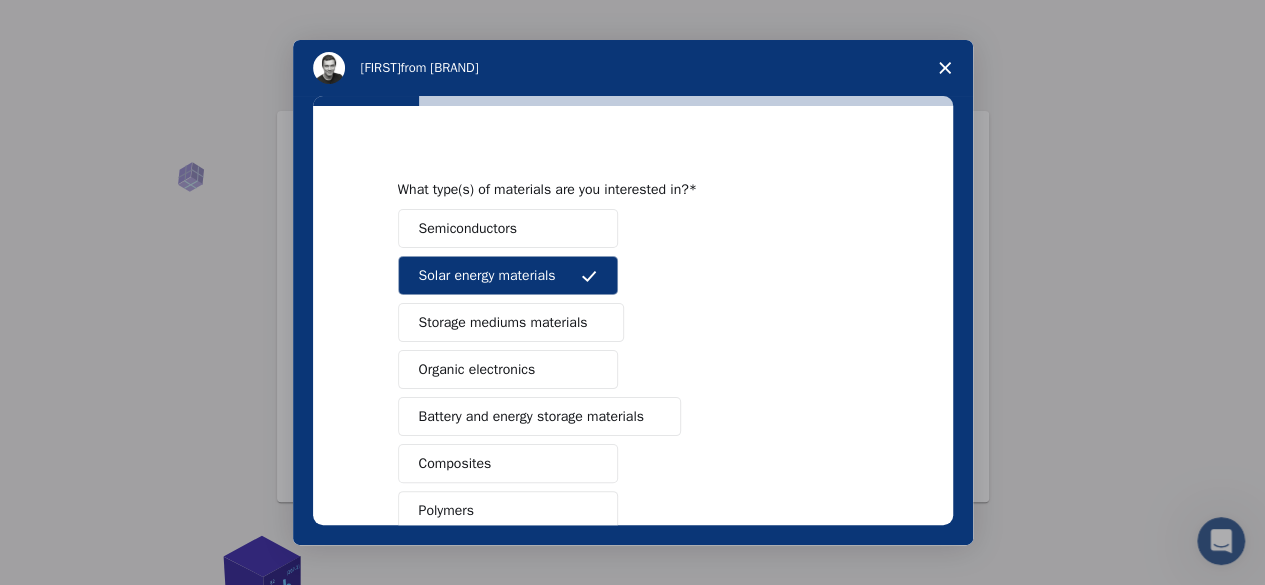 click on "Semiconductors" at bounding box center (508, 228) 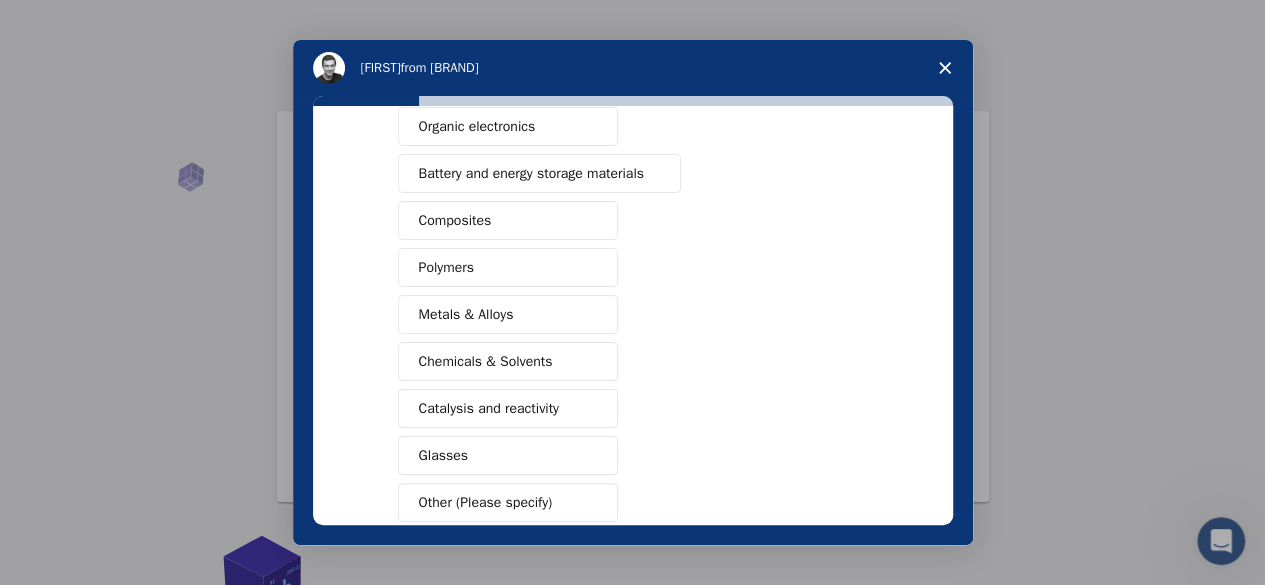 scroll, scrollTop: 267, scrollLeft: 0, axis: vertical 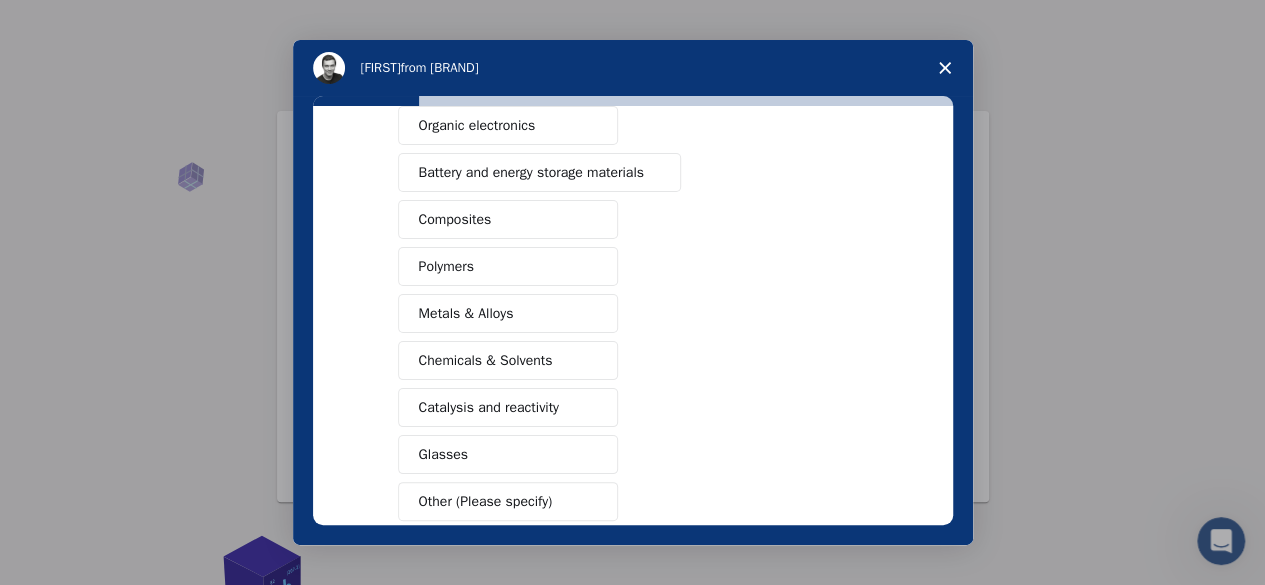 click on "Catalysis and reactivity" at bounding box center [508, 407] 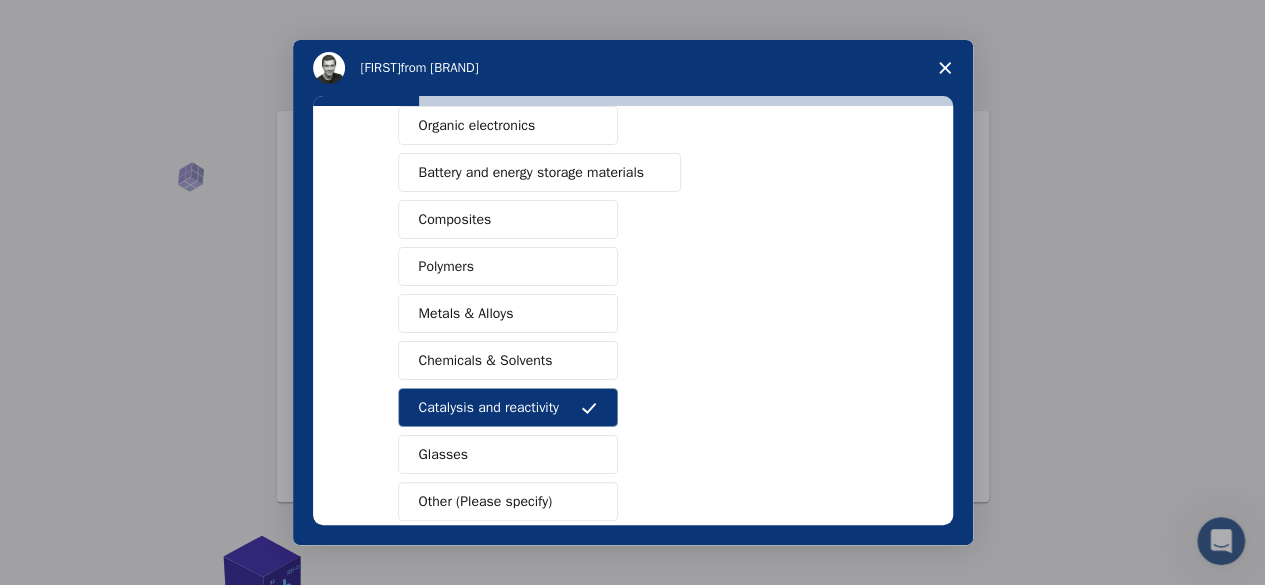 scroll, scrollTop: 372, scrollLeft: 0, axis: vertical 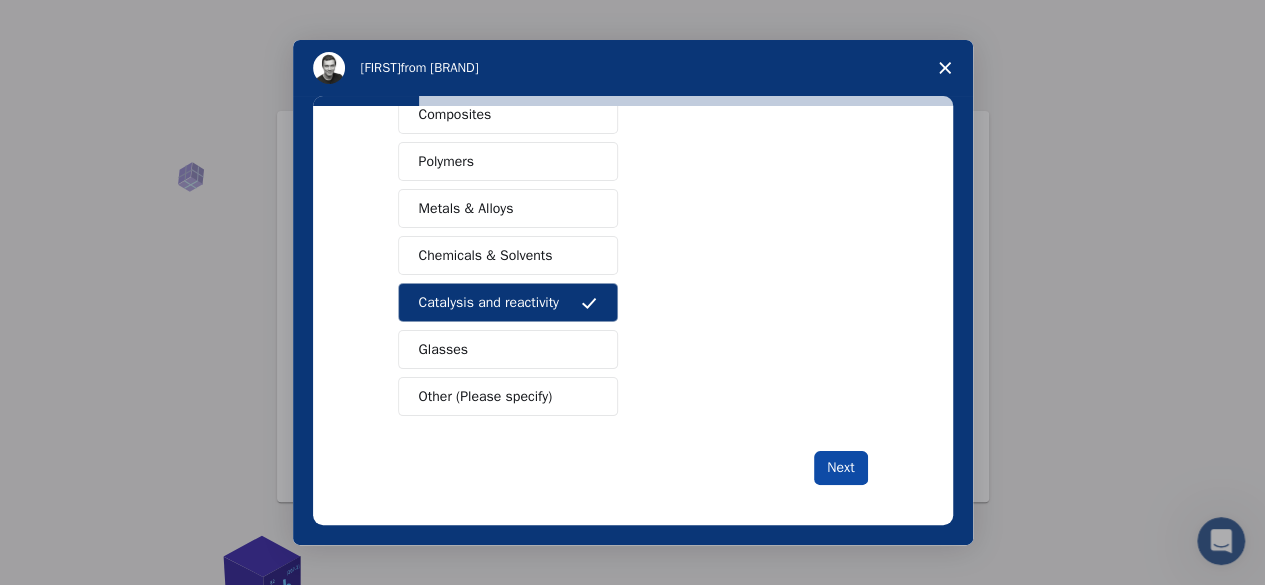 click on "Next" at bounding box center [840, 468] 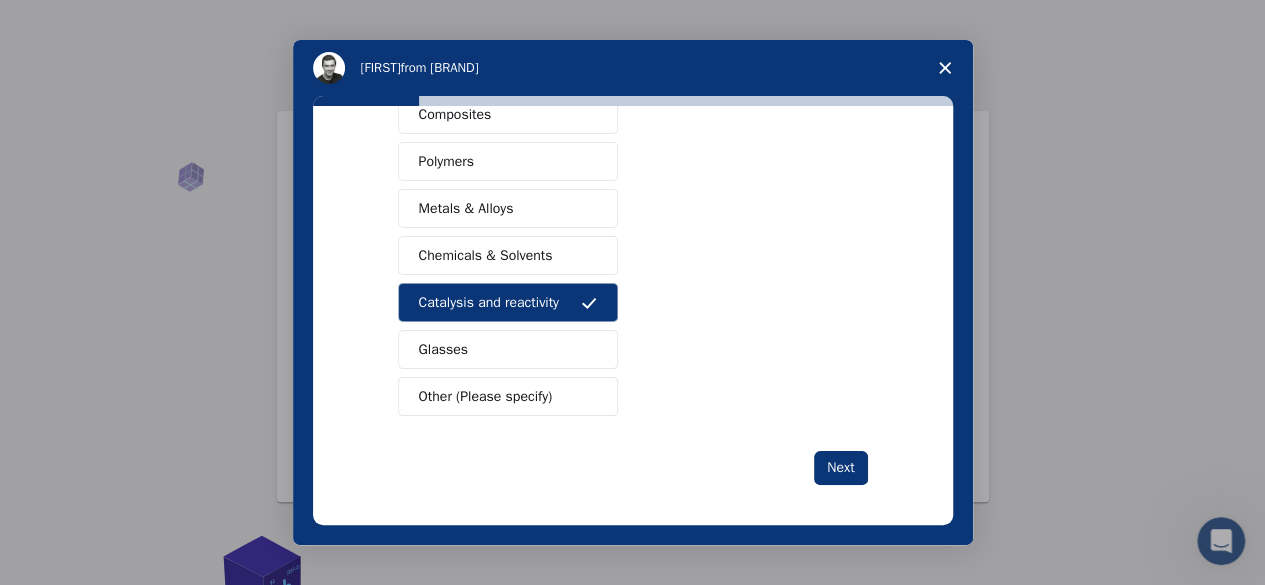 scroll, scrollTop: 0, scrollLeft: 0, axis: both 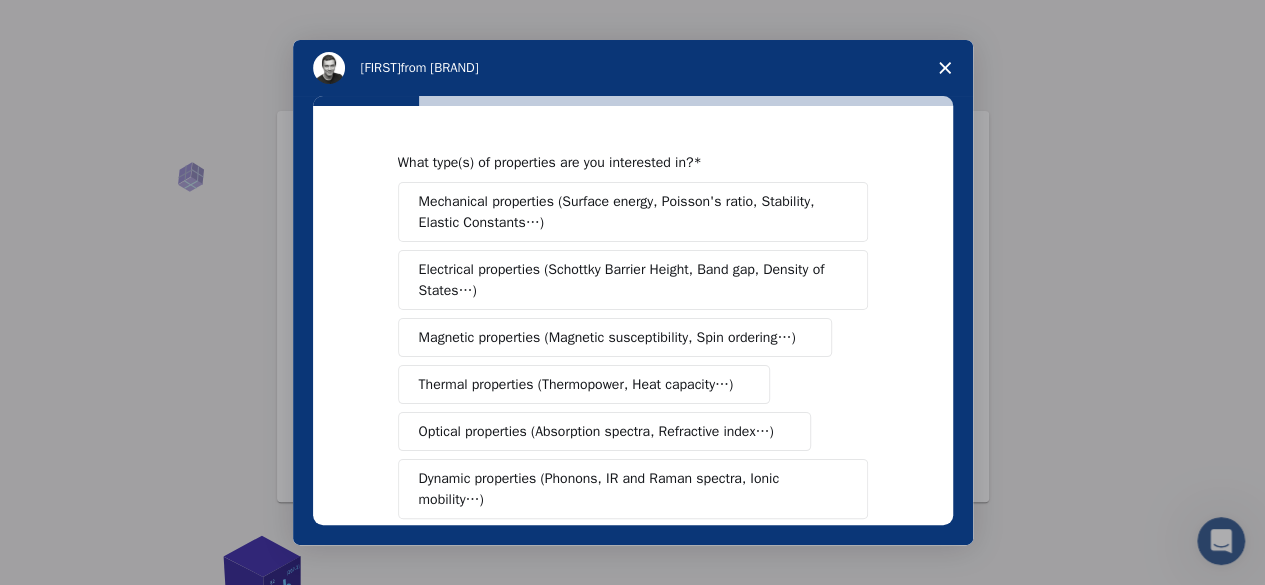 click on "Electrical properties (Schottky Barrier Height, Band gap, Density of States…)" at bounding box center (633, 280) 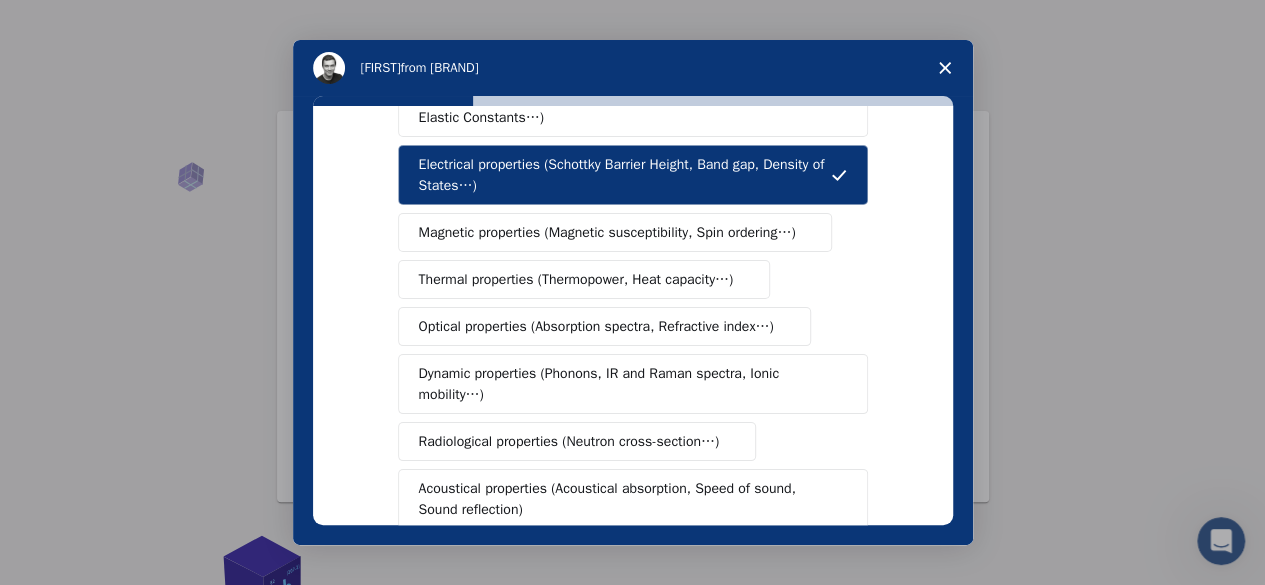 scroll, scrollTop: 106, scrollLeft: 0, axis: vertical 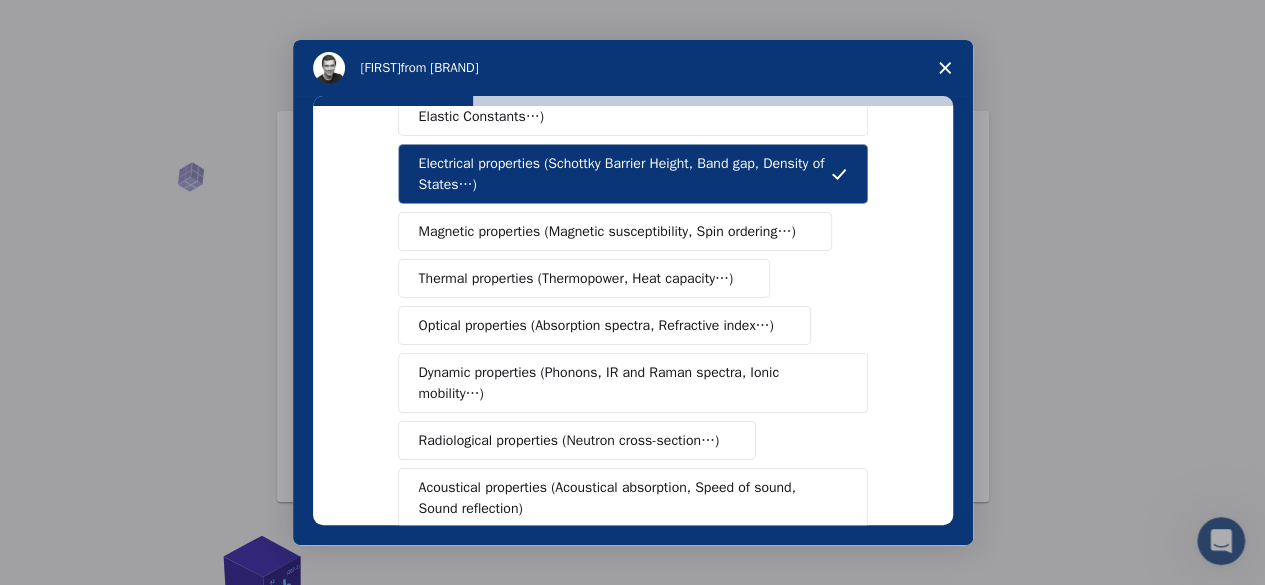click on "Optical properties (Absorption spectra, Refractive index…)" at bounding box center [596, 325] 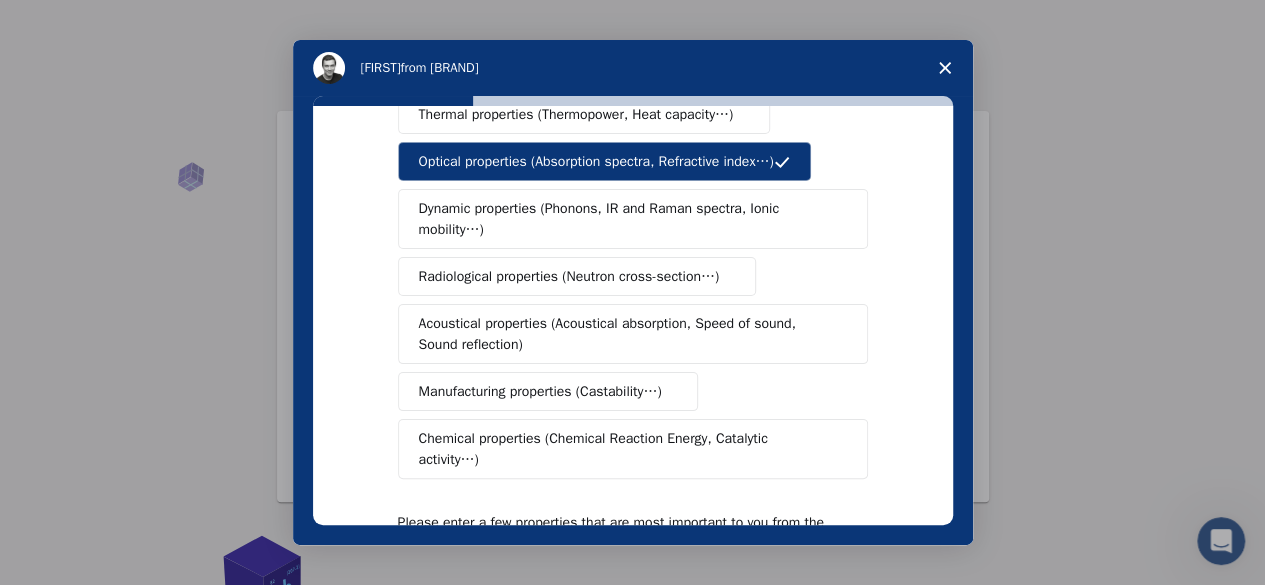 scroll, scrollTop: 274, scrollLeft: 0, axis: vertical 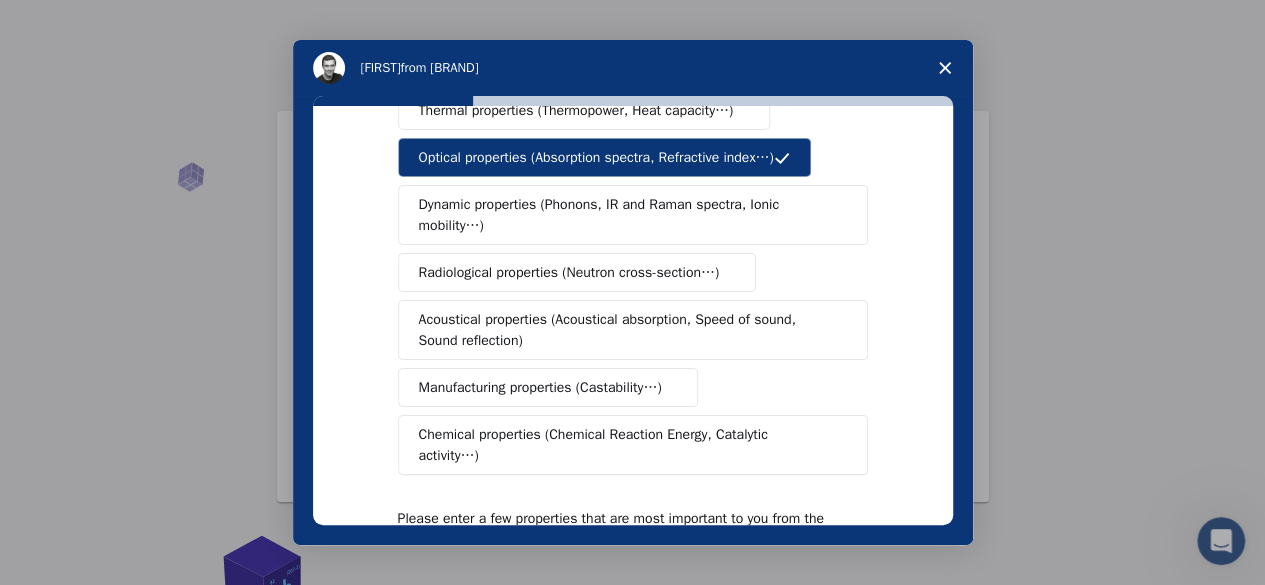 click on "Dynamic properties (Phonons, IR and Raman spectra, Ionic mobility…)" at bounding box center [625, 215] 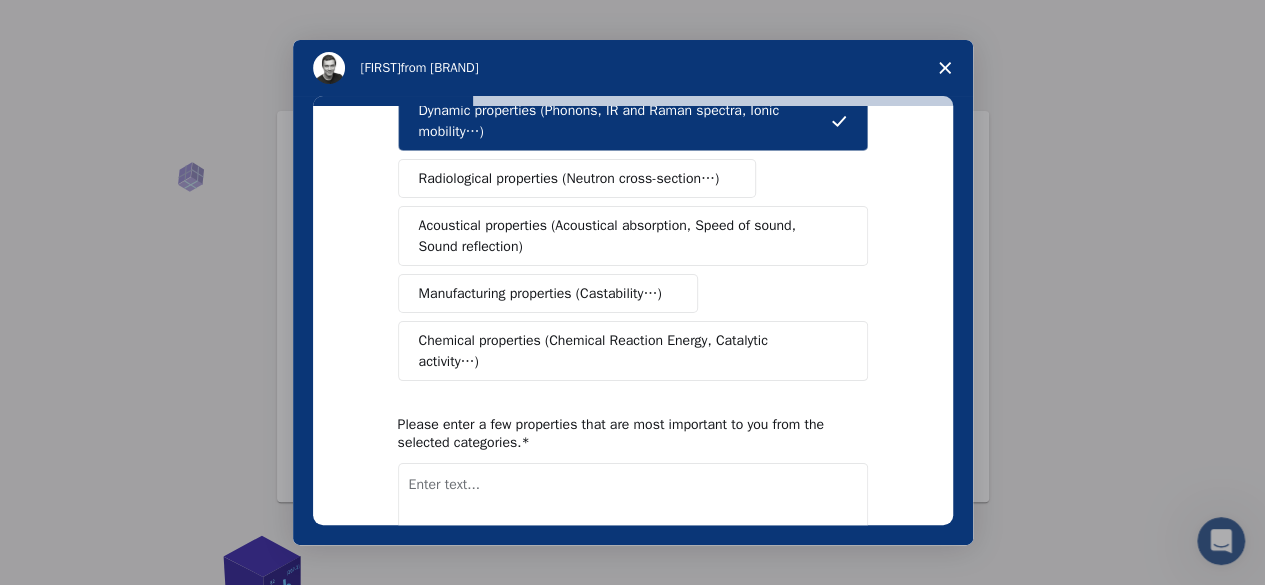 scroll, scrollTop: 476, scrollLeft: 0, axis: vertical 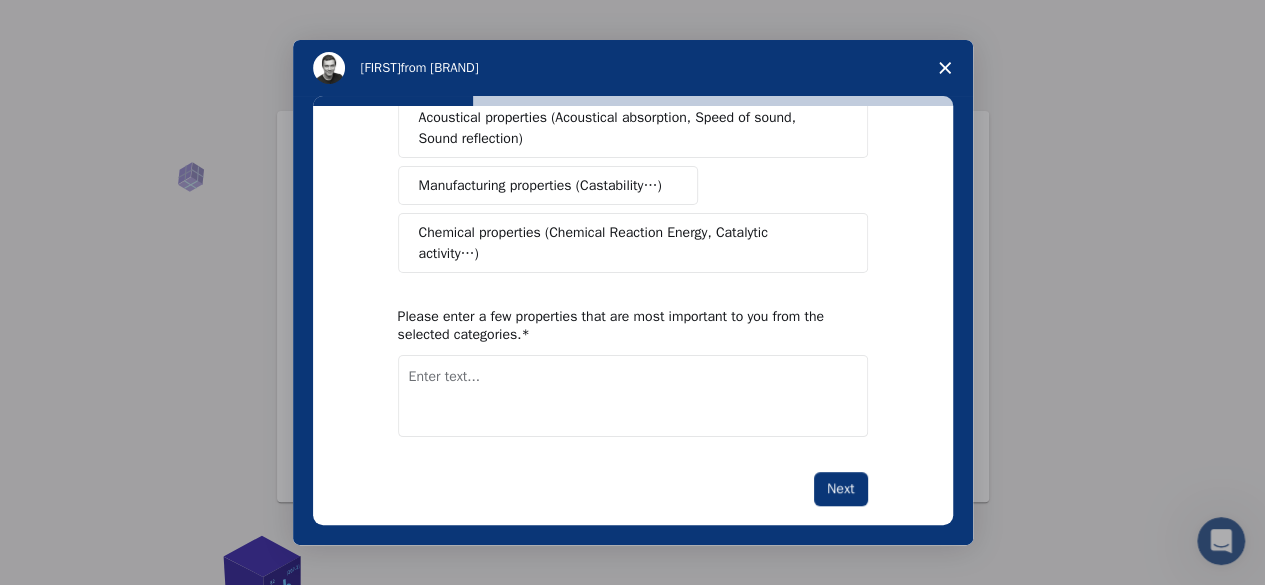 drag, startPoint x: 836, startPoint y: 451, endPoint x: 750, endPoint y: 354, distance: 129.6341 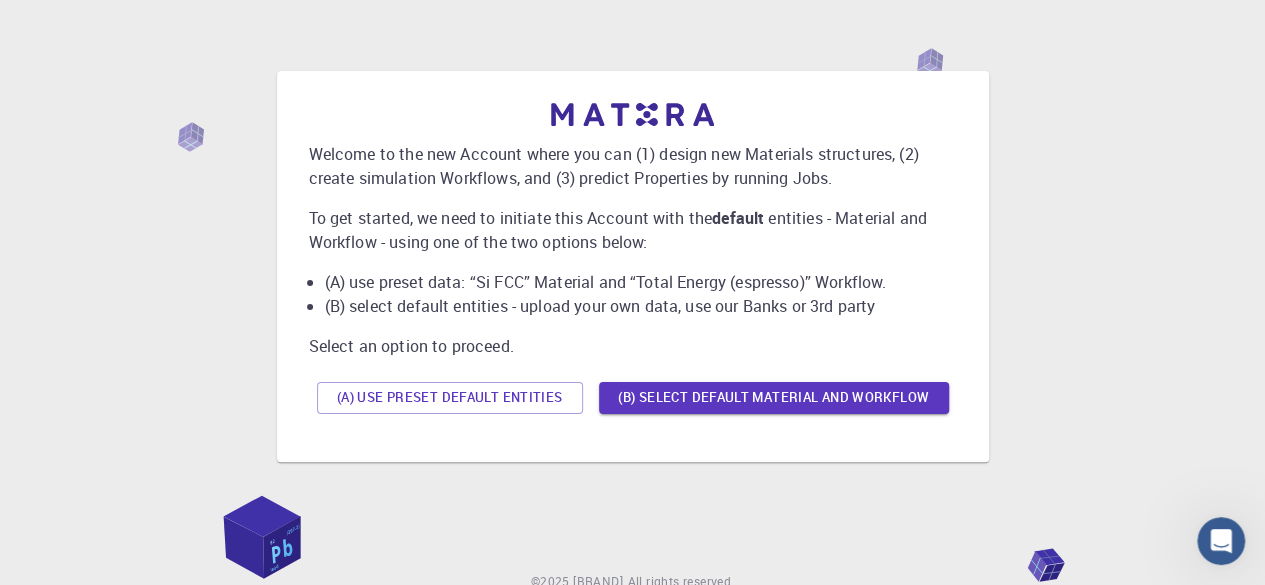 scroll, scrollTop: 42, scrollLeft: 0, axis: vertical 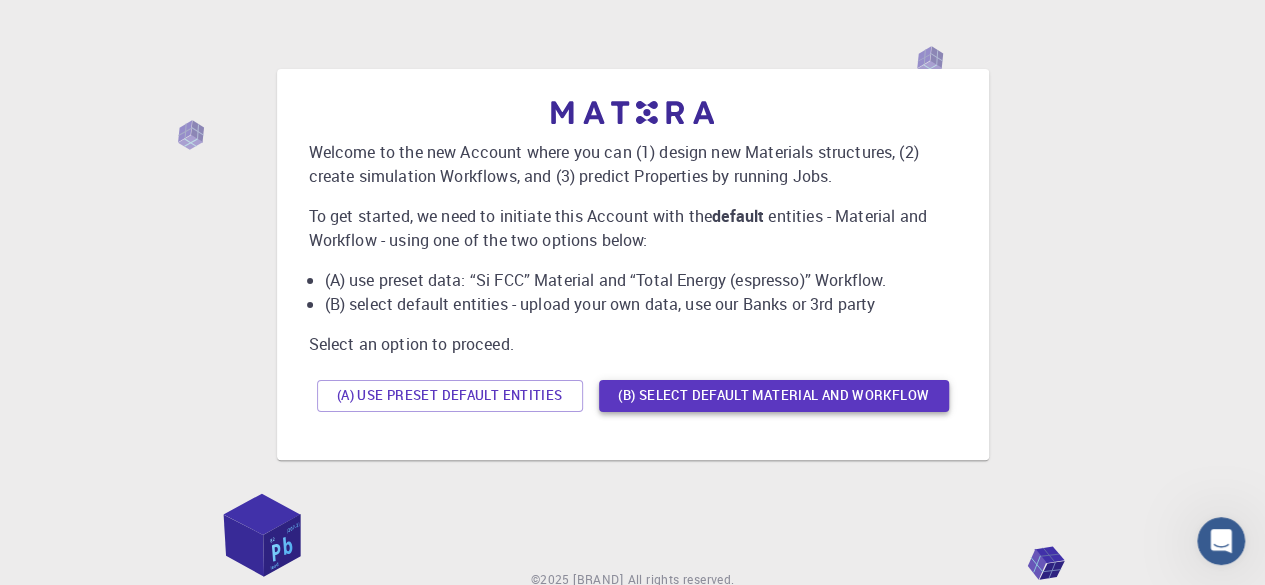 click on "(B) Select default material and workflow" at bounding box center [774, 396] 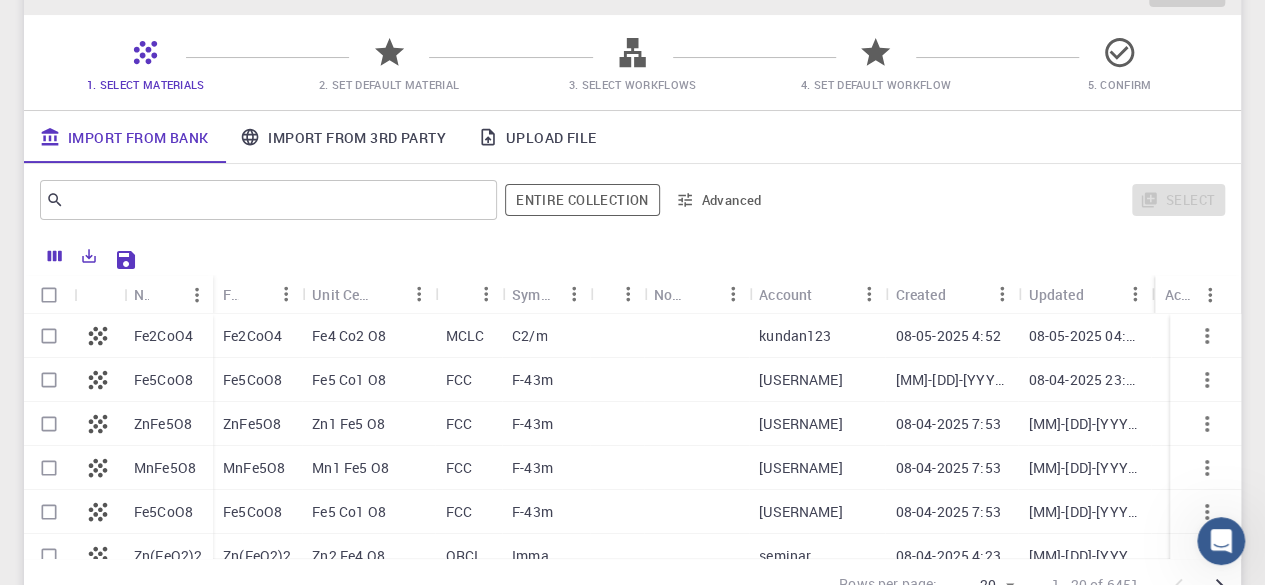scroll, scrollTop: 116, scrollLeft: 0, axis: vertical 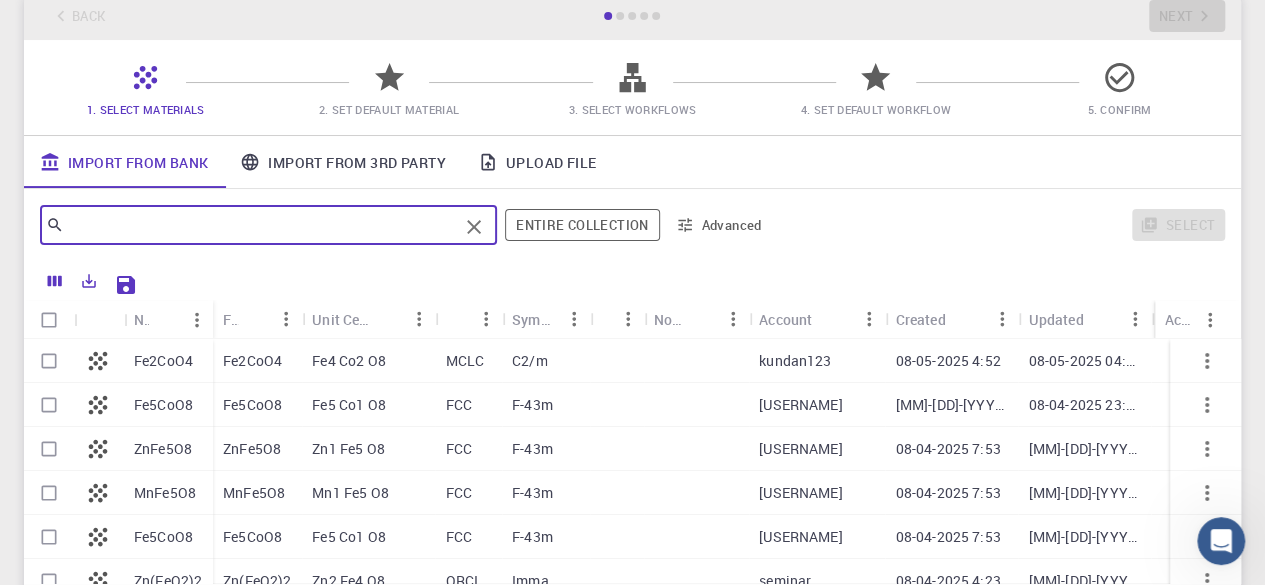 click at bounding box center [261, 225] 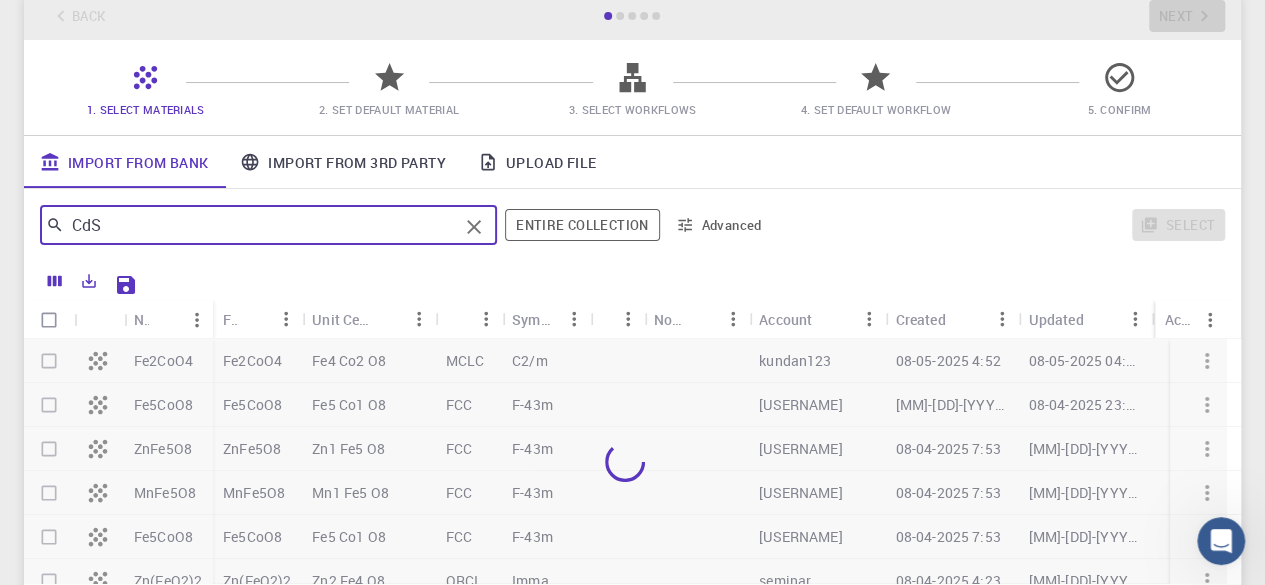 type on "CdS" 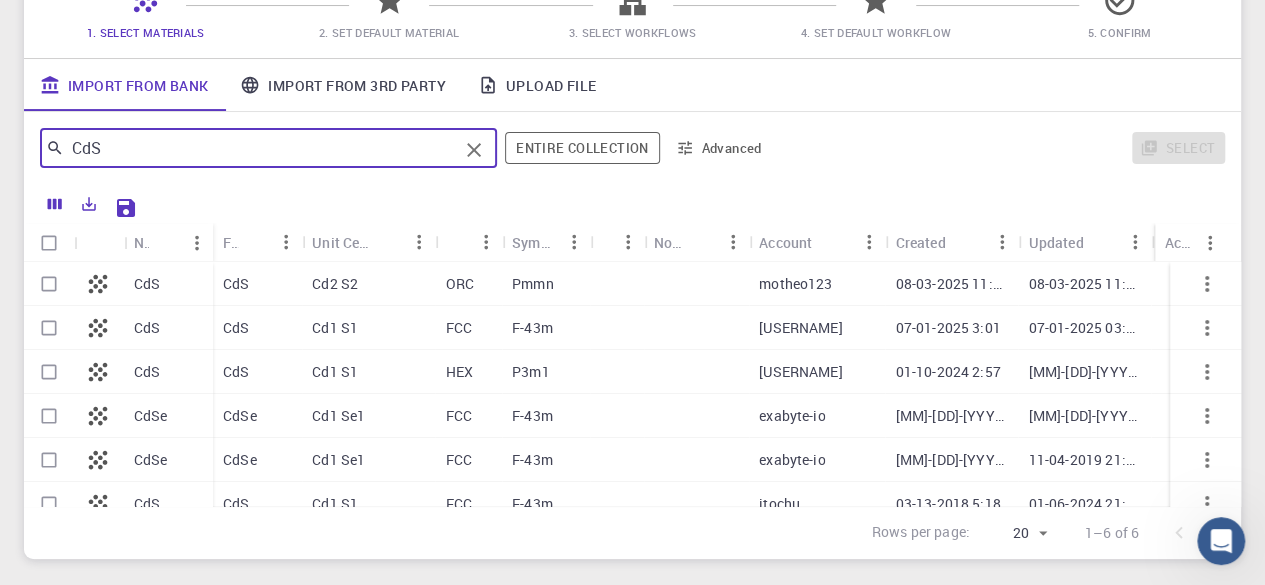scroll, scrollTop: 194, scrollLeft: 0, axis: vertical 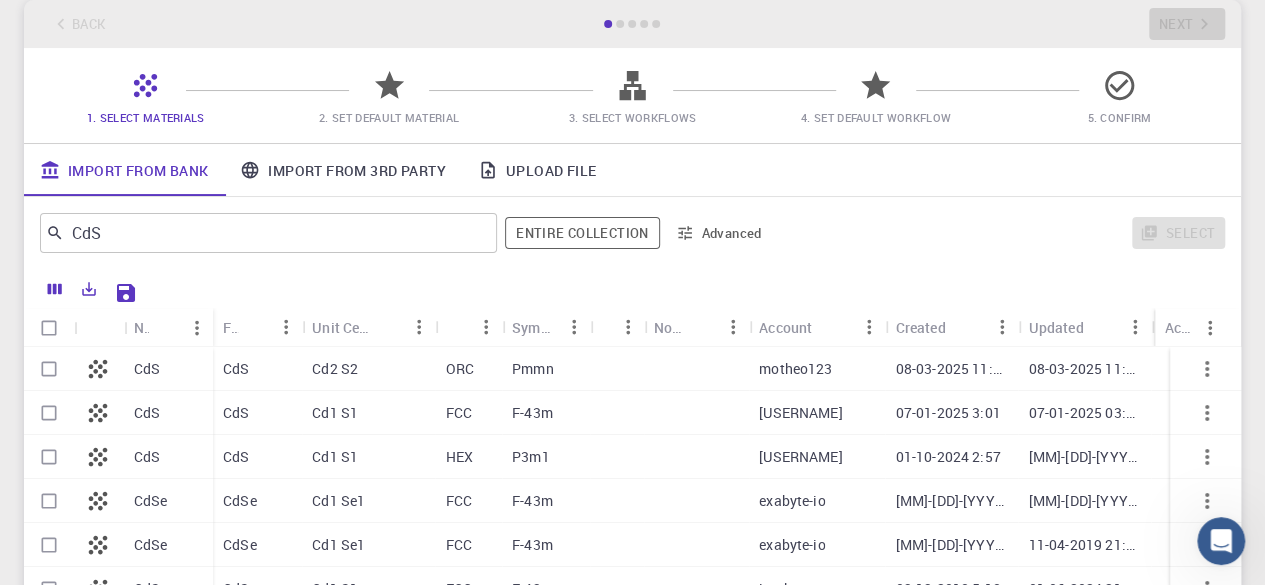 click on "Cd2 S2" at bounding box center (368, 369) 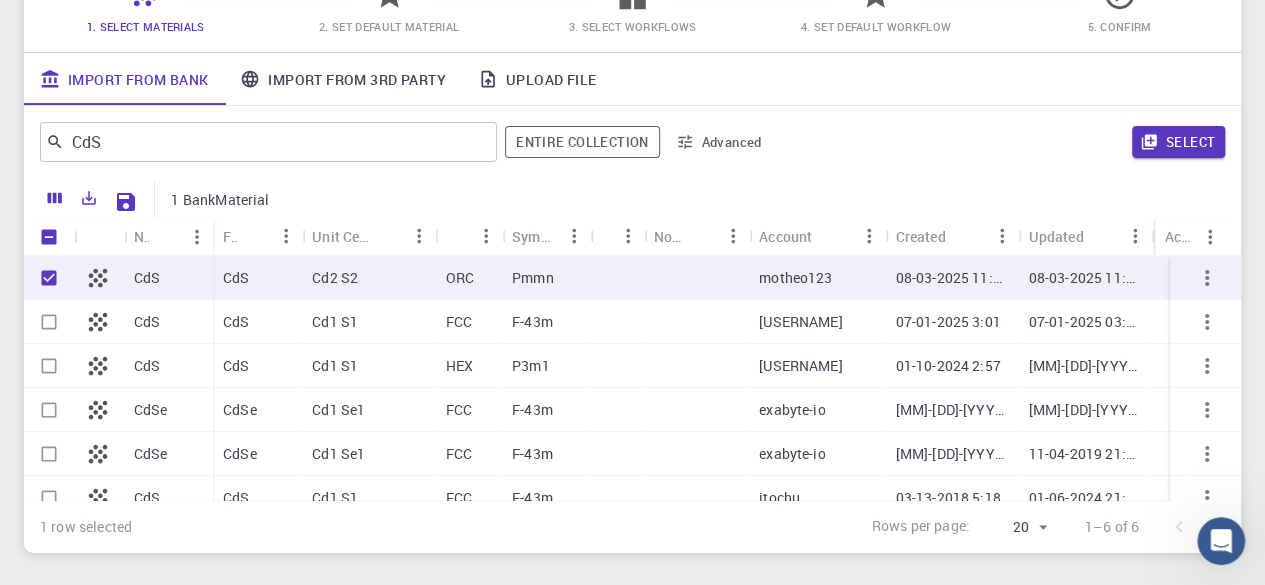 scroll, scrollTop: 192, scrollLeft: 0, axis: vertical 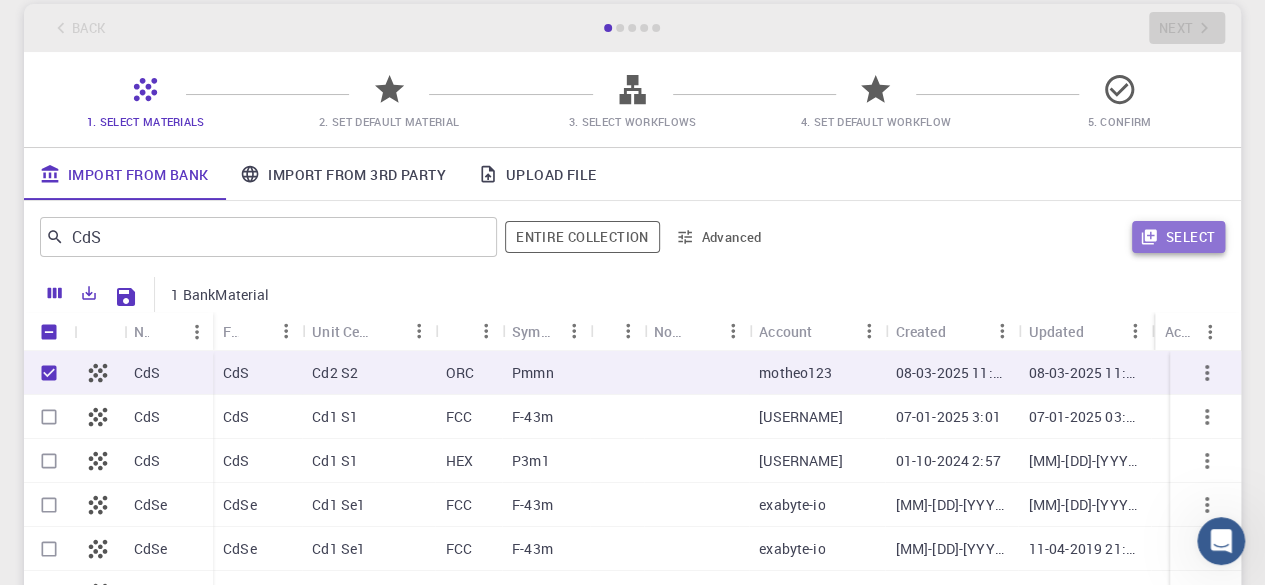 click on "Select" at bounding box center [1178, 237] 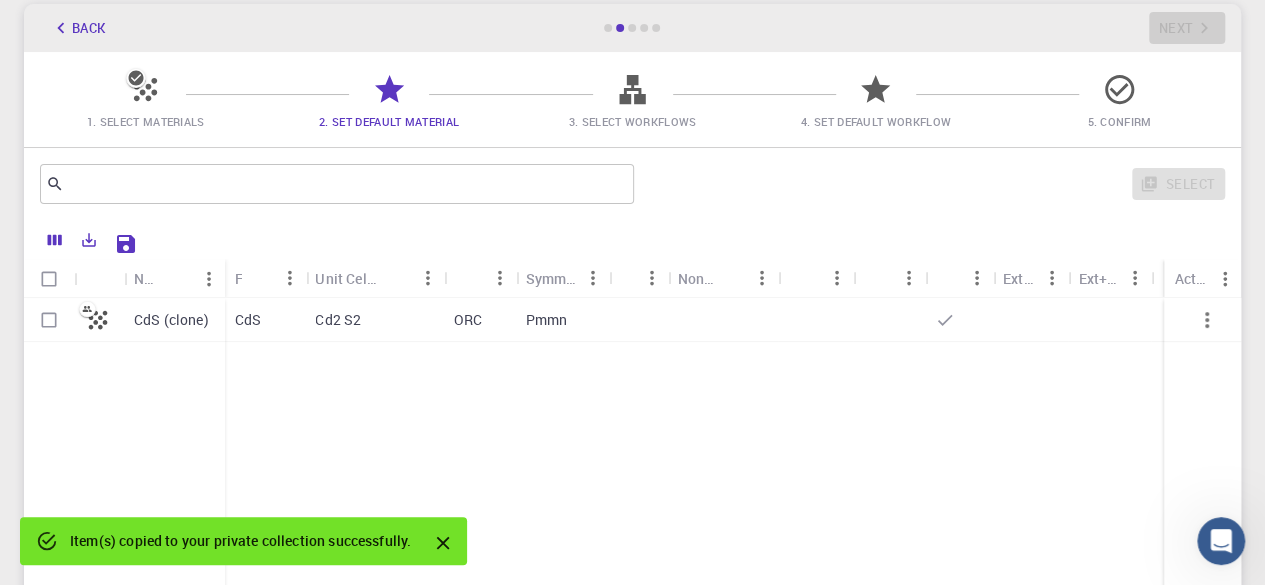 scroll, scrollTop: 123, scrollLeft: 0, axis: vertical 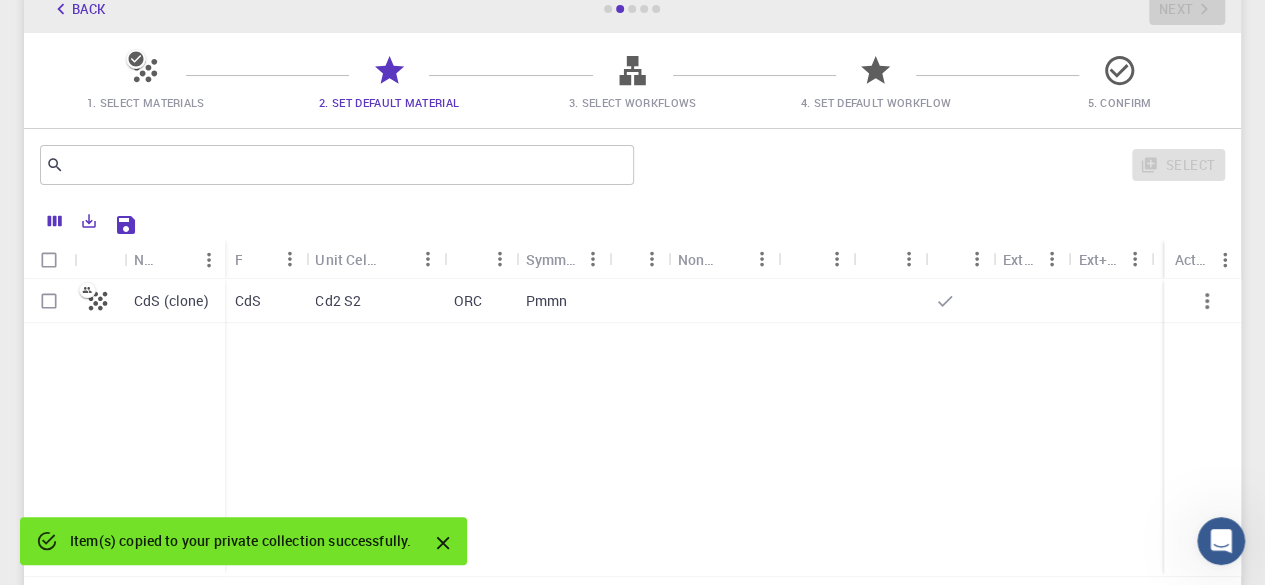 click at bounding box center (638, 301) 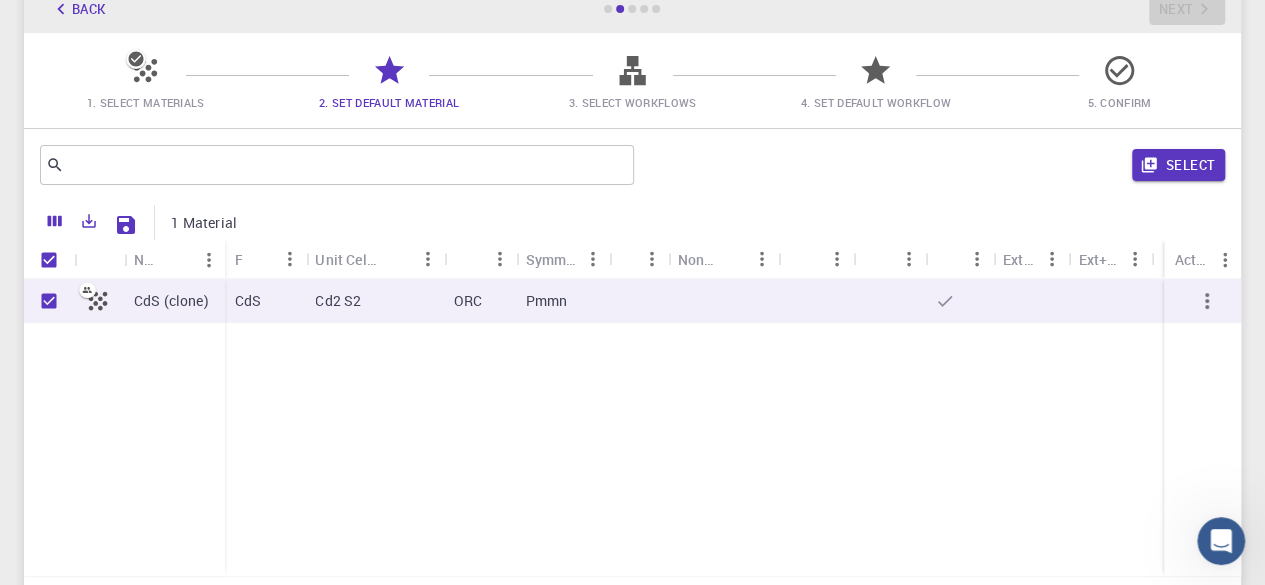 click on "CdS (clone)" at bounding box center [171, 301] 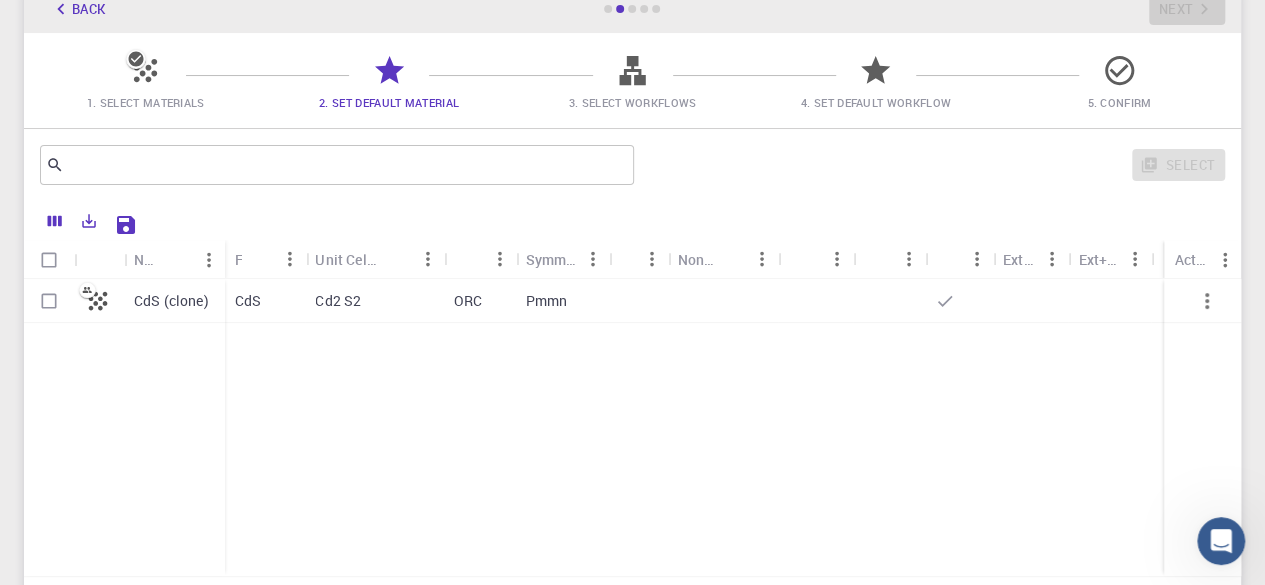 click on "CdS (clone)" at bounding box center (171, 301) 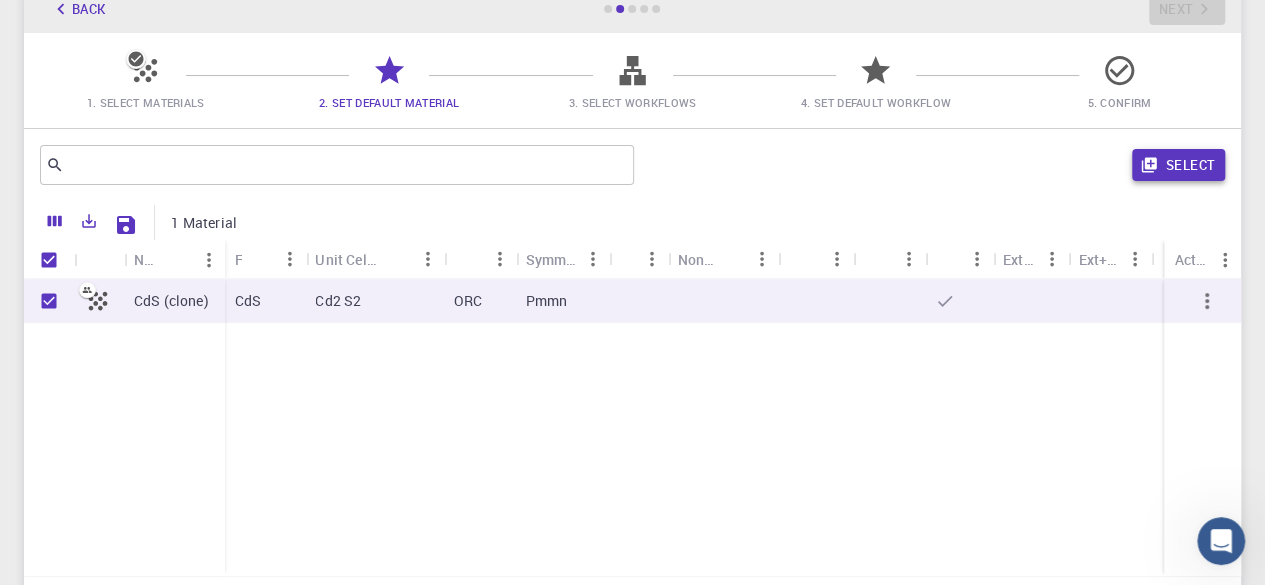 click on "Select" at bounding box center [1178, 165] 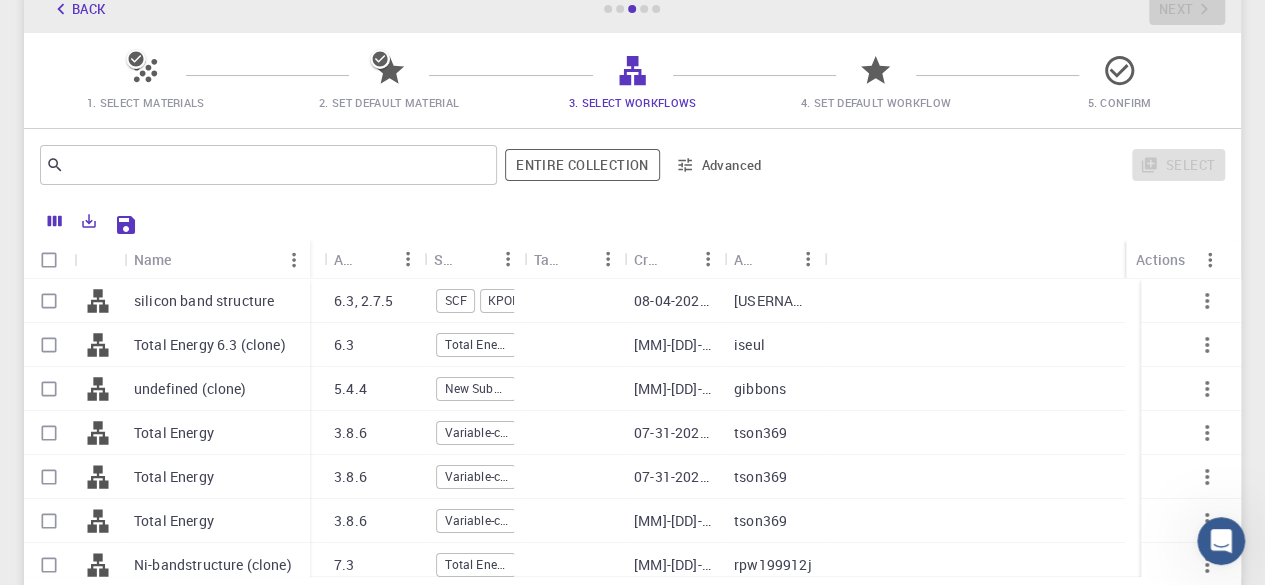 drag, startPoint x: 221, startPoint y: 247, endPoint x: 306, endPoint y: 237, distance: 85.58621 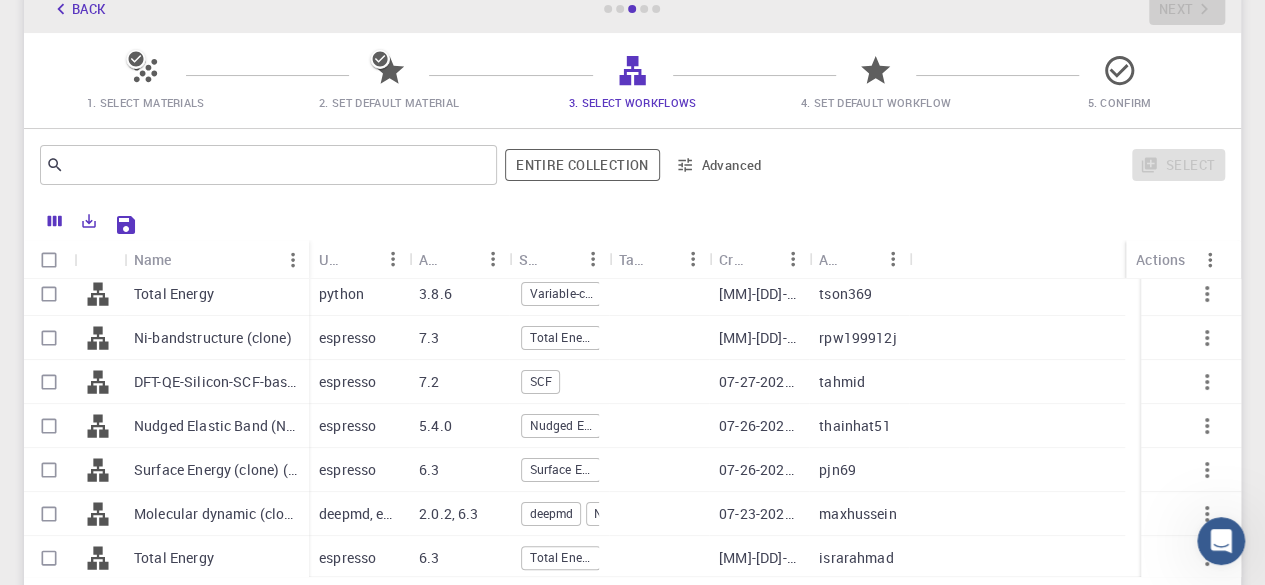 scroll, scrollTop: 0, scrollLeft: 0, axis: both 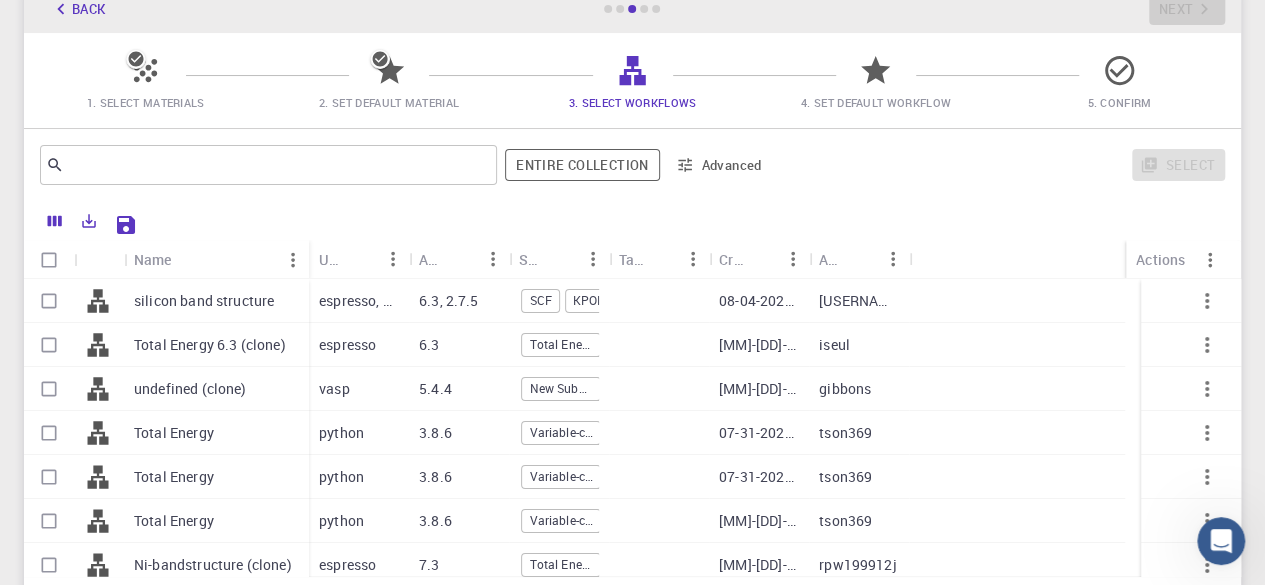 drag, startPoint x: 309, startPoint y: 252, endPoint x: 391, endPoint y: 257, distance: 82.1523 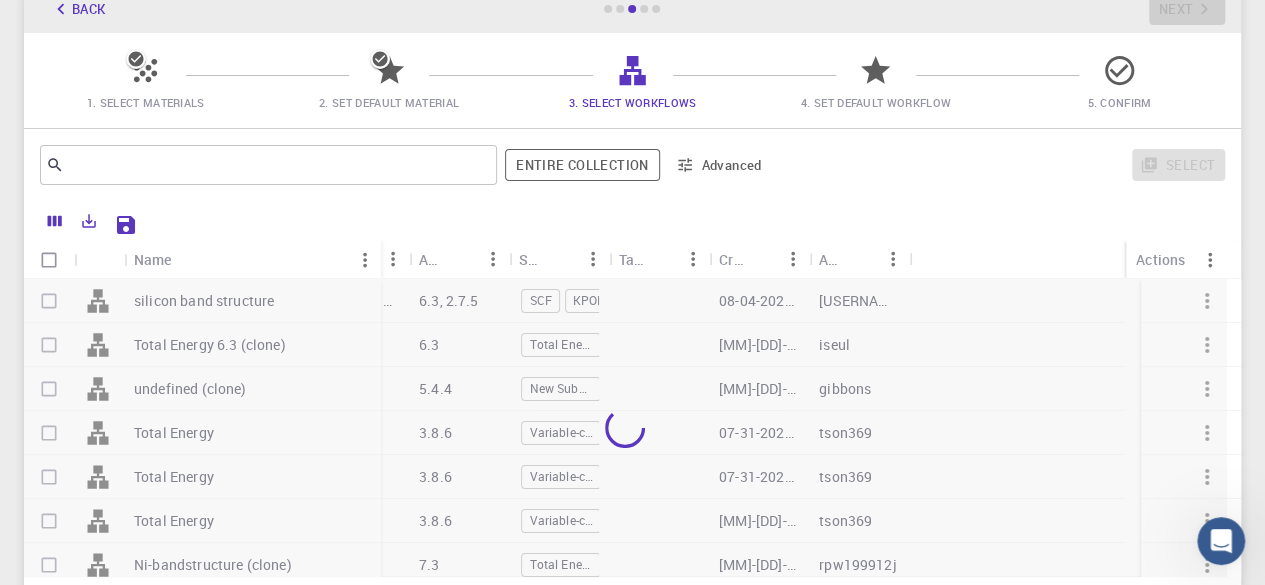 drag, startPoint x: 302, startPoint y: 251, endPoint x: 402, endPoint y: 249, distance: 100.02 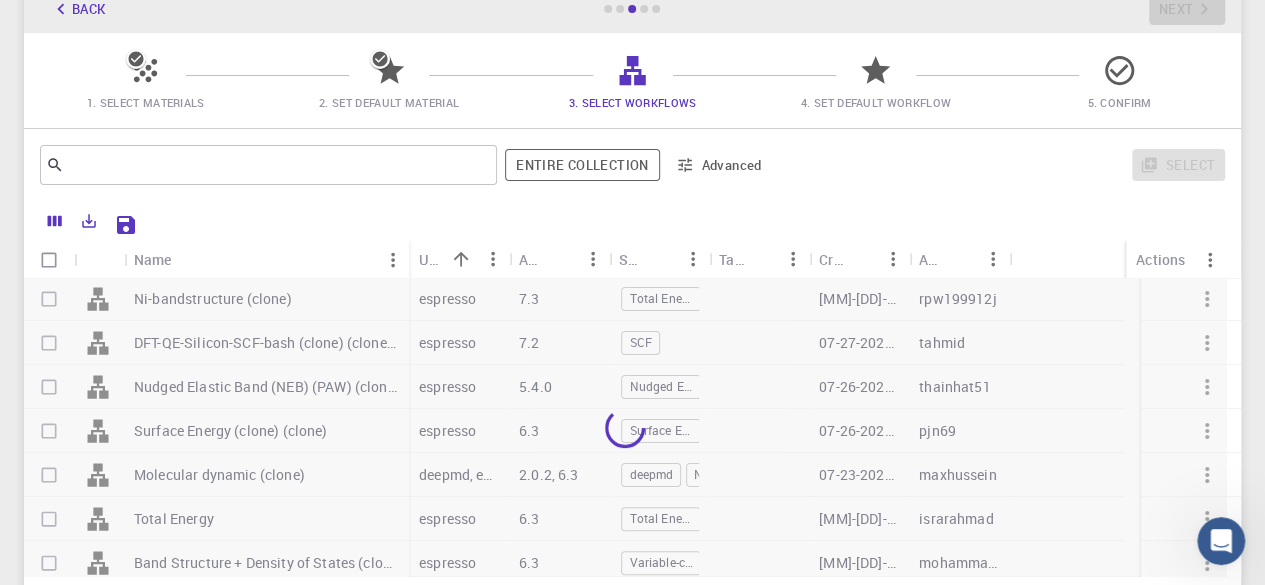 scroll, scrollTop: 582, scrollLeft: 0, axis: vertical 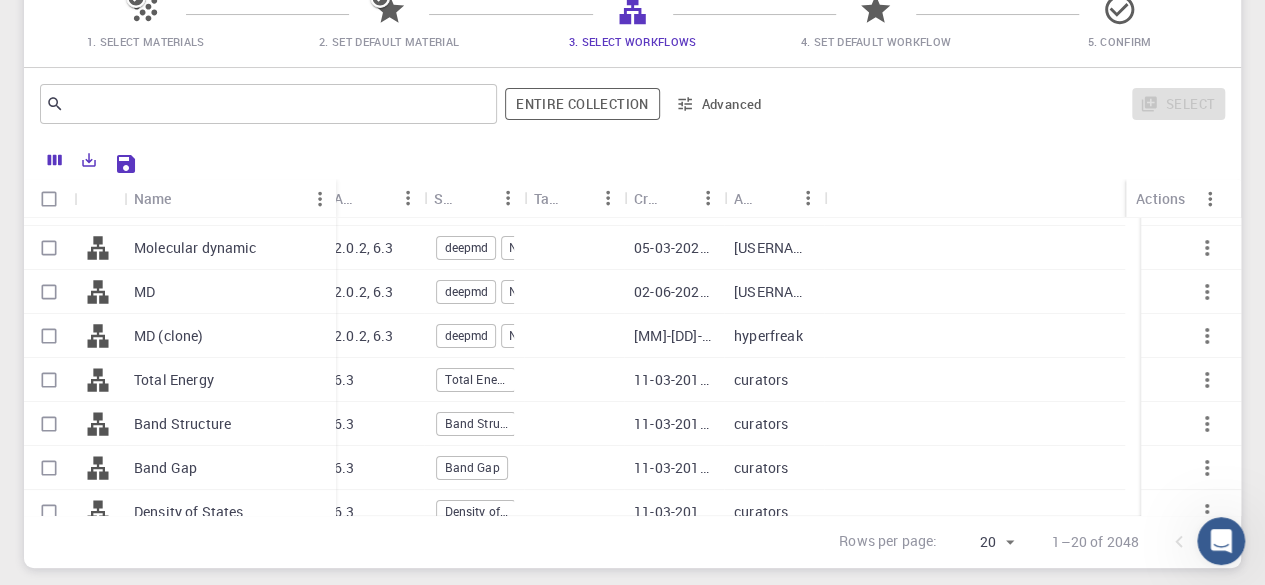 drag, startPoint x: 222, startPoint y: 193, endPoint x: 334, endPoint y: 218, distance: 114.75626 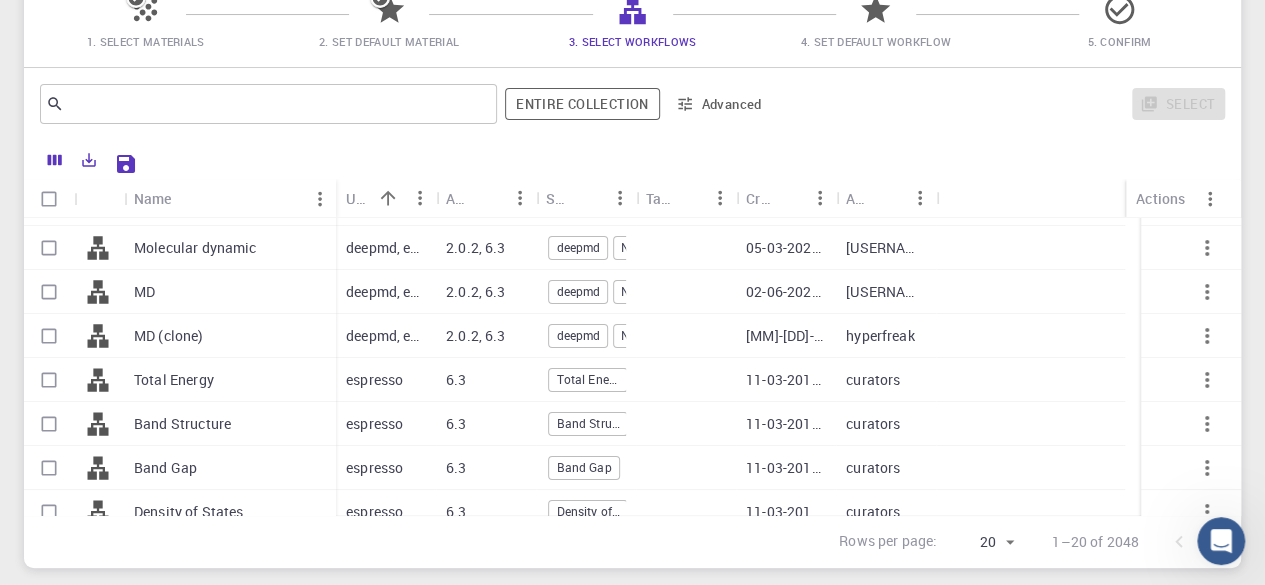 scroll, scrollTop: 0, scrollLeft: 0, axis: both 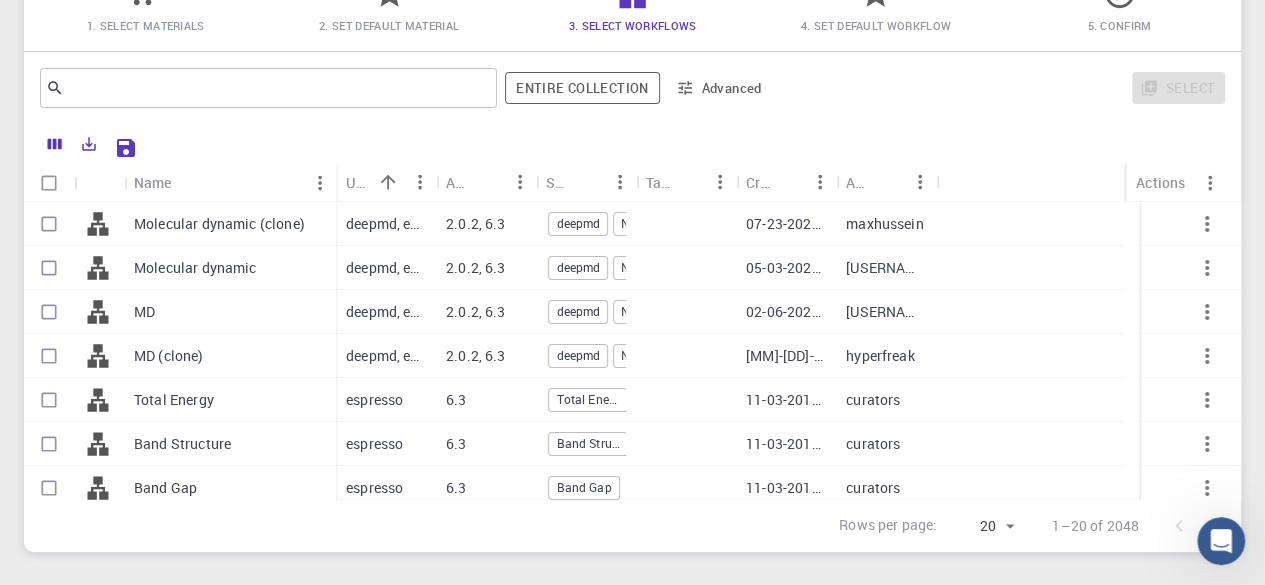 click at bounding box center [49, 224] 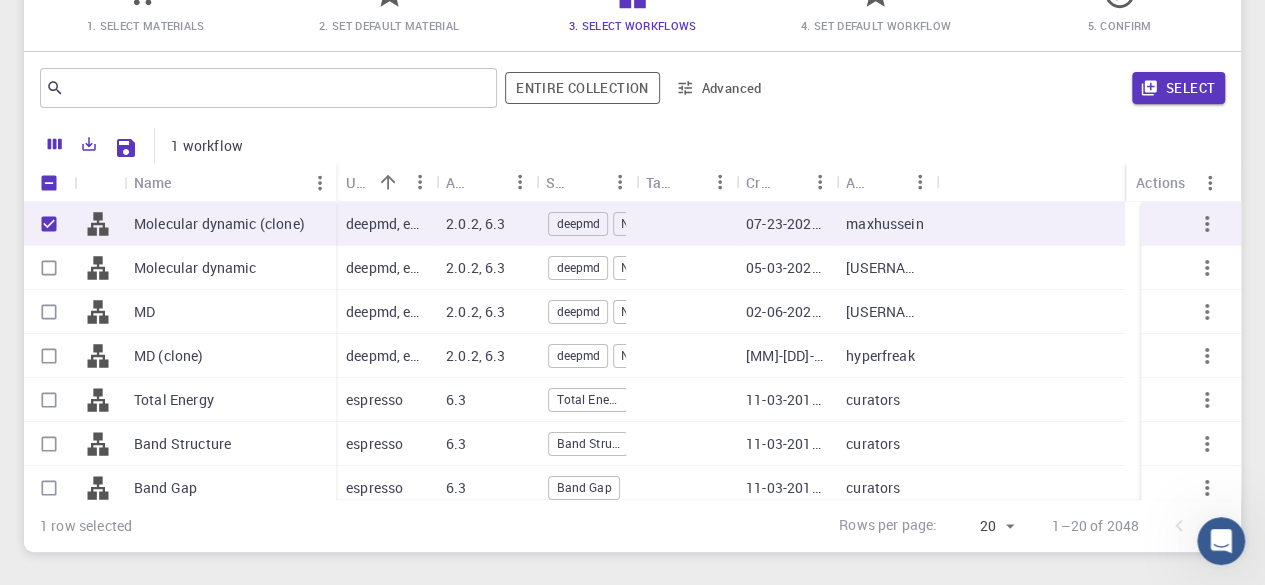 click at bounding box center (49, 268) 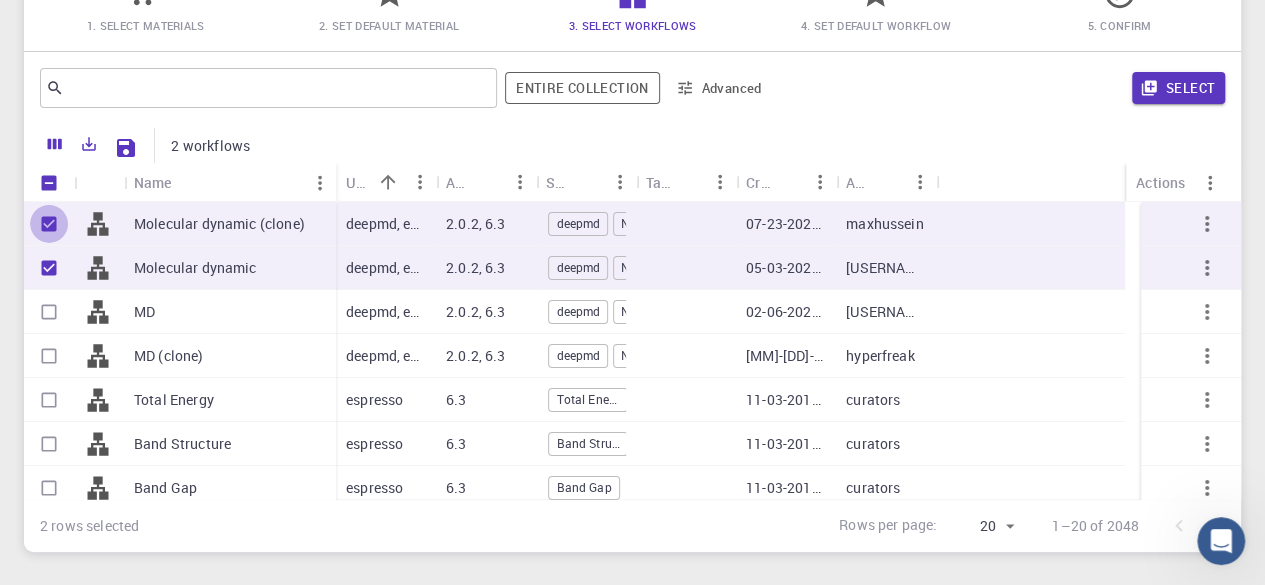 click at bounding box center [49, 224] 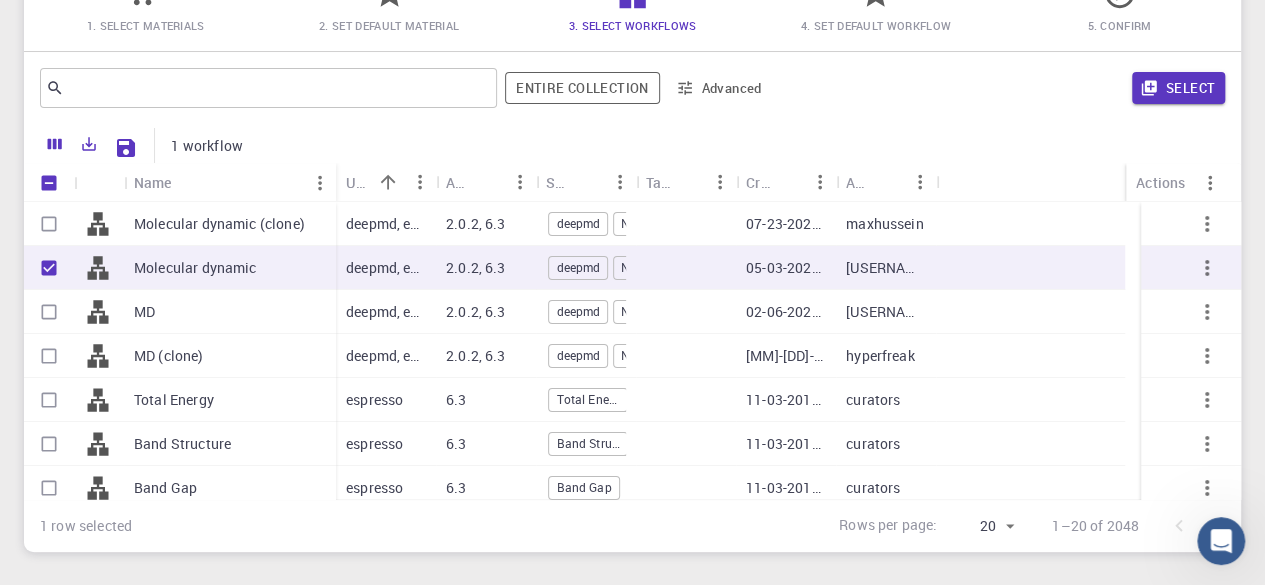 click at bounding box center [49, 268] 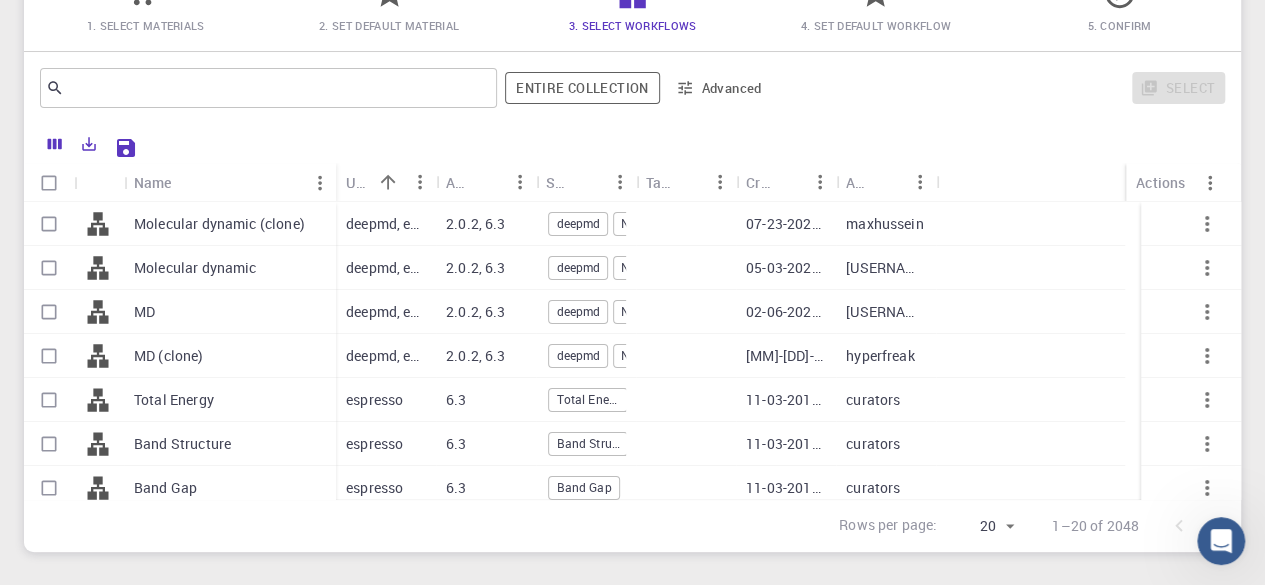 click at bounding box center (49, 400) 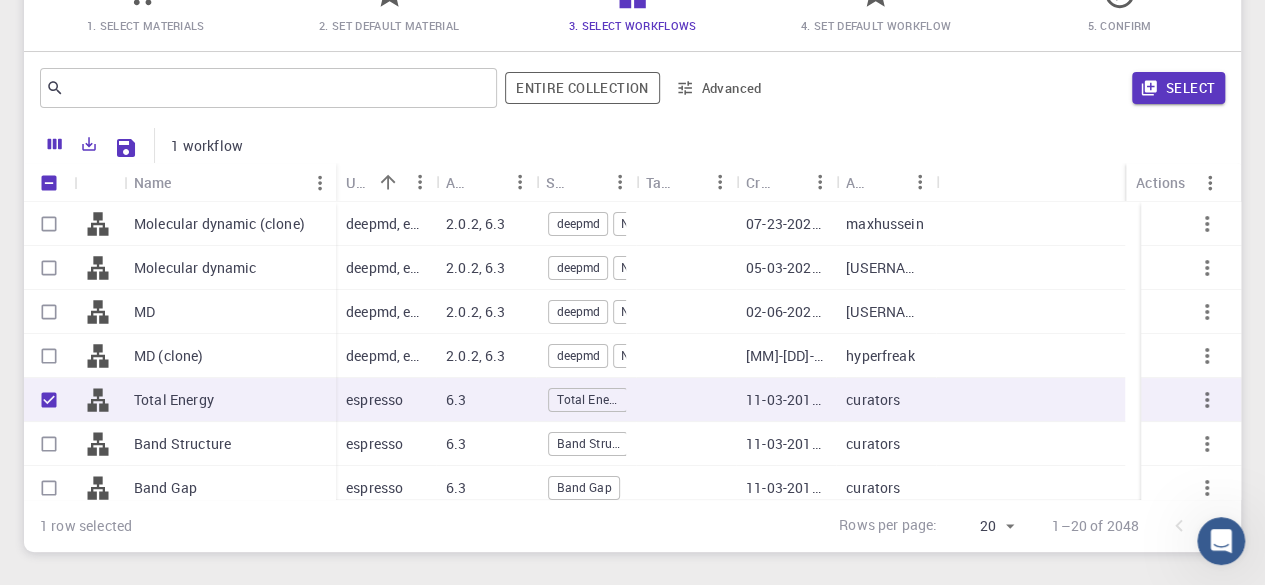 click at bounding box center [49, 312] 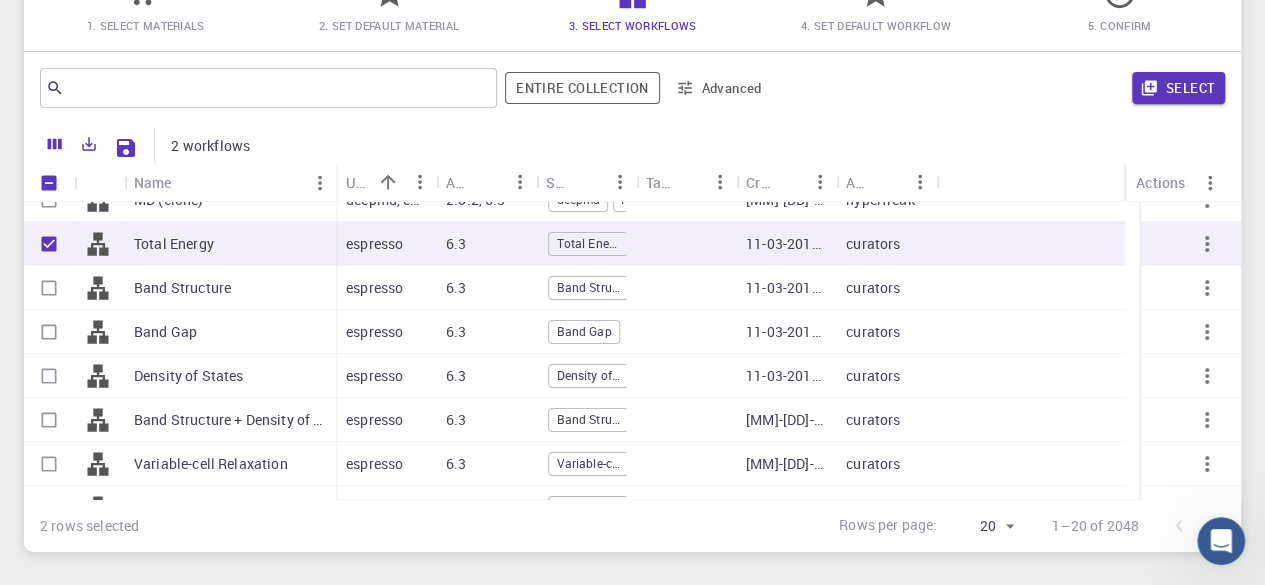 scroll, scrollTop: 166, scrollLeft: 0, axis: vertical 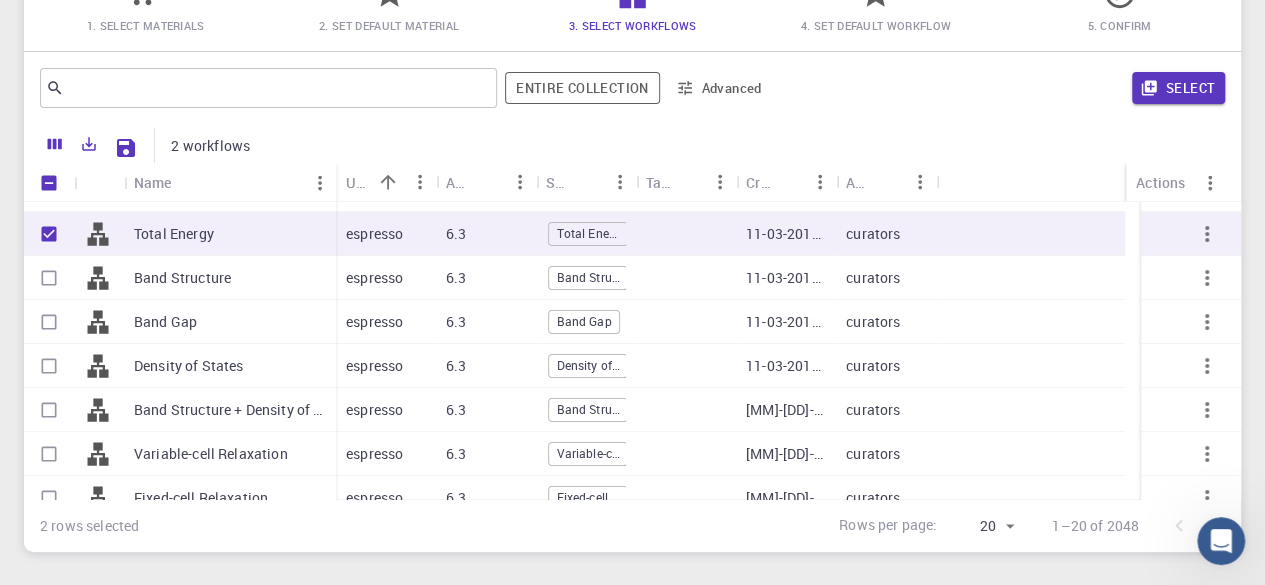 click at bounding box center [49, 366] 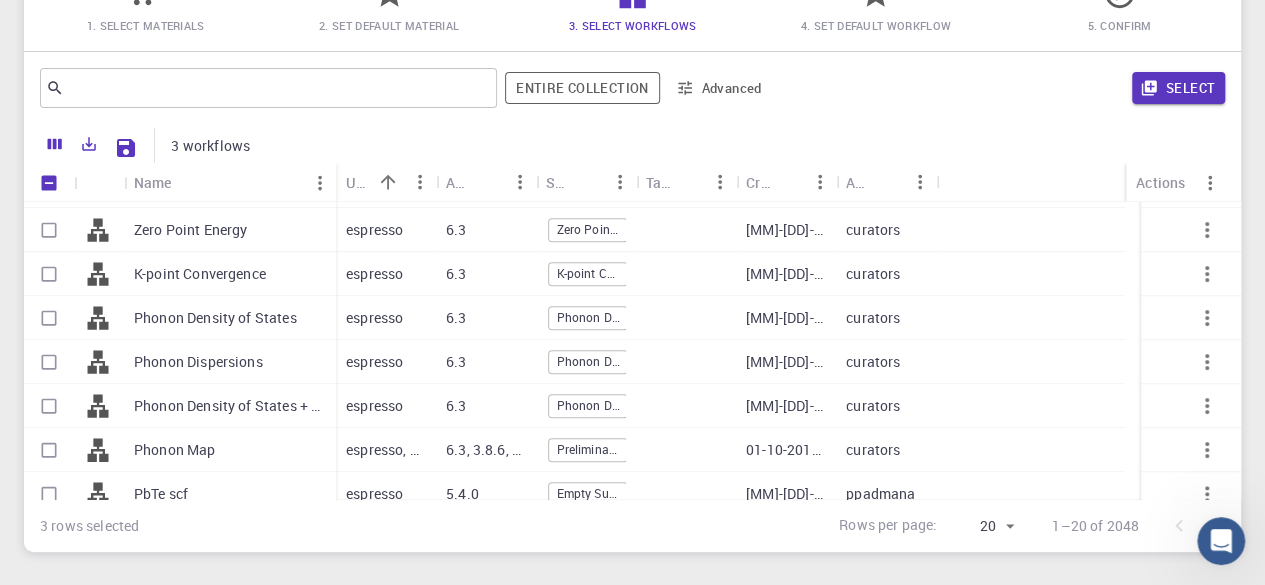 scroll, scrollTop: 568, scrollLeft: 0, axis: vertical 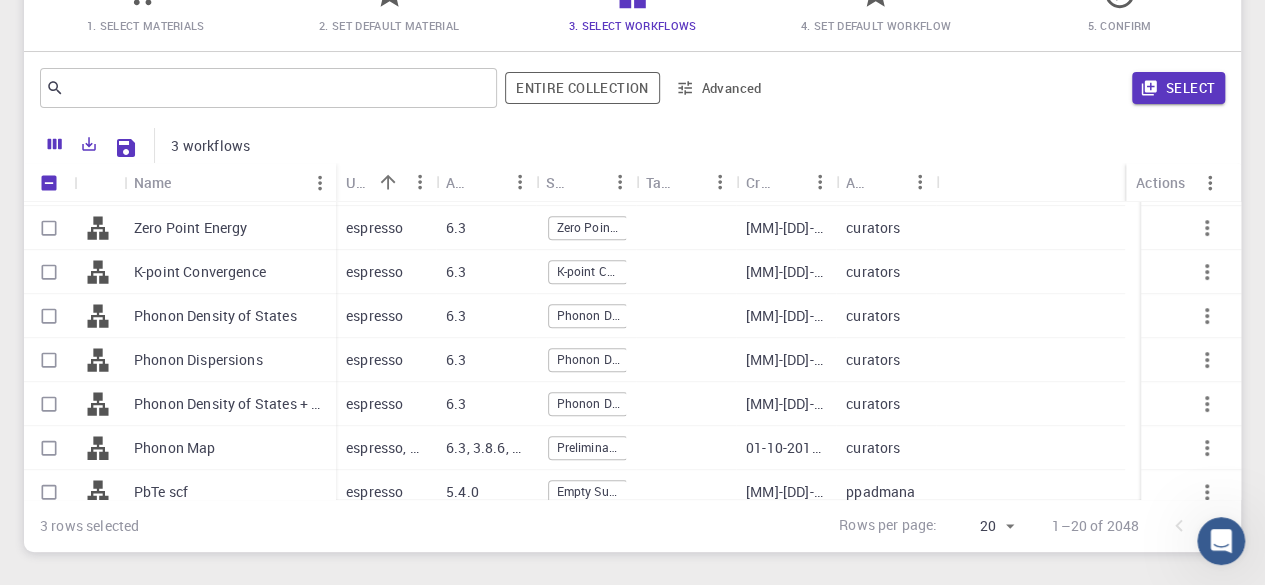 click at bounding box center (49, 316) 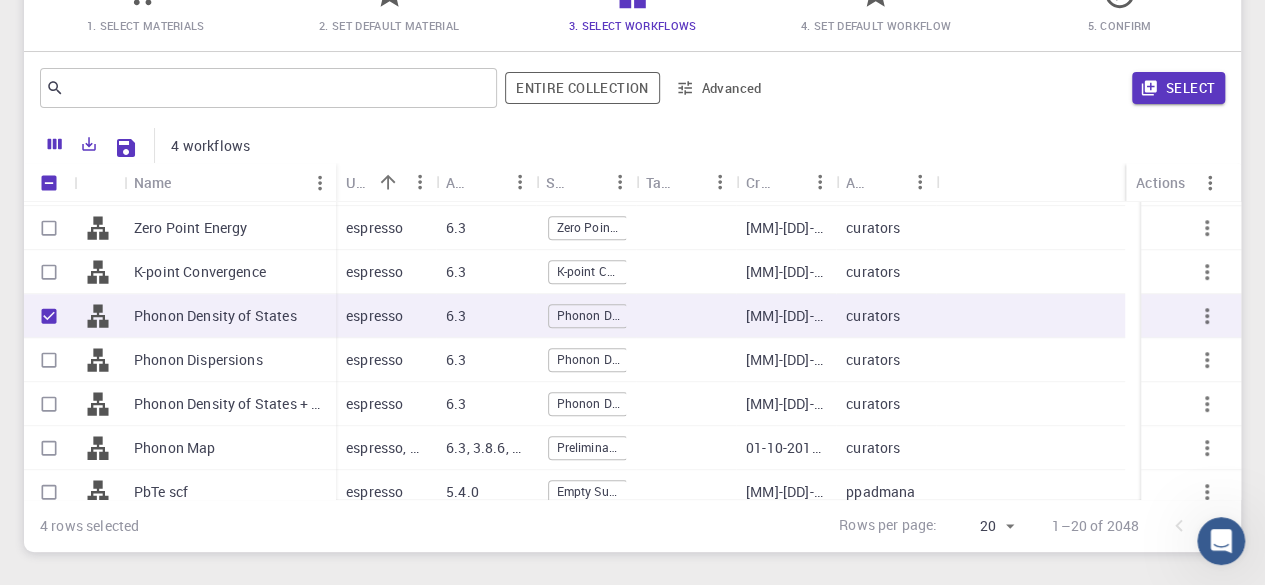 scroll, scrollTop: 582, scrollLeft: 0, axis: vertical 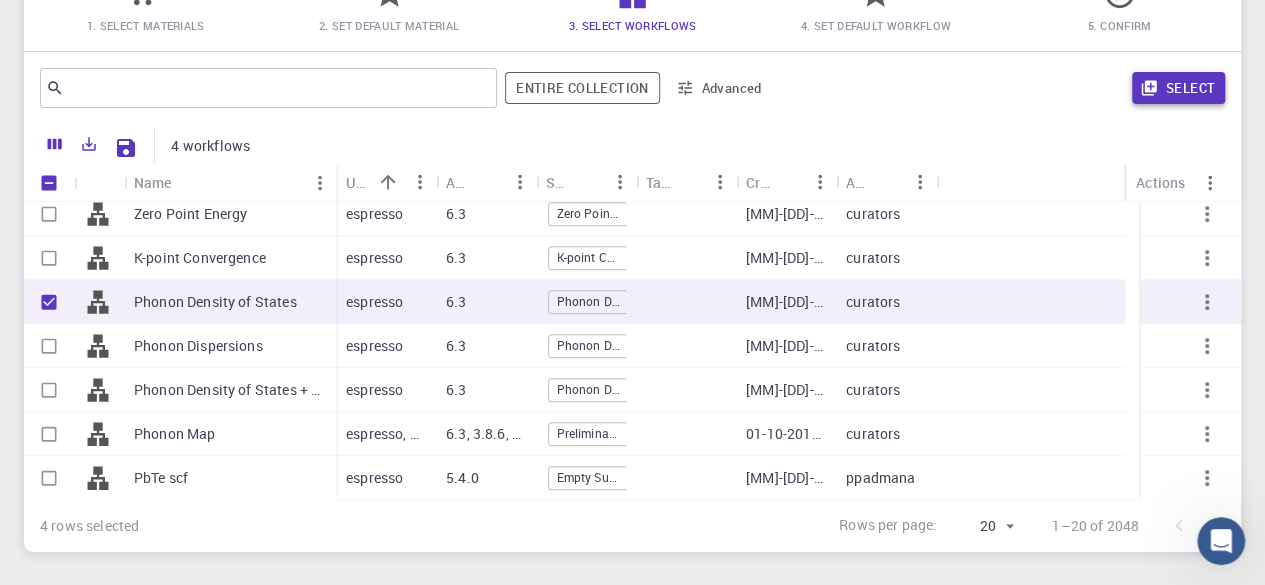 click on "Select" at bounding box center (1178, 88) 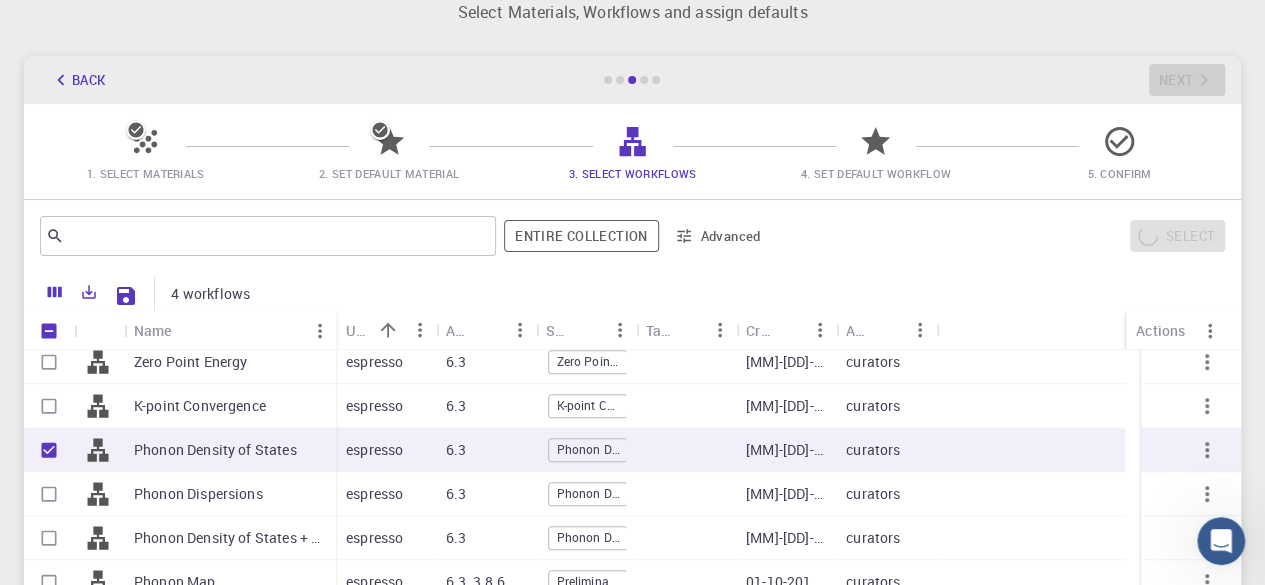 scroll, scrollTop: 51, scrollLeft: 0, axis: vertical 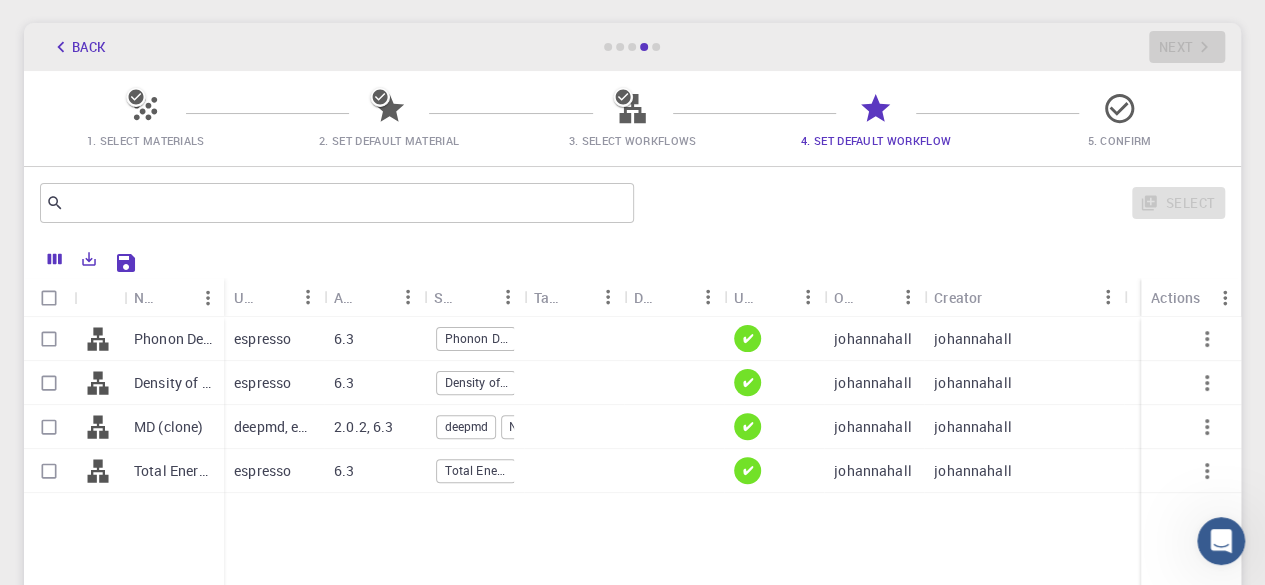 click at bounding box center [49, 471] 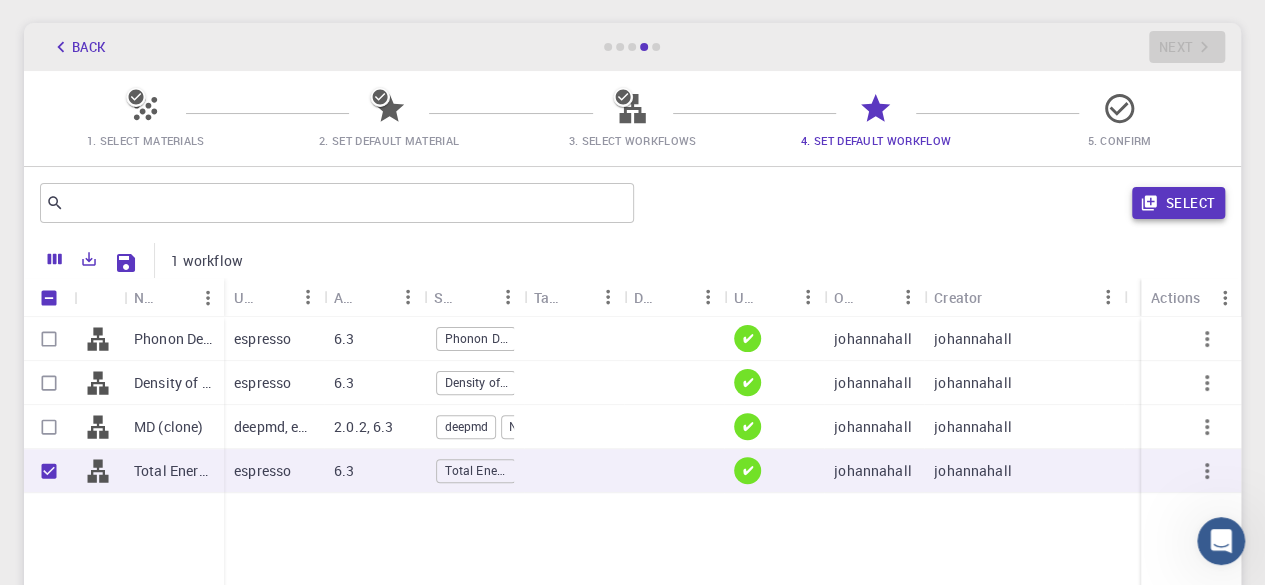 click on "Select" at bounding box center (1178, 203) 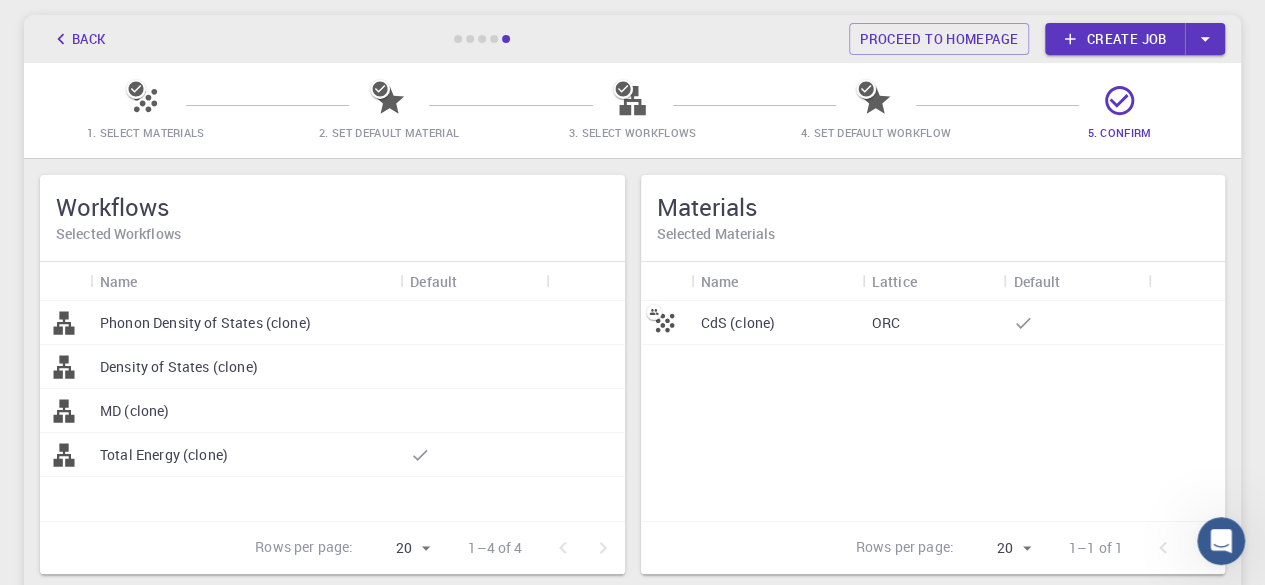 scroll, scrollTop: 87, scrollLeft: 0, axis: vertical 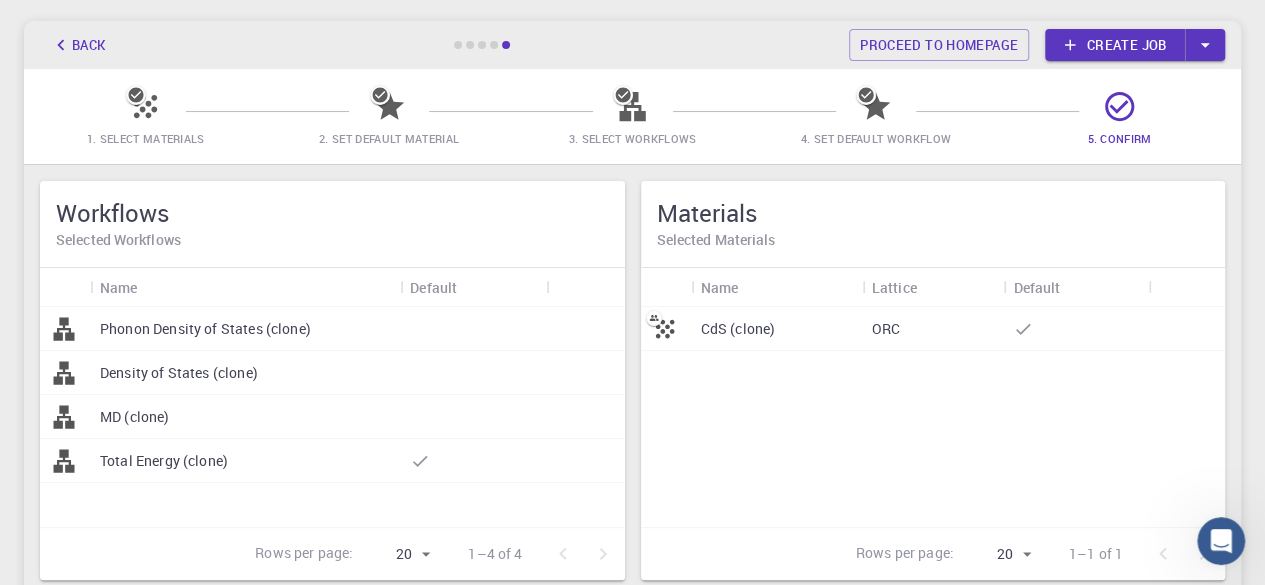 click on "CdS (clone)" at bounding box center (738, 329) 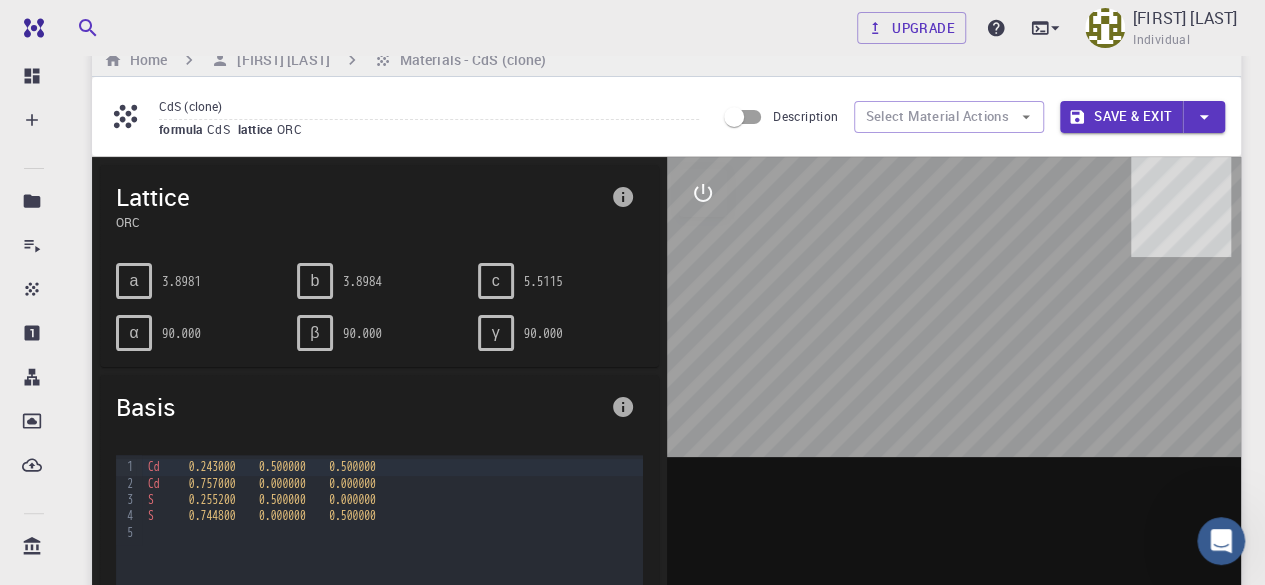 scroll, scrollTop: 0, scrollLeft: 0, axis: both 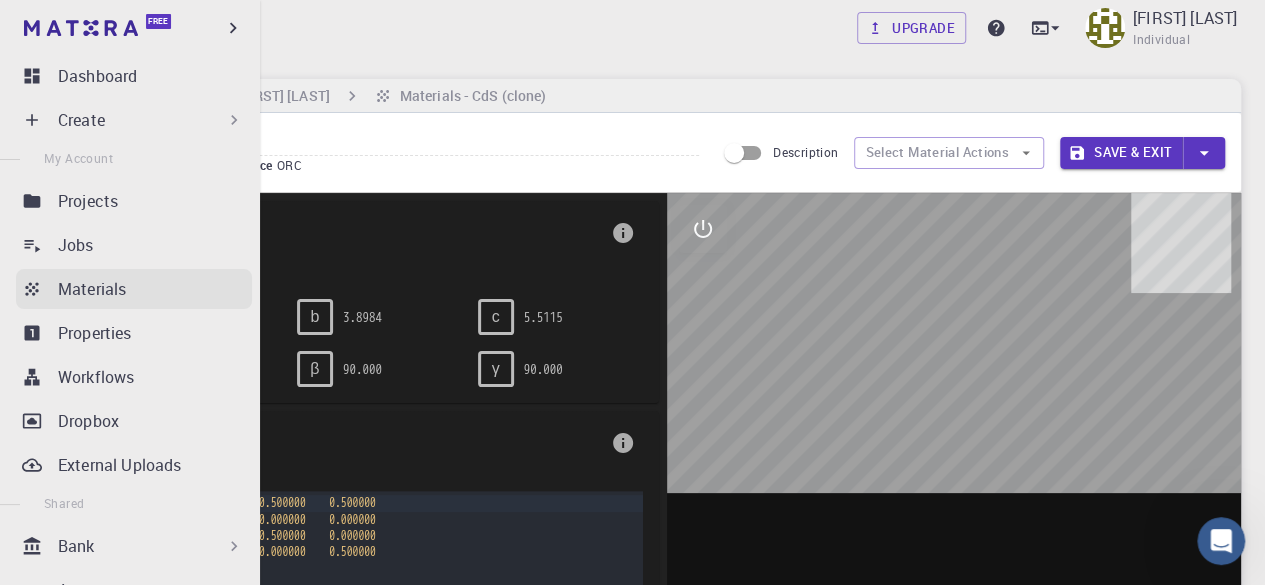 click on "Materials" at bounding box center (92, 289) 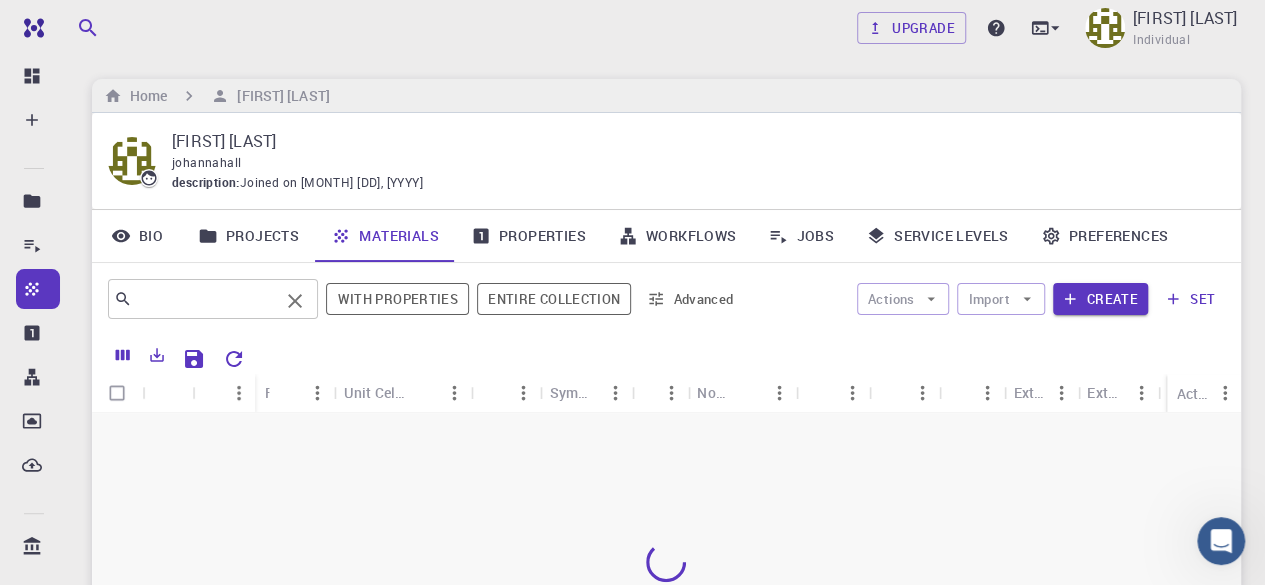 click at bounding box center [205, 299] 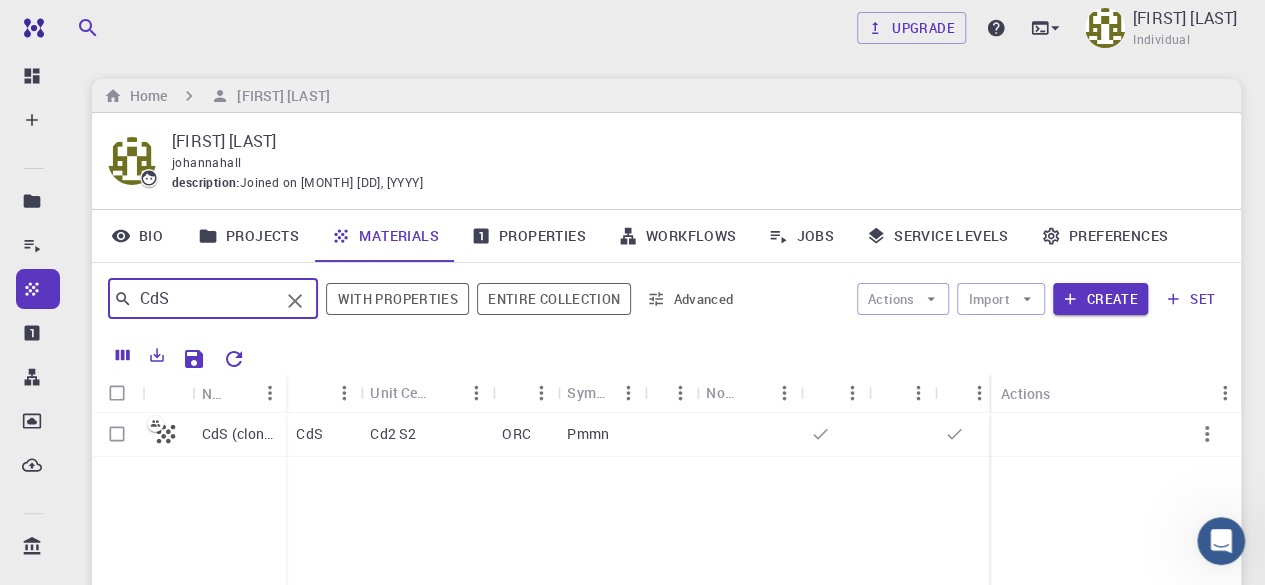 type on "CdS" 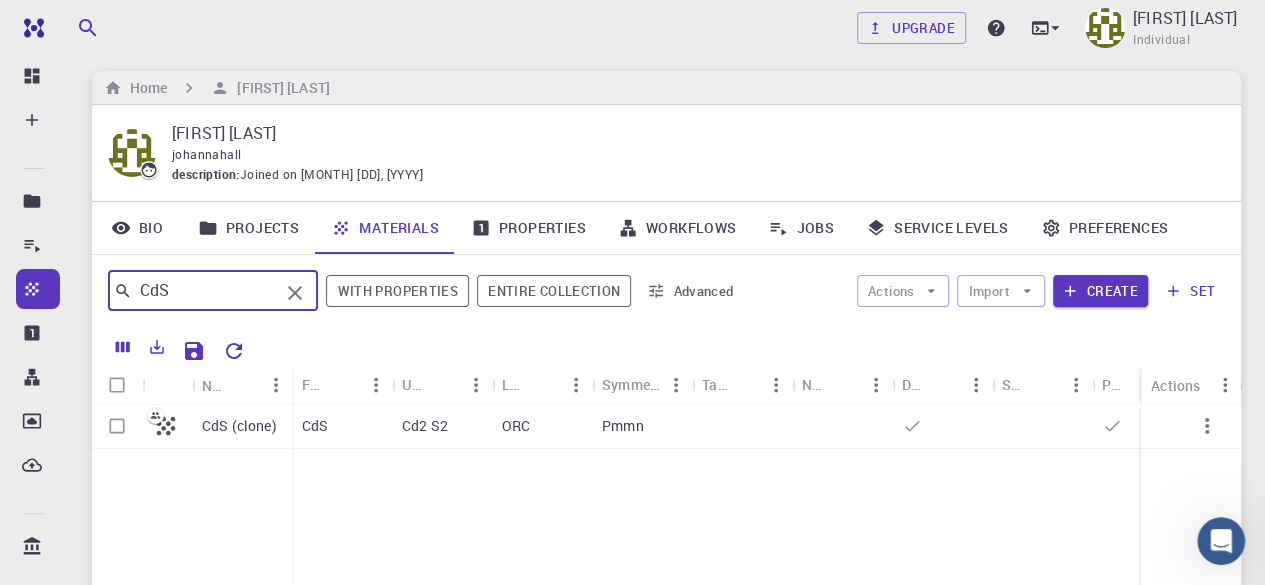 scroll, scrollTop: 7, scrollLeft: 0, axis: vertical 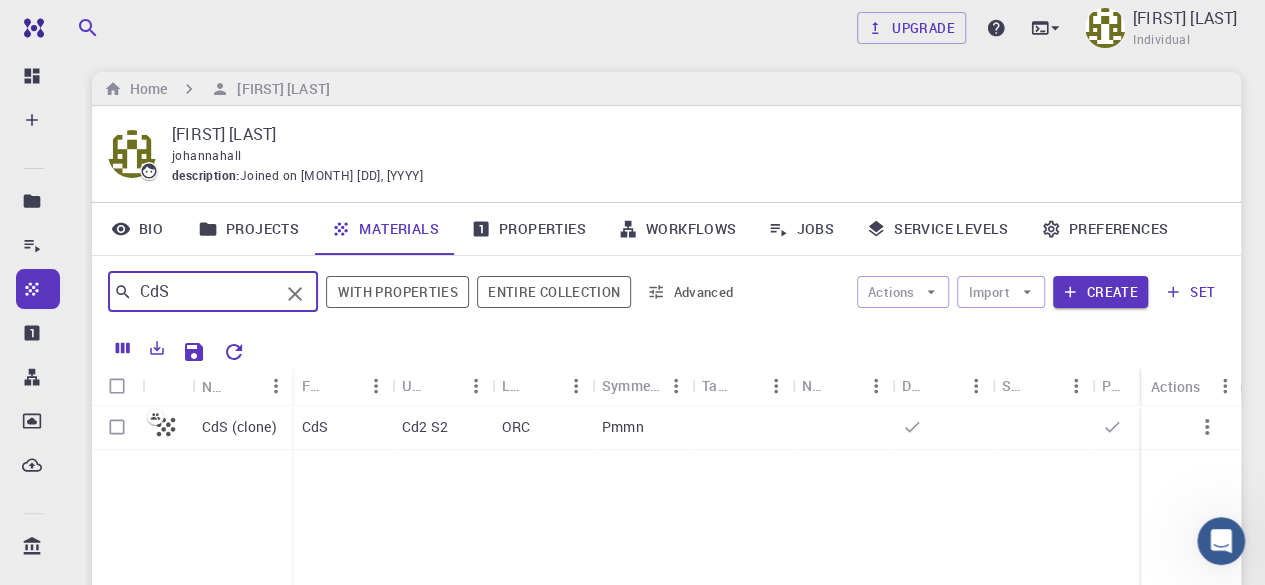click on "Properties" at bounding box center (528, 229) 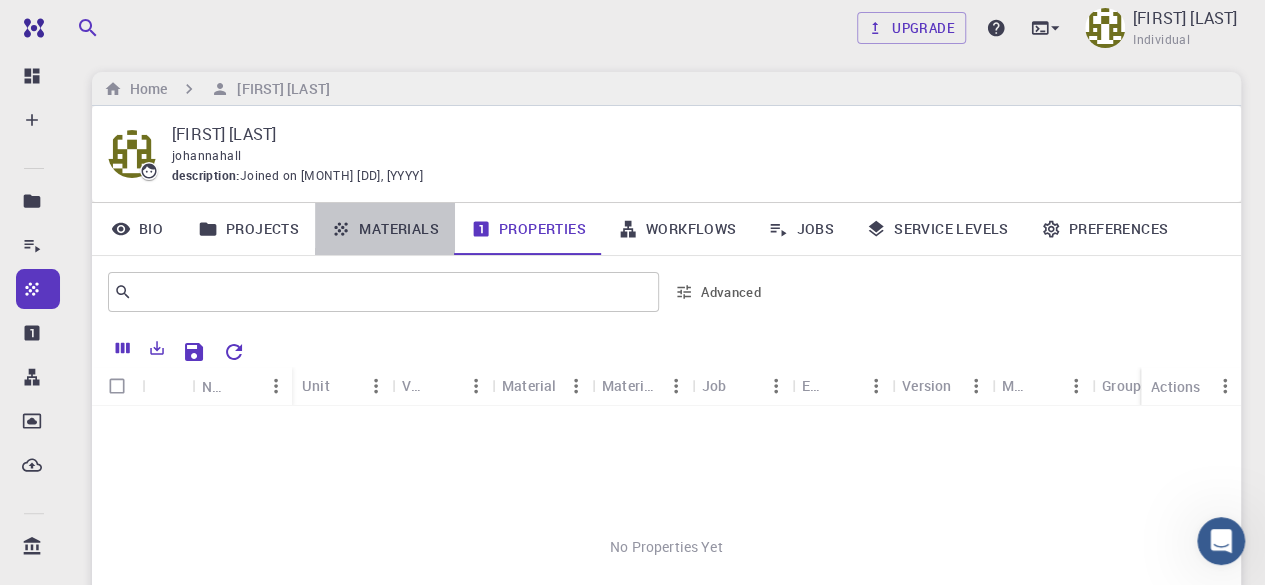 click on "Materials" at bounding box center [385, 229] 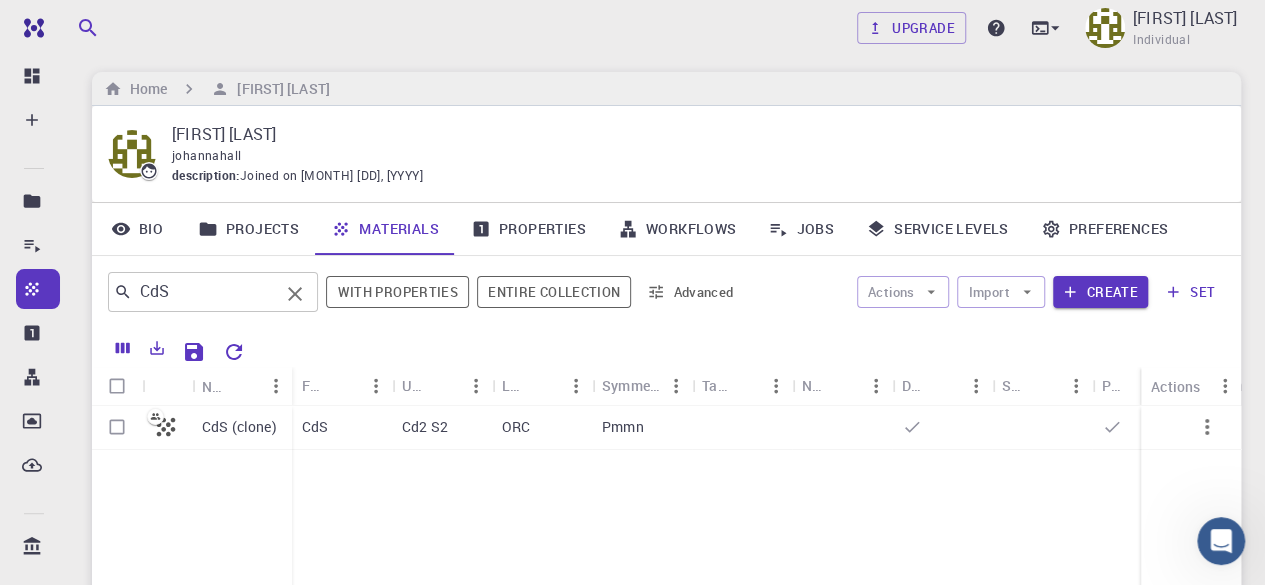 click on "CdS" at bounding box center [205, 292] 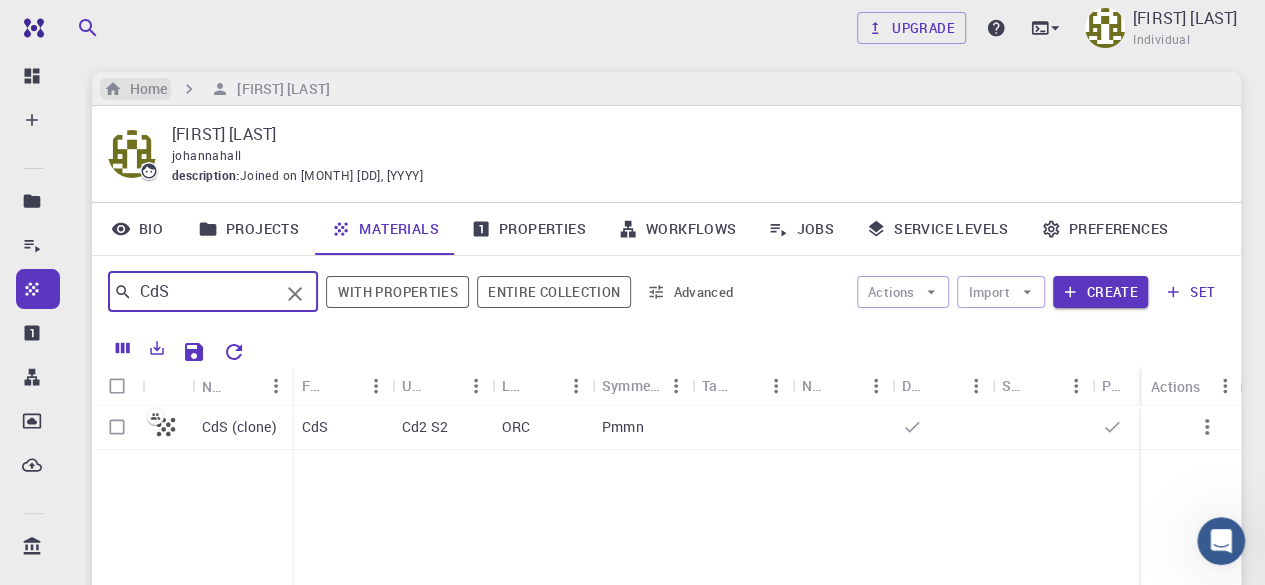 click on "Home" at bounding box center [144, 89] 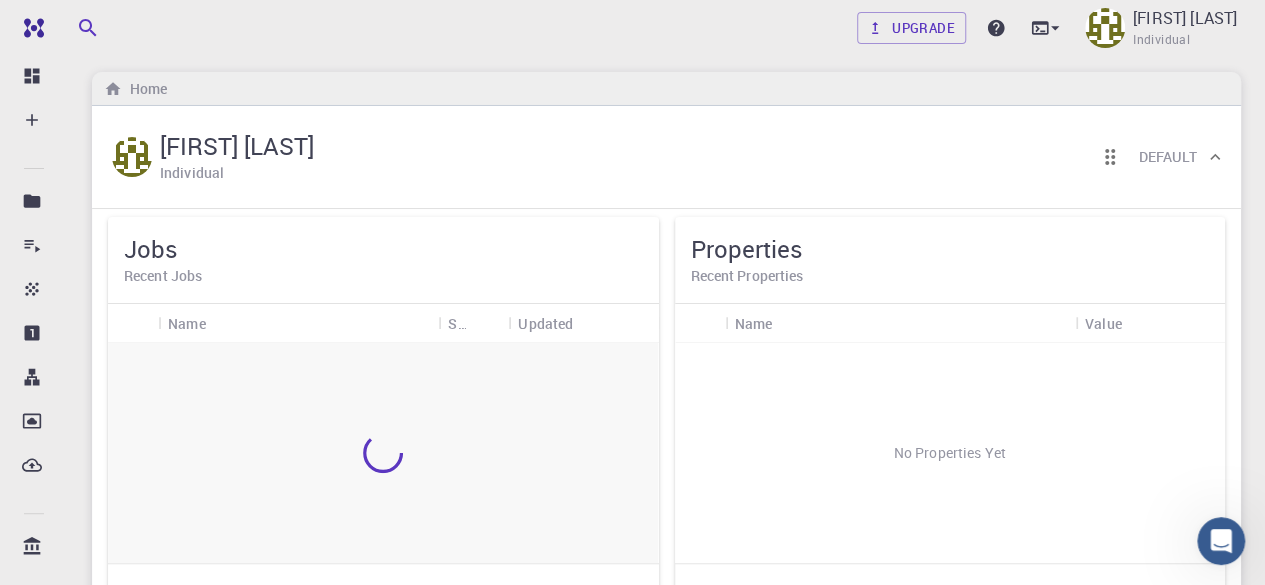 click 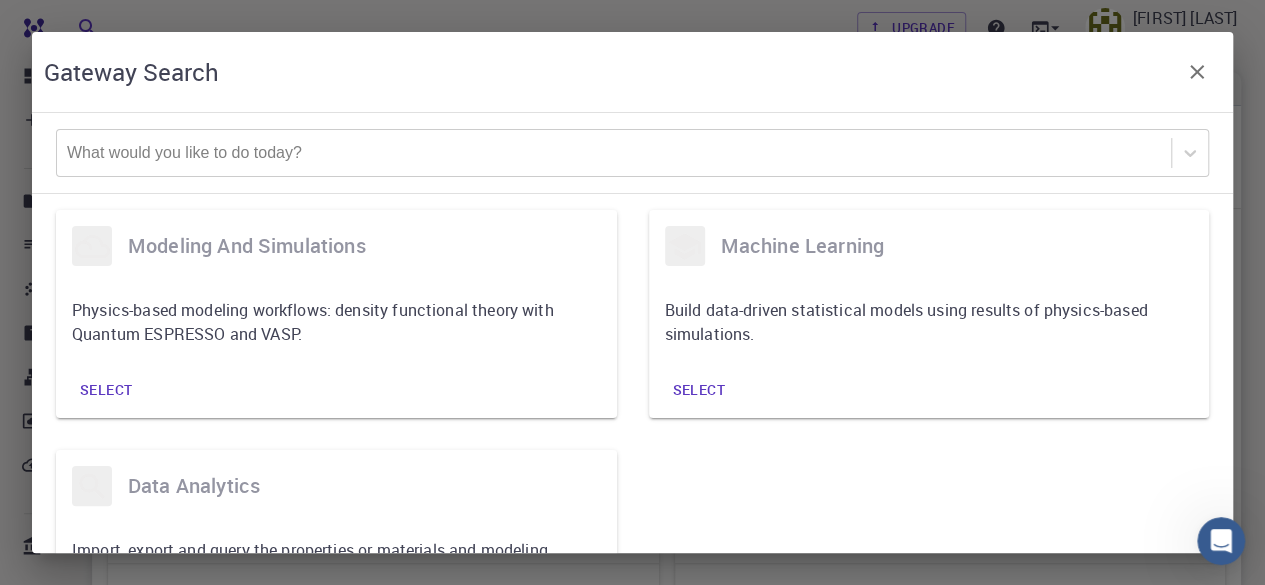 scroll, scrollTop: 17, scrollLeft: 0, axis: vertical 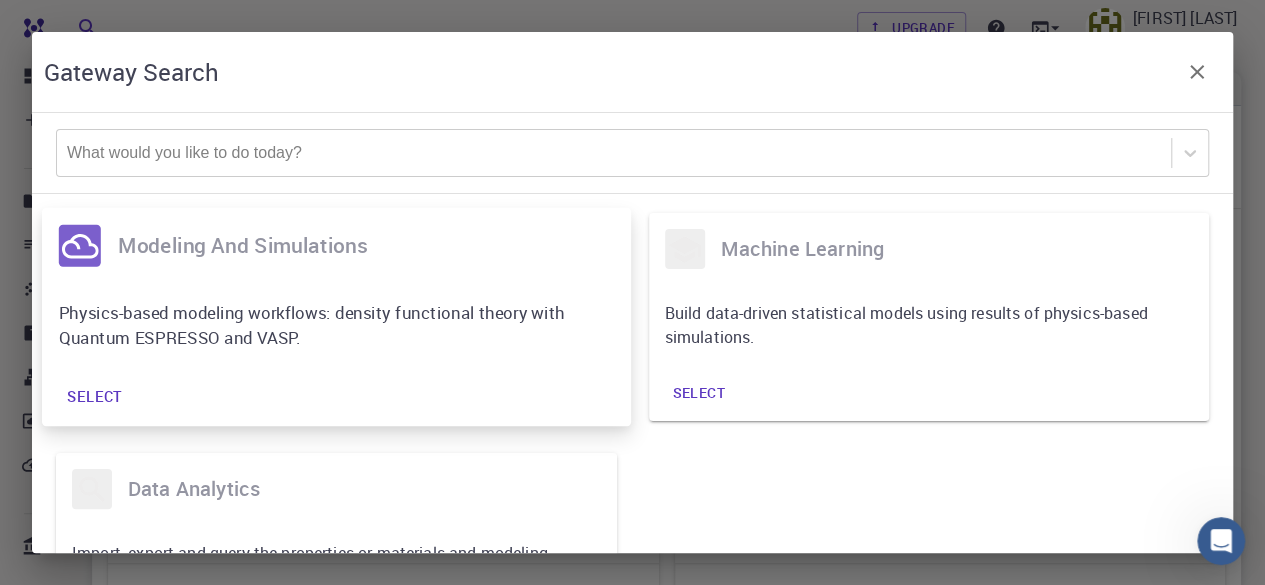 click on "Physics-based modeling workflows: density functional theory with Quantum ESPRESSO and VASP." at bounding box center (322, 325) 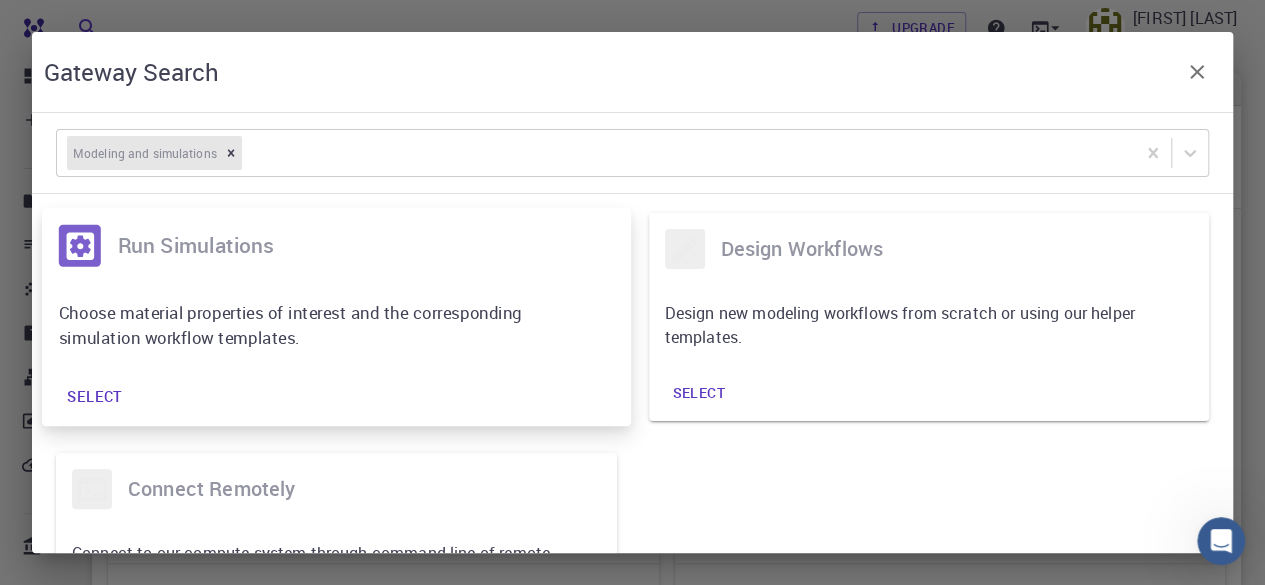 click on "run simulations" at bounding box center [336, 246] 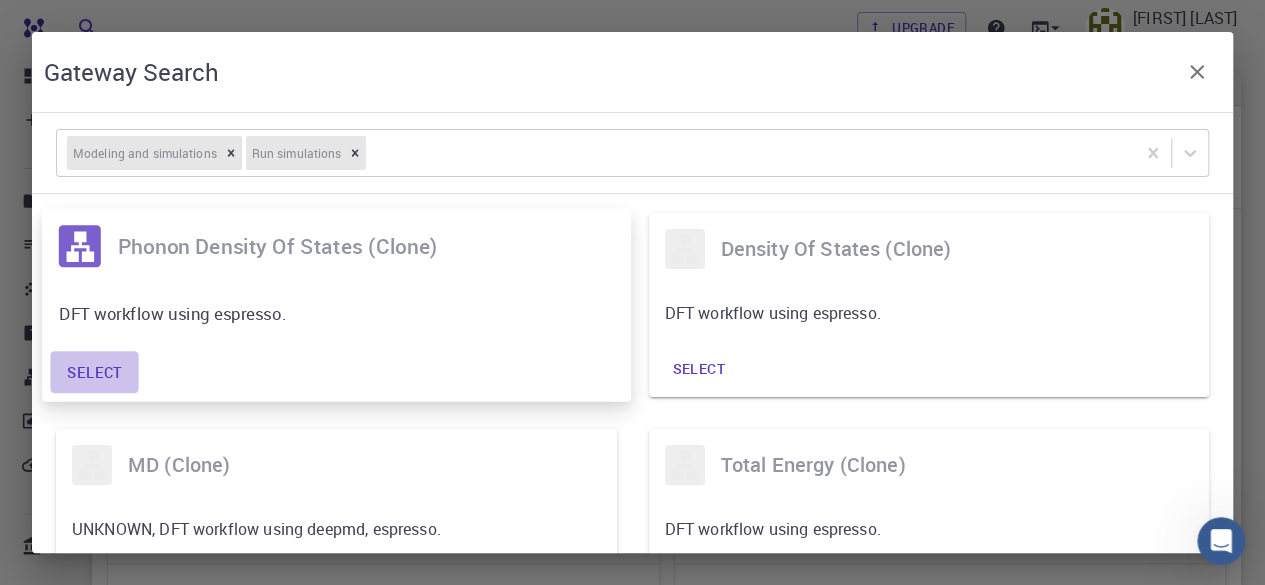 click on "Select" at bounding box center (94, 372) 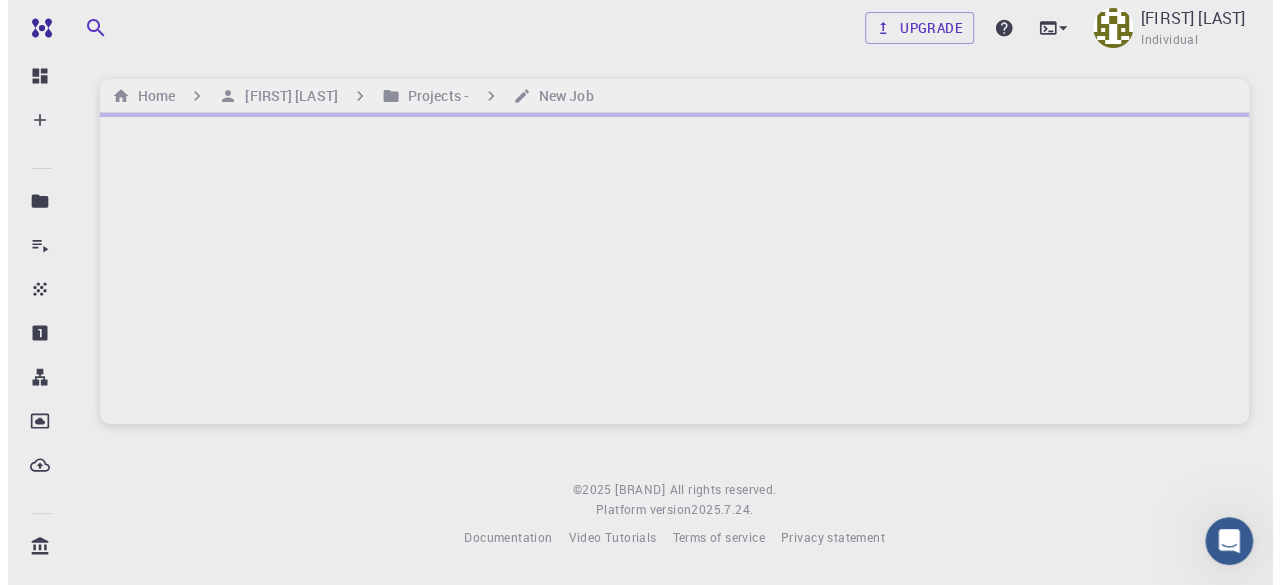 scroll, scrollTop: 0, scrollLeft: 0, axis: both 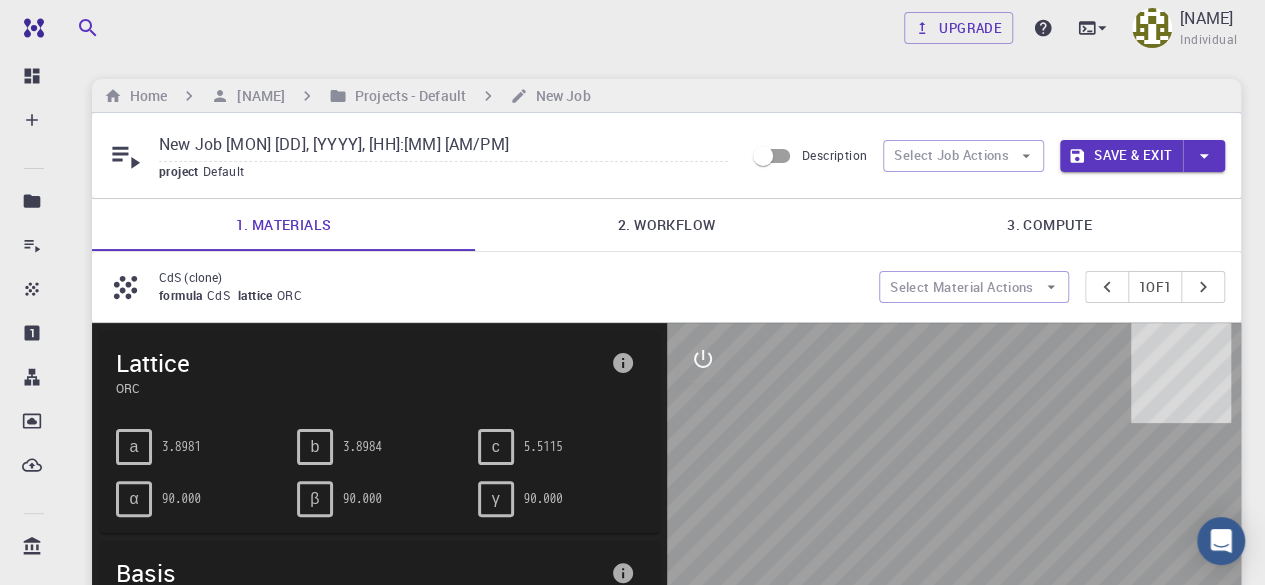 click on "CdS (clone)" at bounding box center (511, 277) 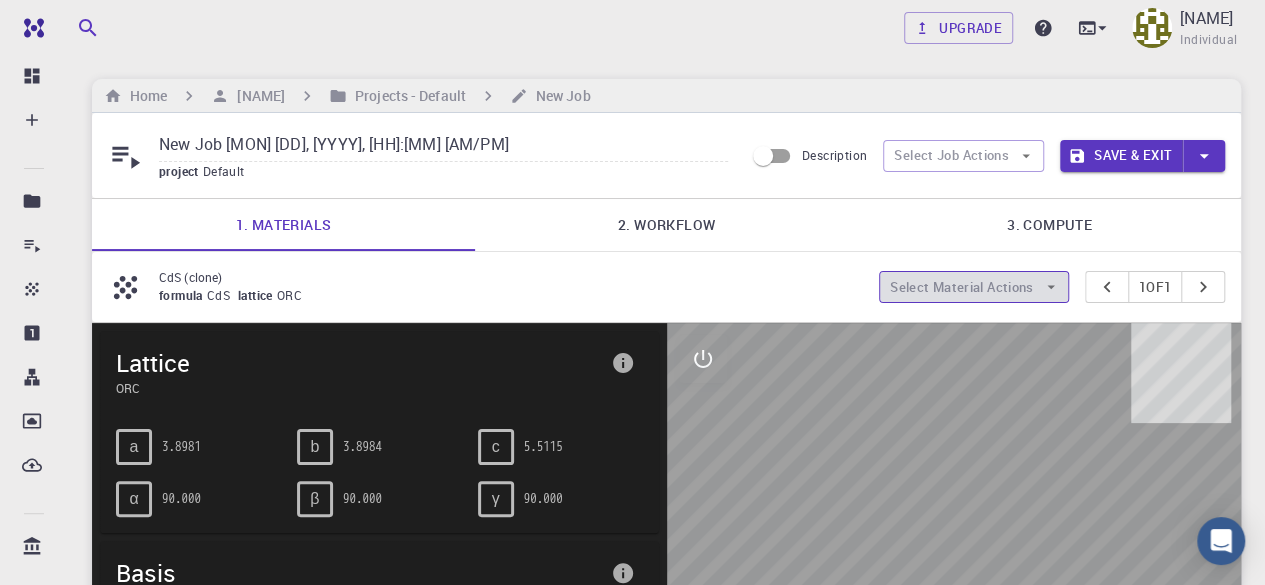 click on "Select Material Actions" at bounding box center [974, 287] 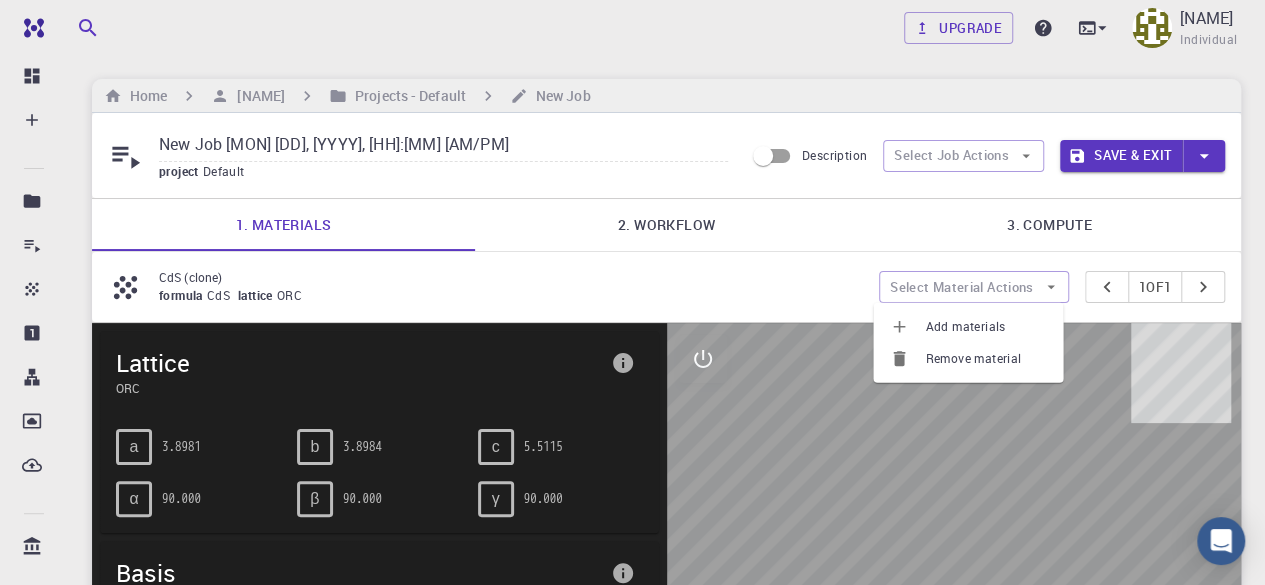 click 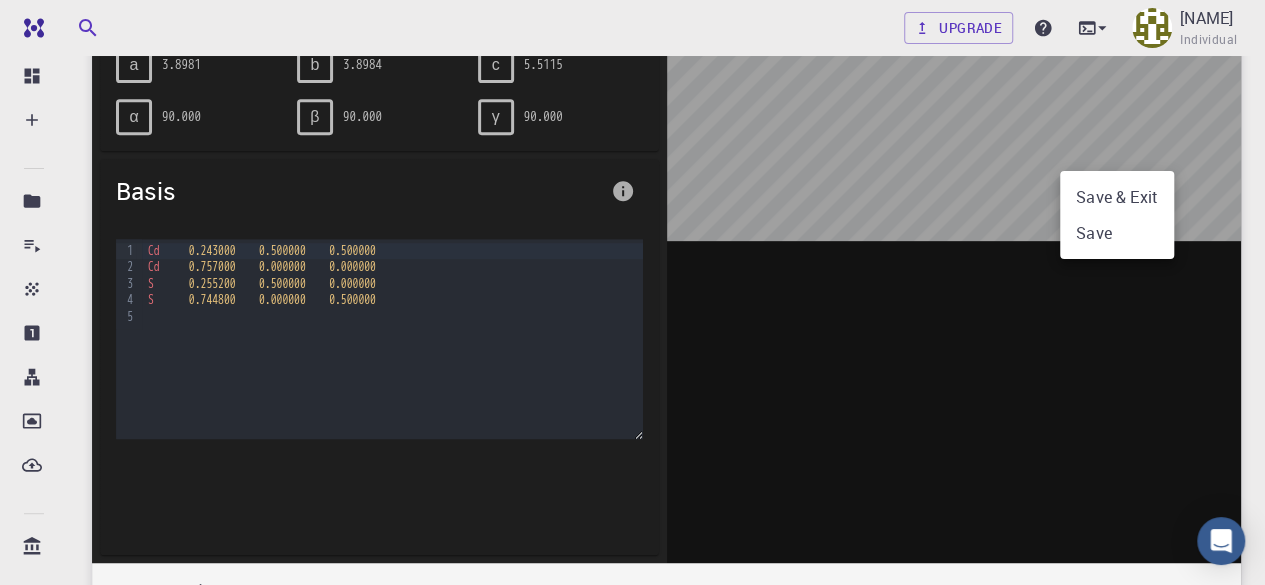 scroll, scrollTop: 399, scrollLeft: 0, axis: vertical 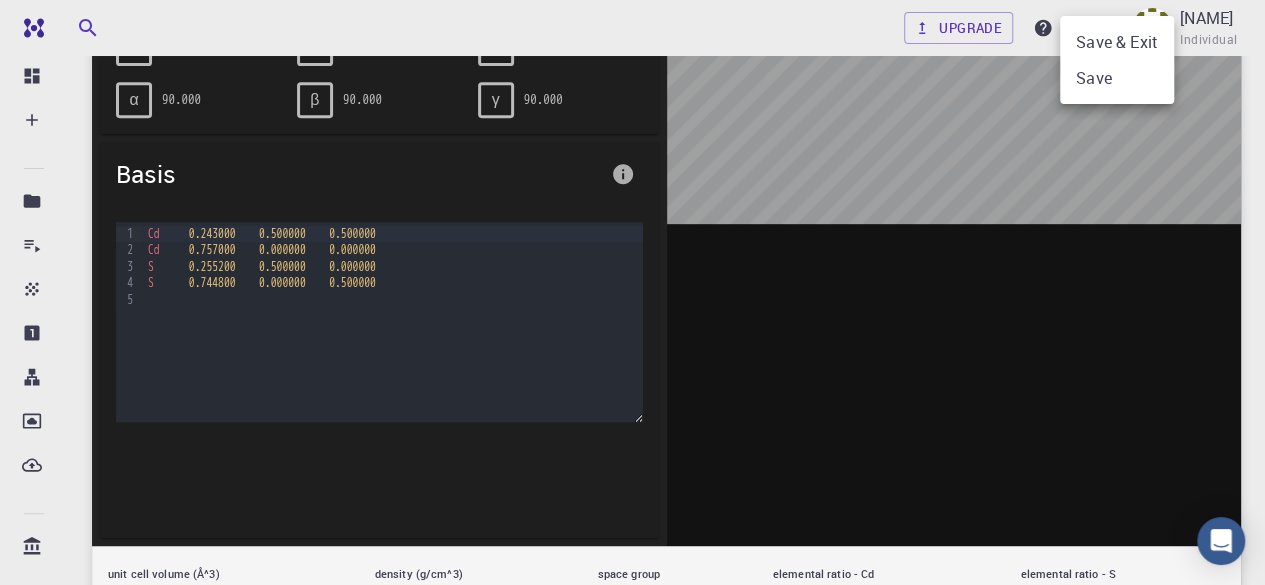 click at bounding box center (632, 292) 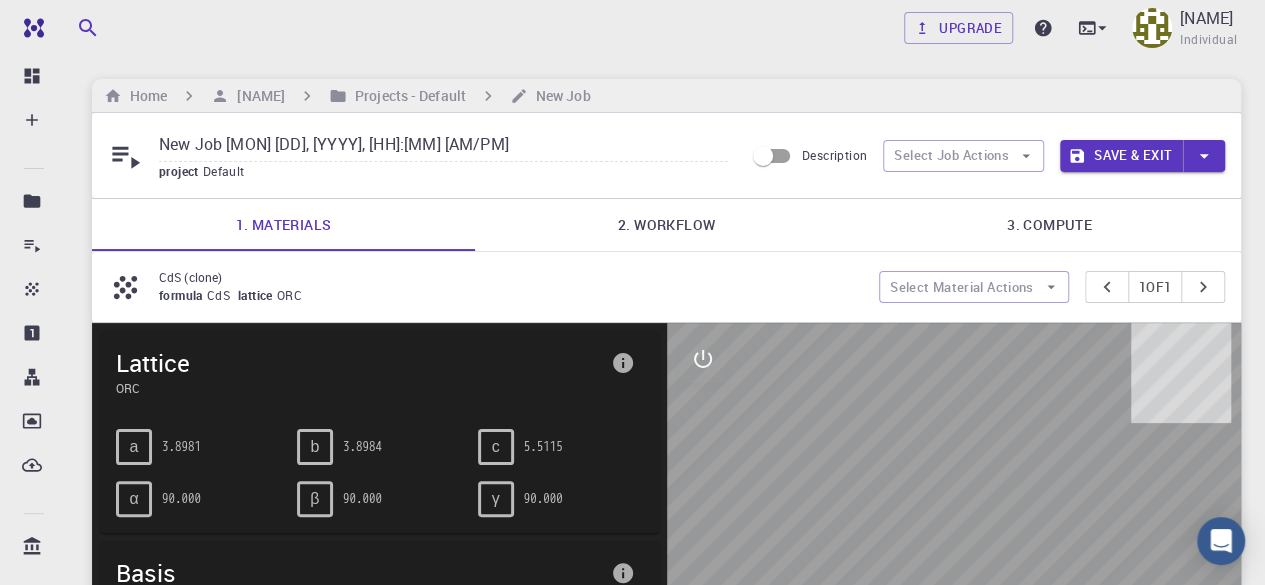 click at bounding box center [632, 292] 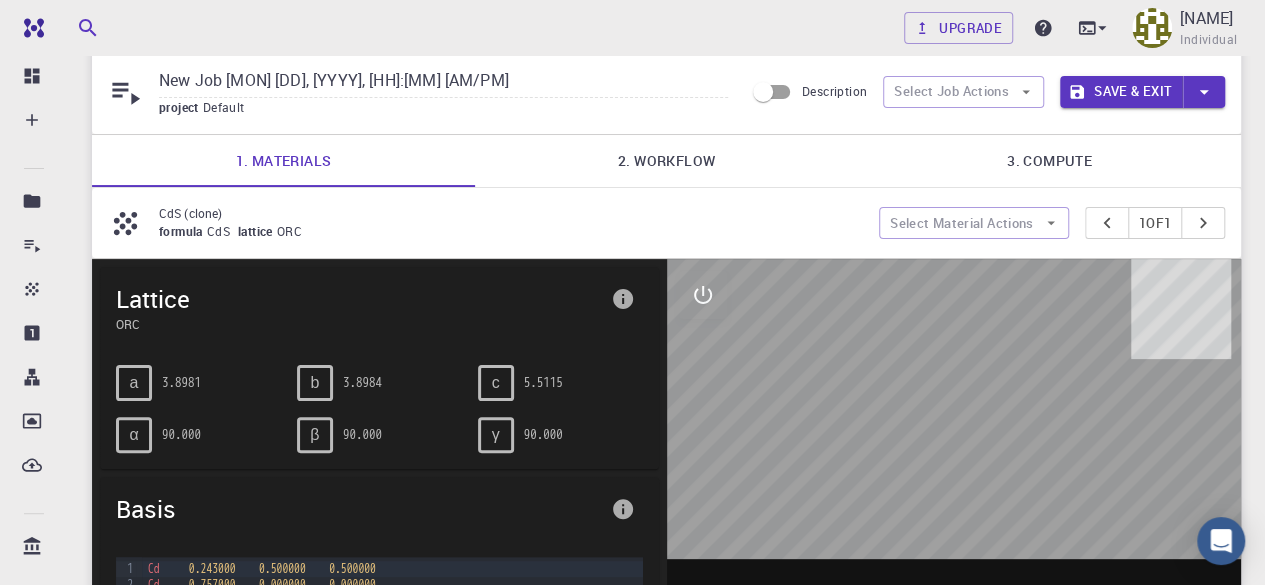 scroll, scrollTop: 67, scrollLeft: 0, axis: vertical 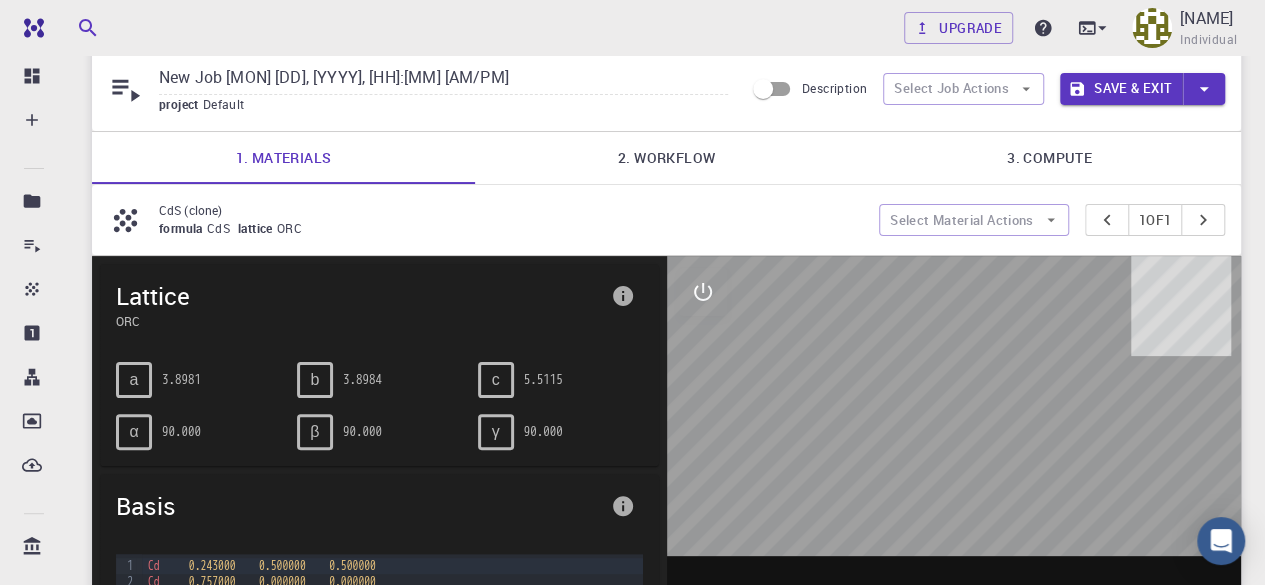 click on "CdS (clone)" at bounding box center [511, 210] 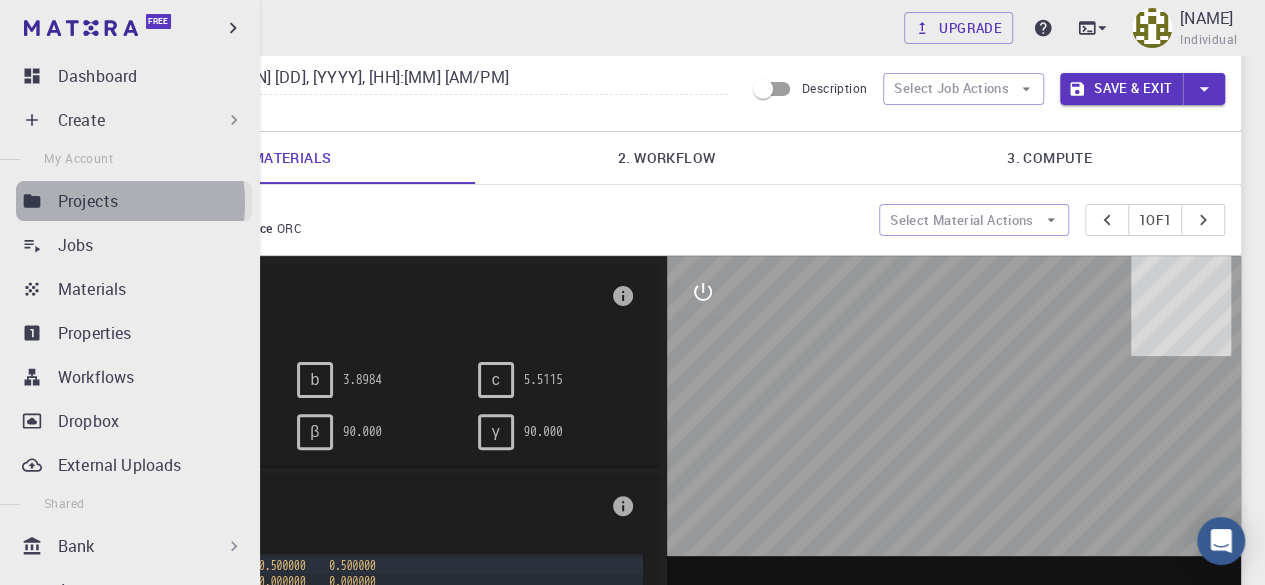 click on "Projects" at bounding box center (88, 201) 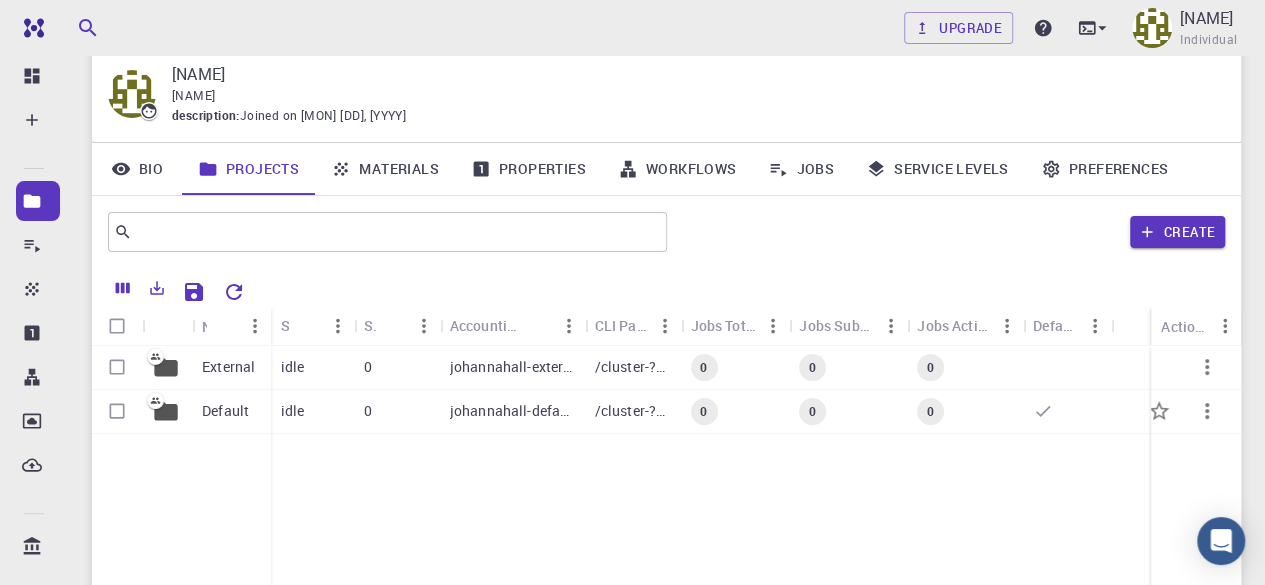 click at bounding box center (117, 411) 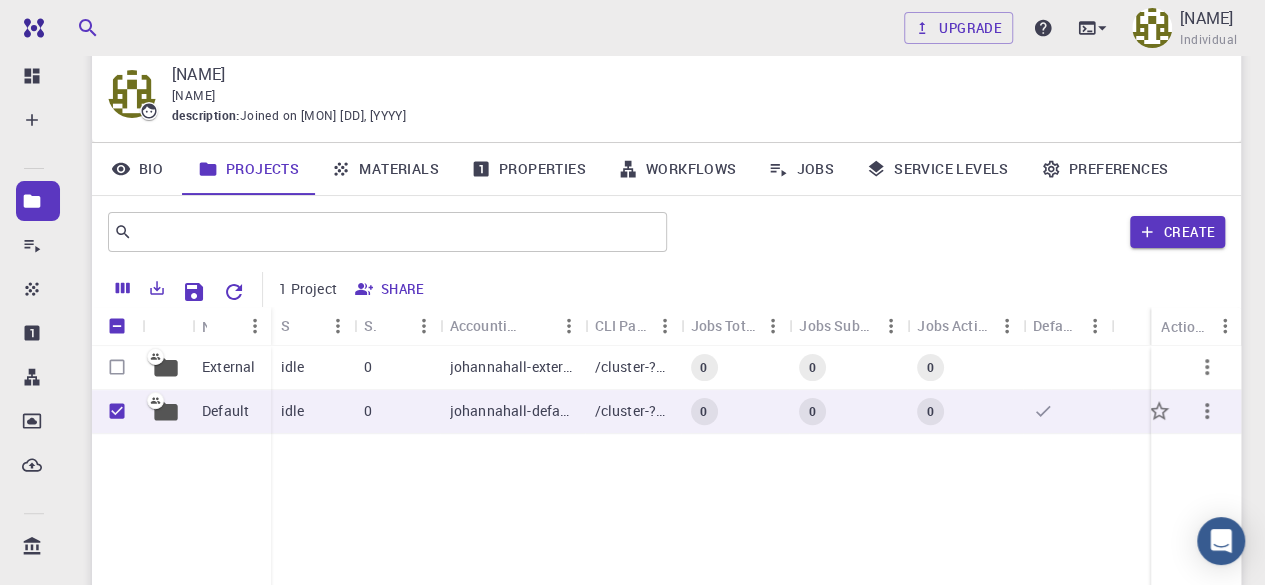 click 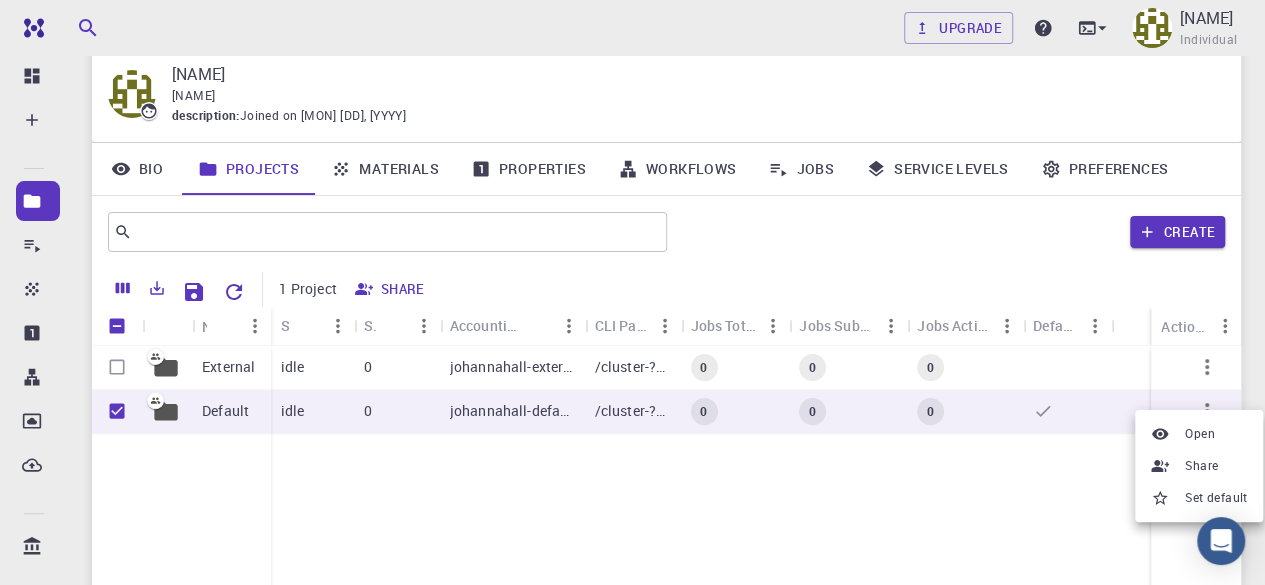 click at bounding box center [632, 292] 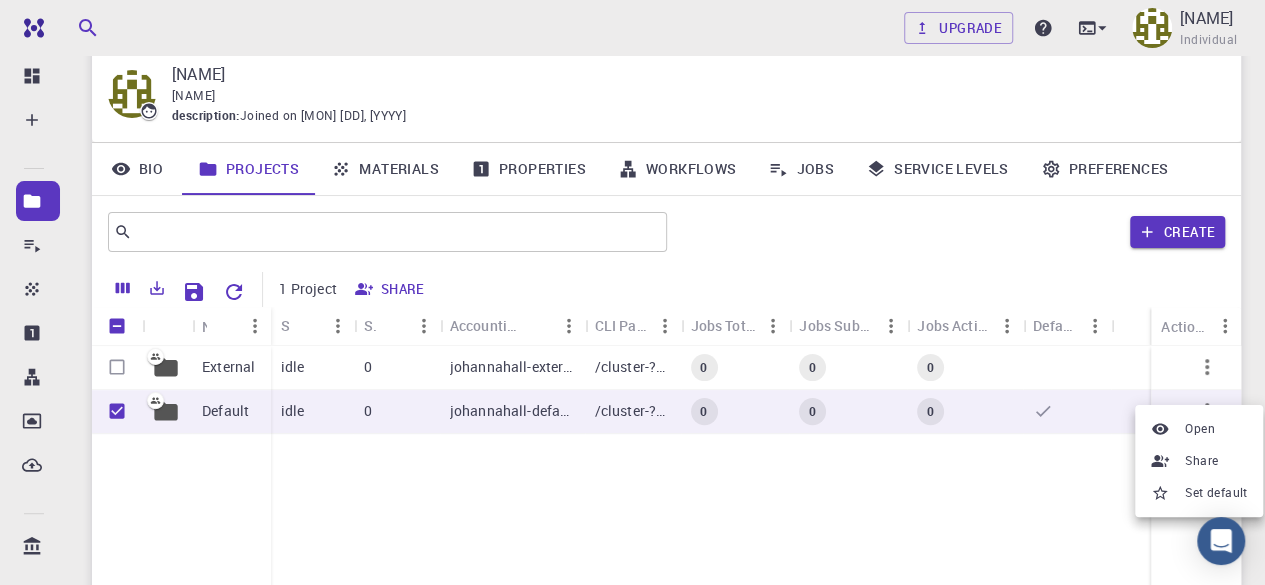 click at bounding box center (632, 292) 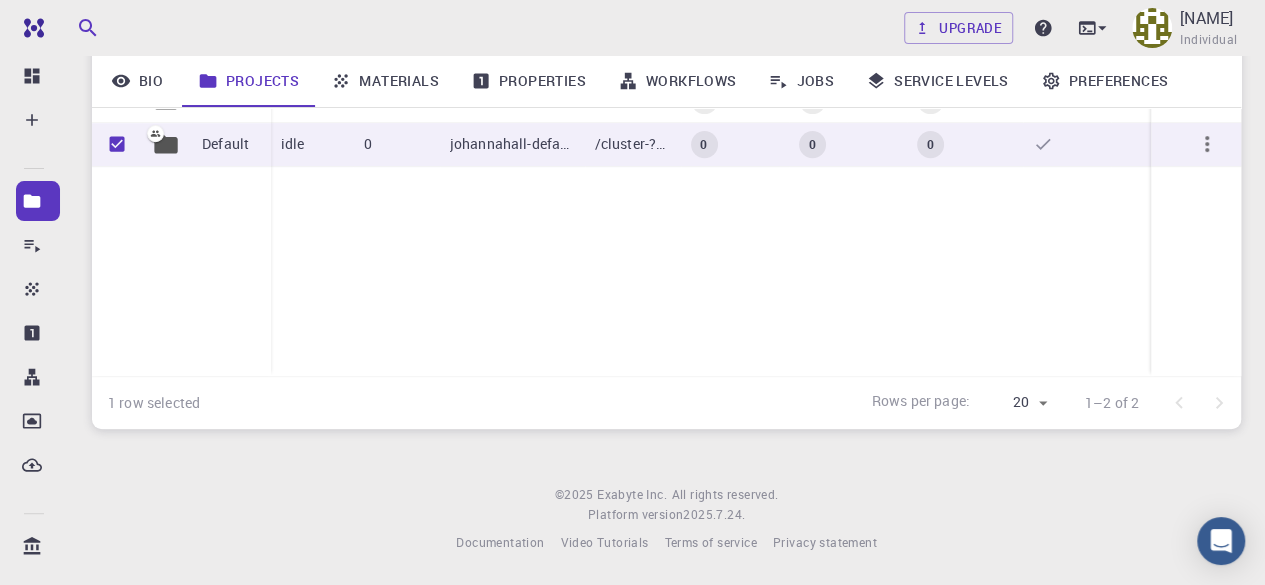 scroll, scrollTop: 0, scrollLeft: 0, axis: both 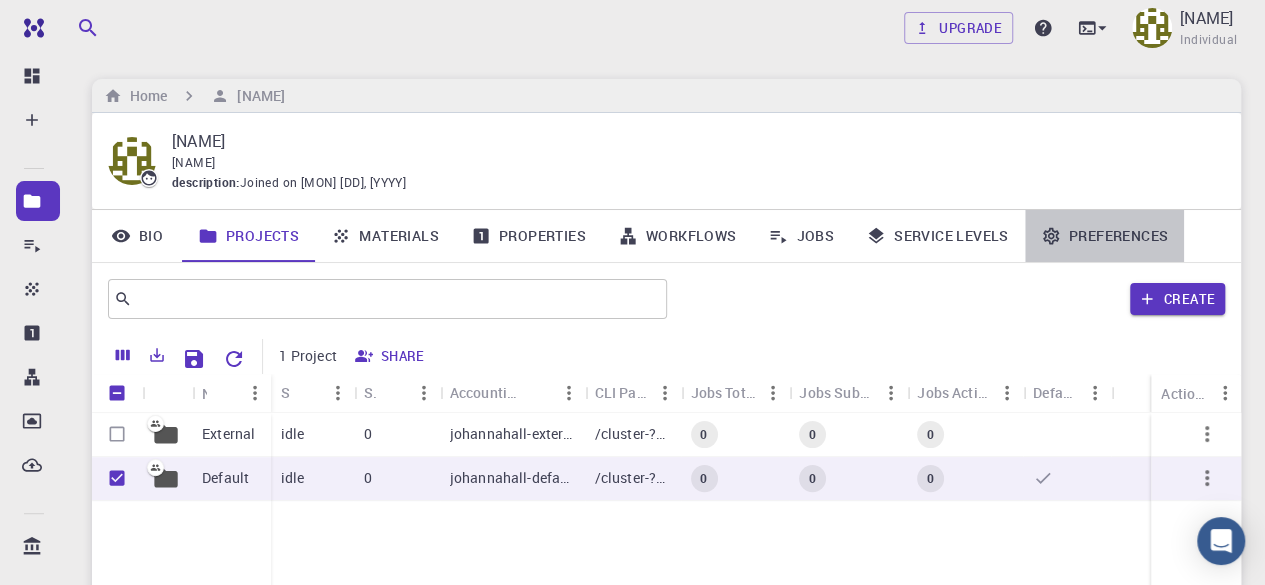 click on "Preferences" at bounding box center [1104, 236] 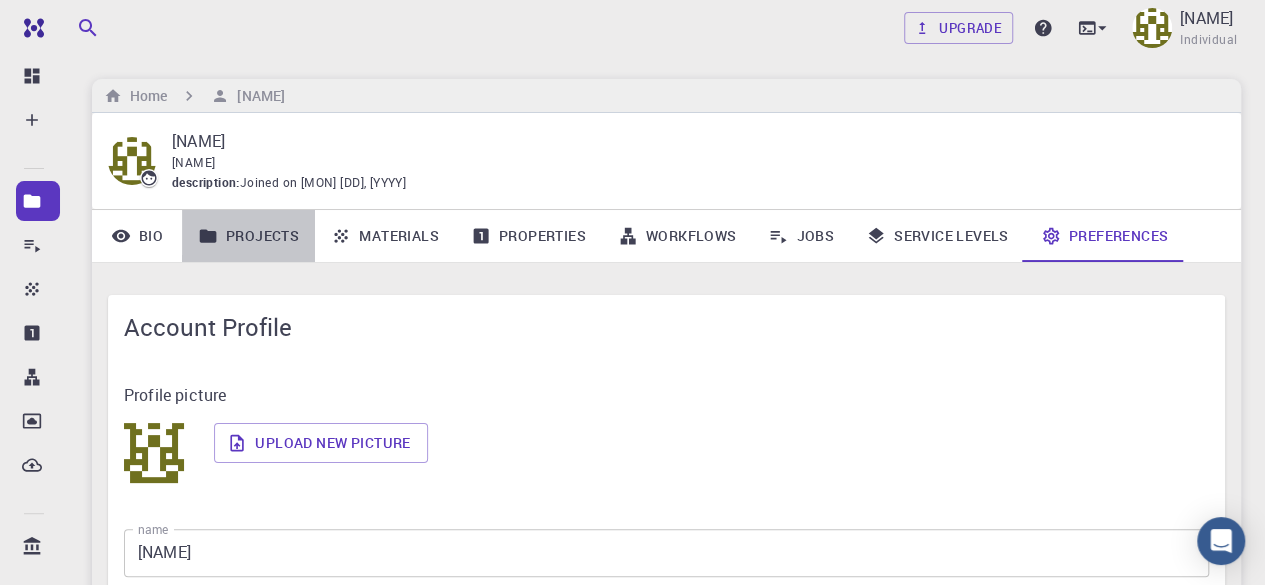 click 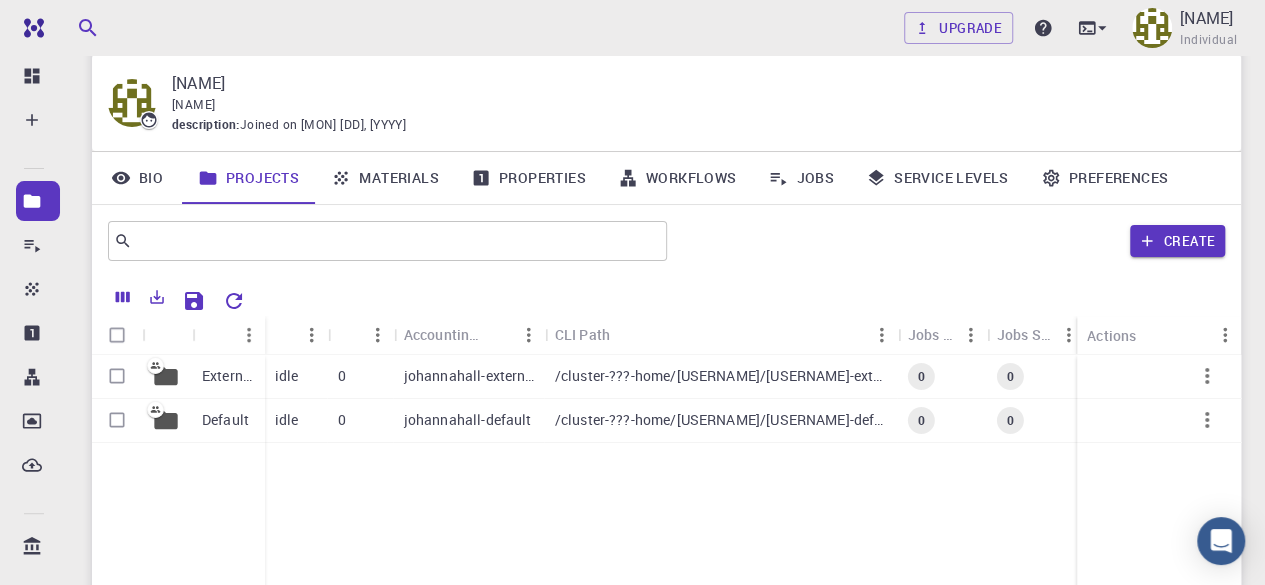 scroll, scrollTop: 63, scrollLeft: 0, axis: vertical 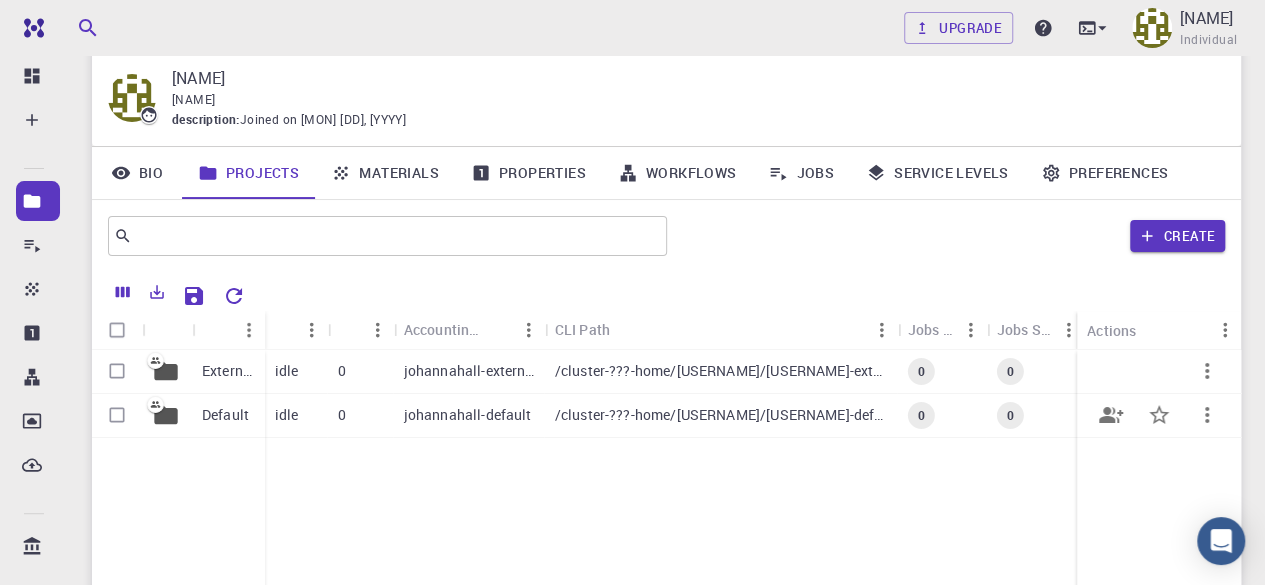 click at bounding box center (117, 415) 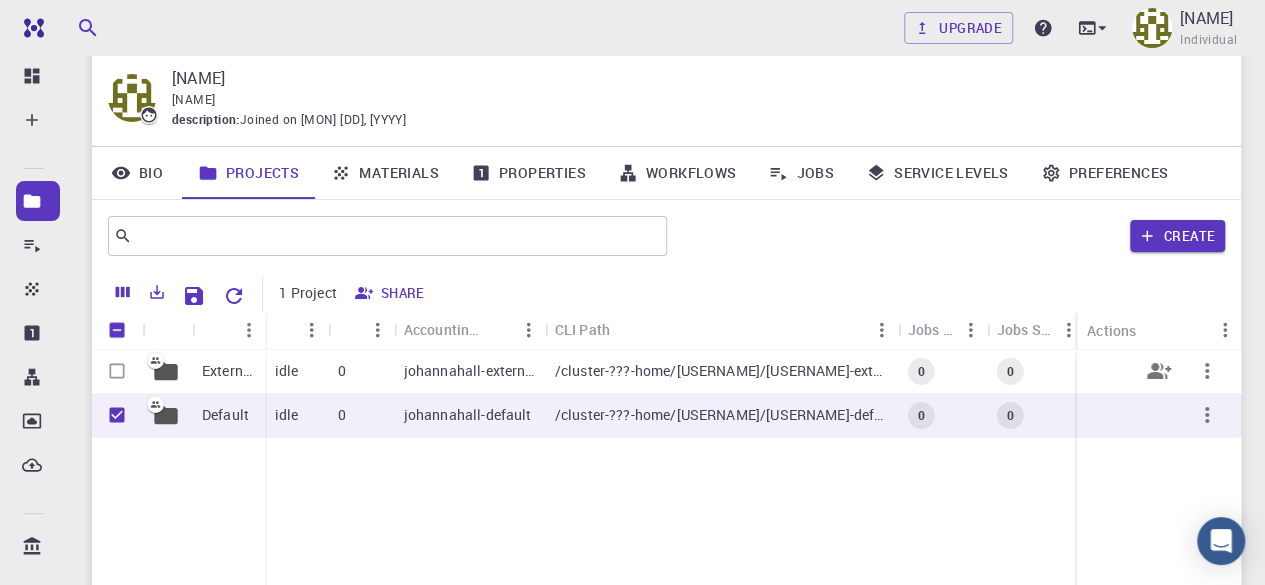 click on "johannahall-external" at bounding box center (469, 371) 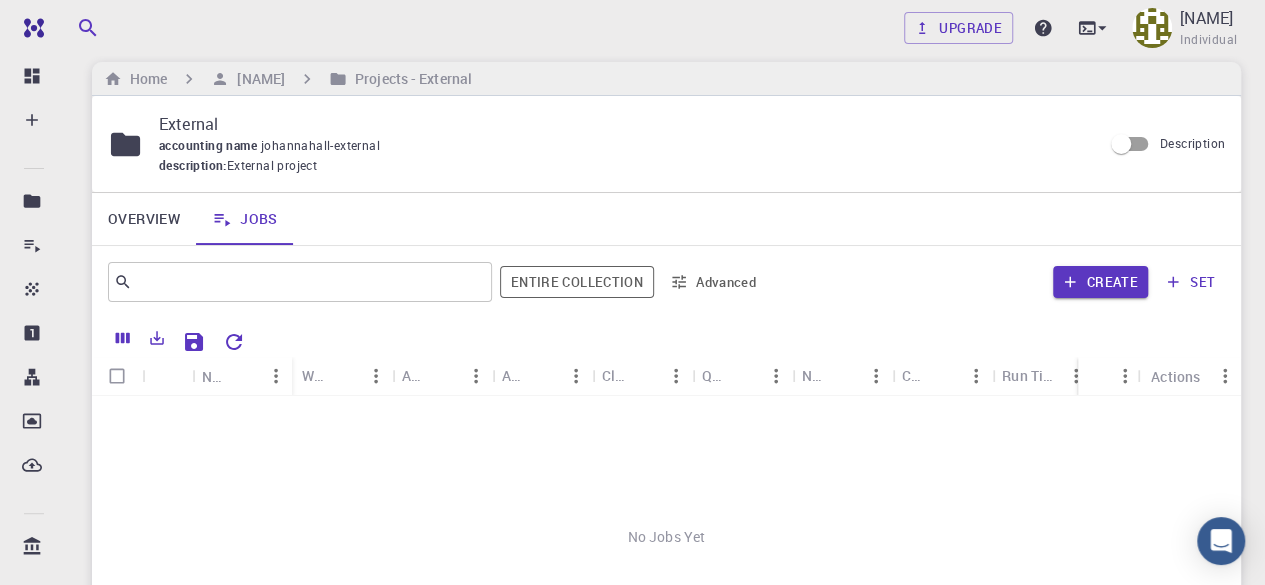 scroll, scrollTop: 0, scrollLeft: 0, axis: both 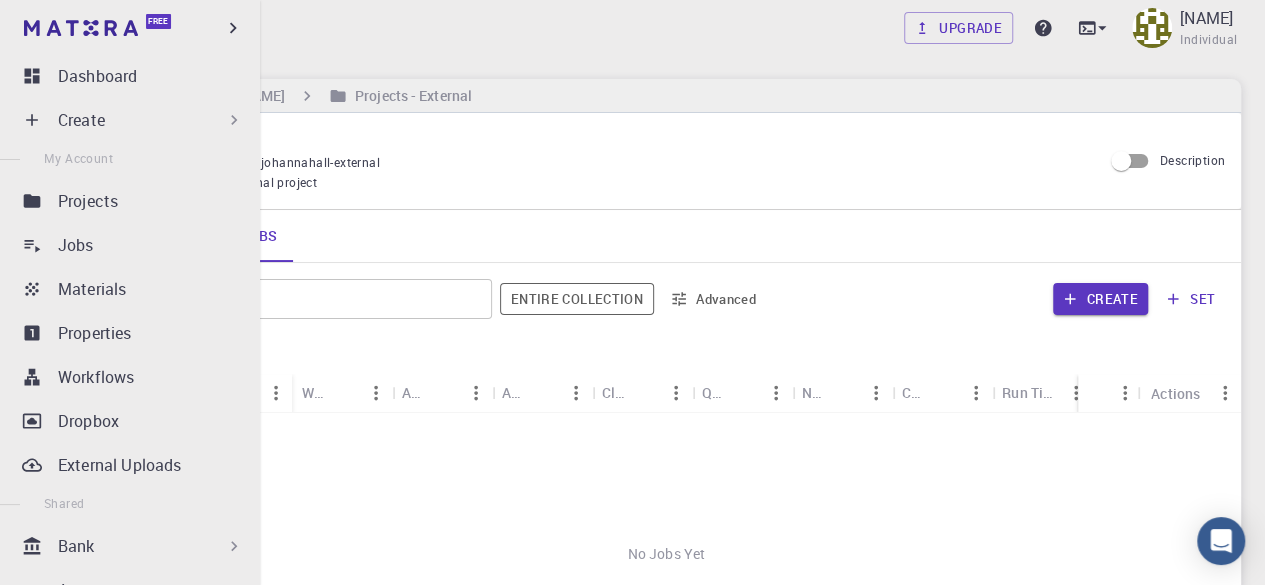 click on "Dashboard Create New Job New Material Create Material Upload File Import from Bank Import from 3rd Party New Workflow New Project My Account Projects Jobs Materials Properties Workflows Dropbox External Uploads Shared Bank Materials Workflows Accounts Shared with me Shared publicly Shared externally Help Documentation Contact Support Status Compute load: Low" at bounding box center (130, 526) 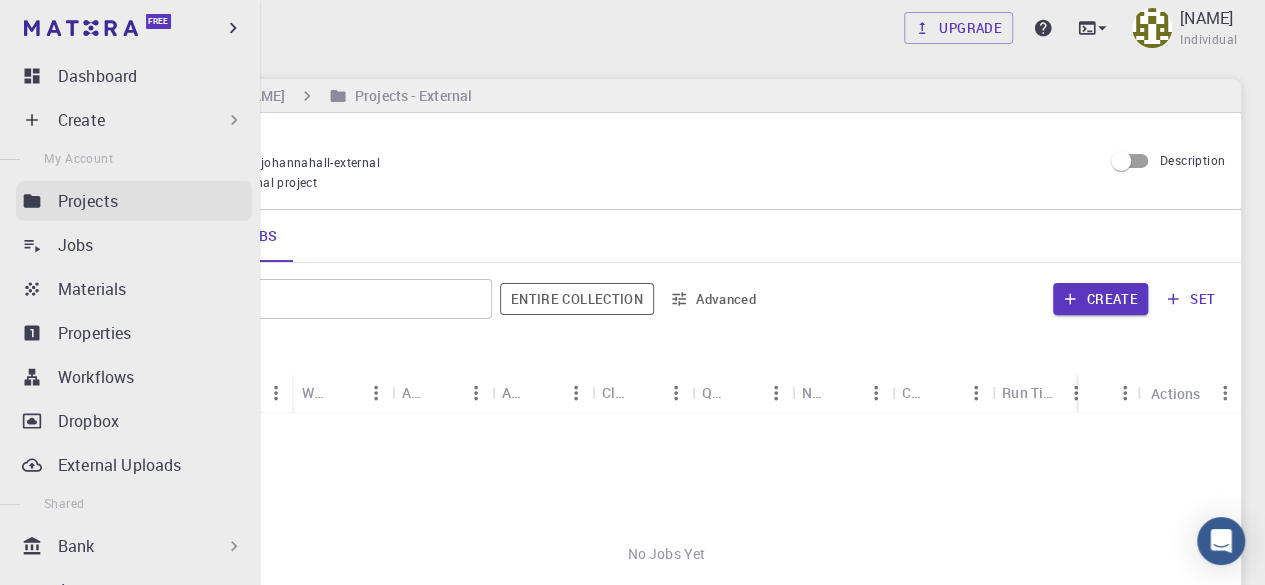 click on "Projects" at bounding box center [88, 201] 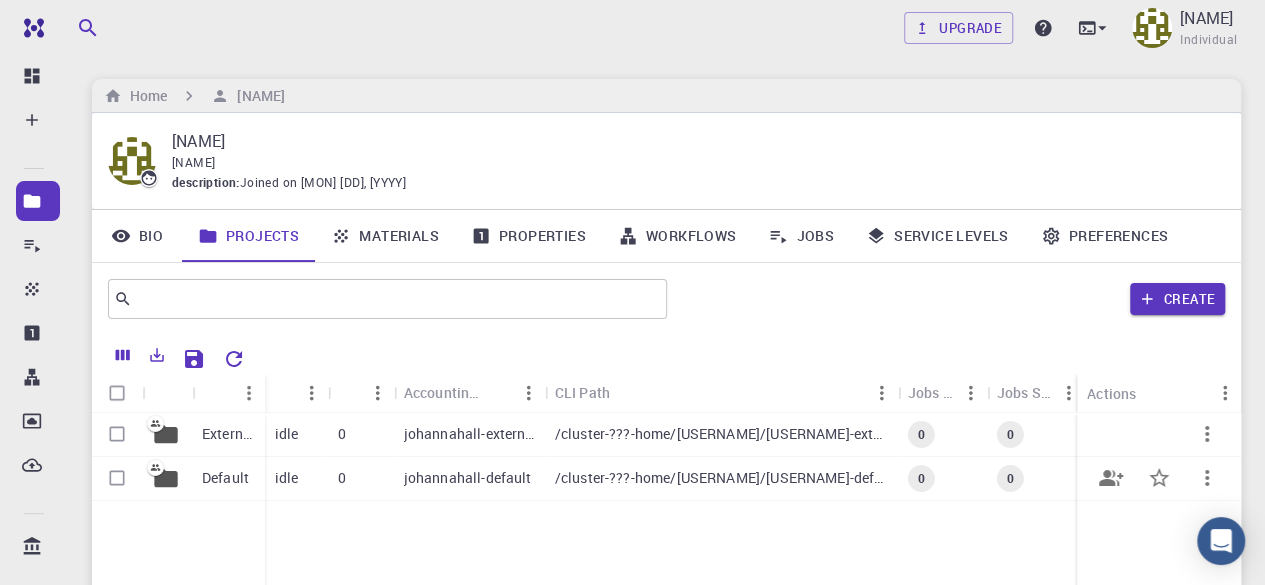 click on "idle" at bounding box center [287, 478] 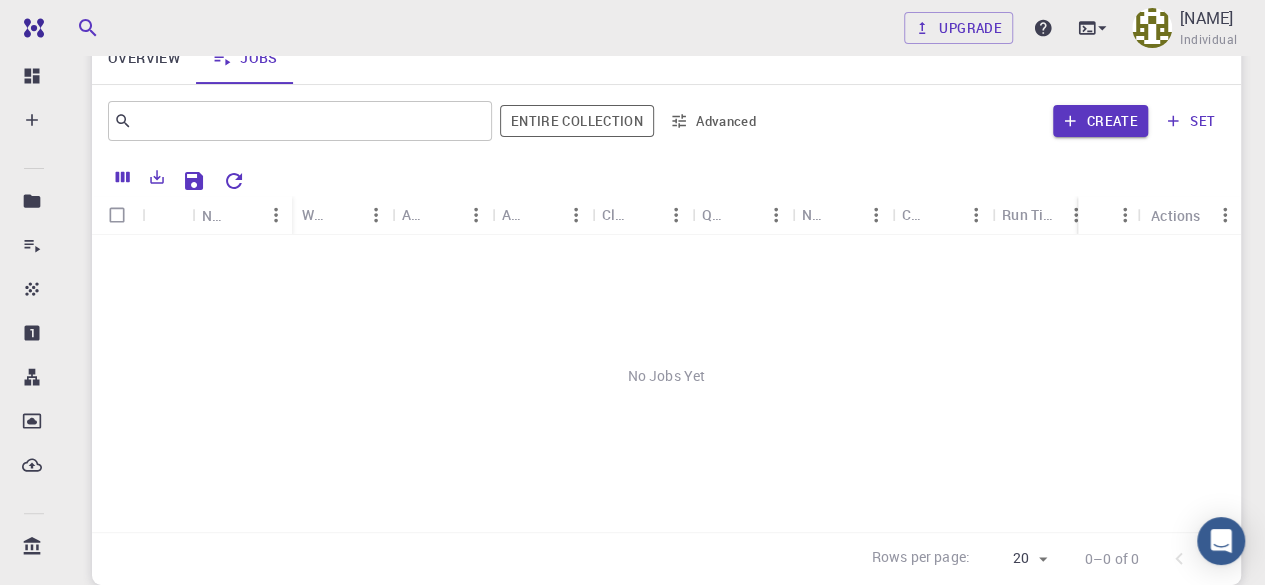 scroll, scrollTop: 183, scrollLeft: 0, axis: vertical 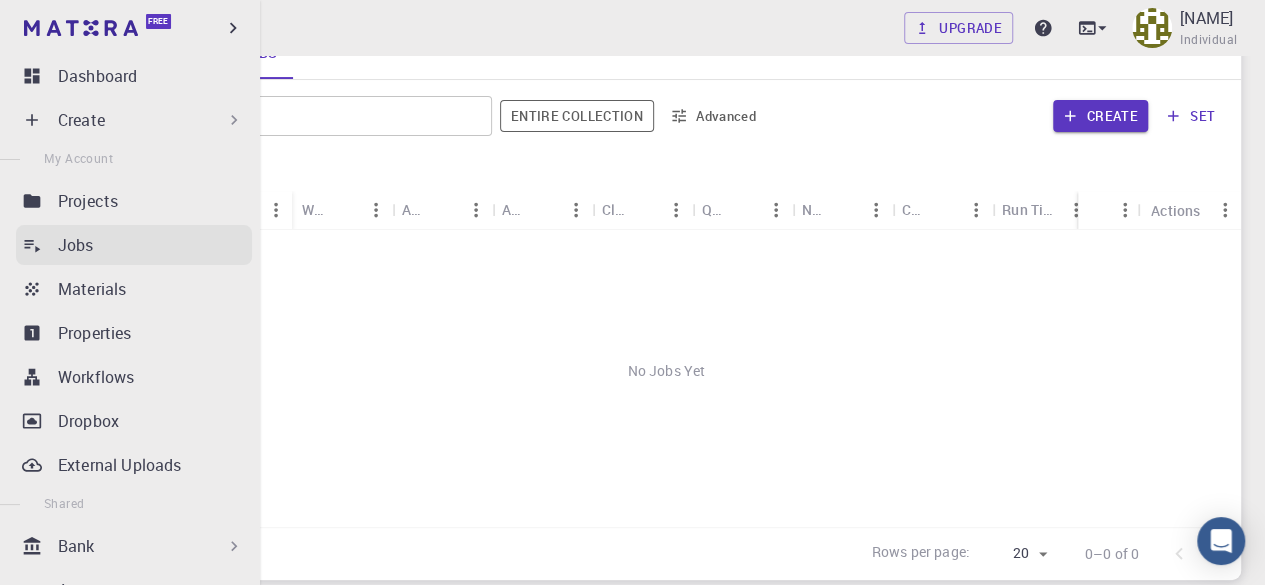 click on "Jobs" at bounding box center (76, 245) 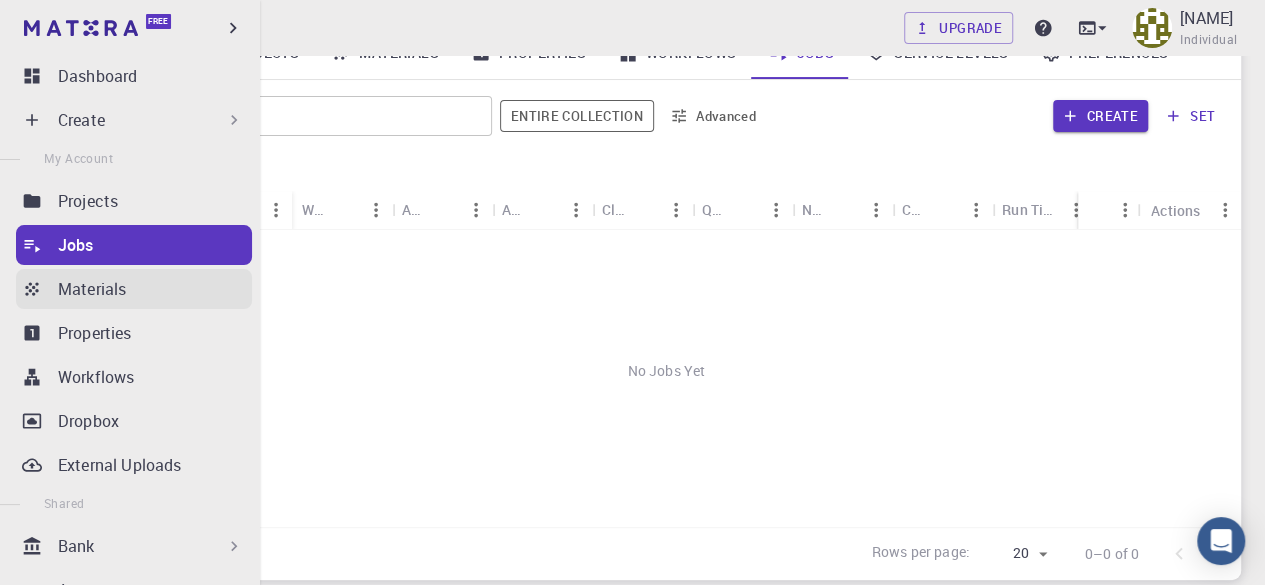click on "Materials" at bounding box center (92, 289) 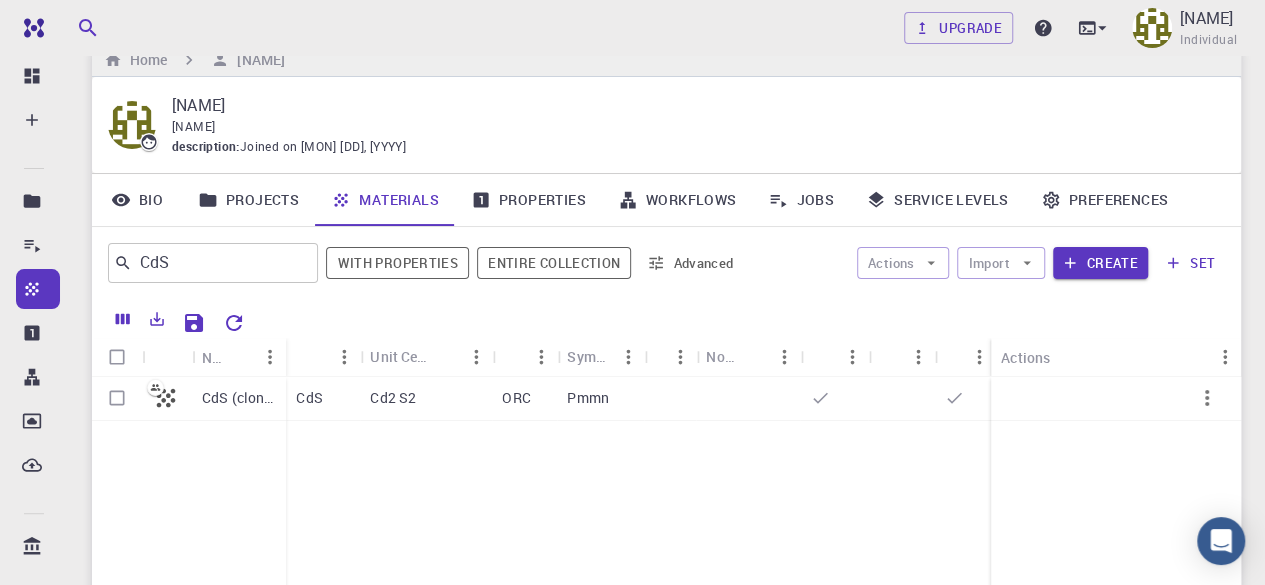 scroll, scrollTop: 35, scrollLeft: 0, axis: vertical 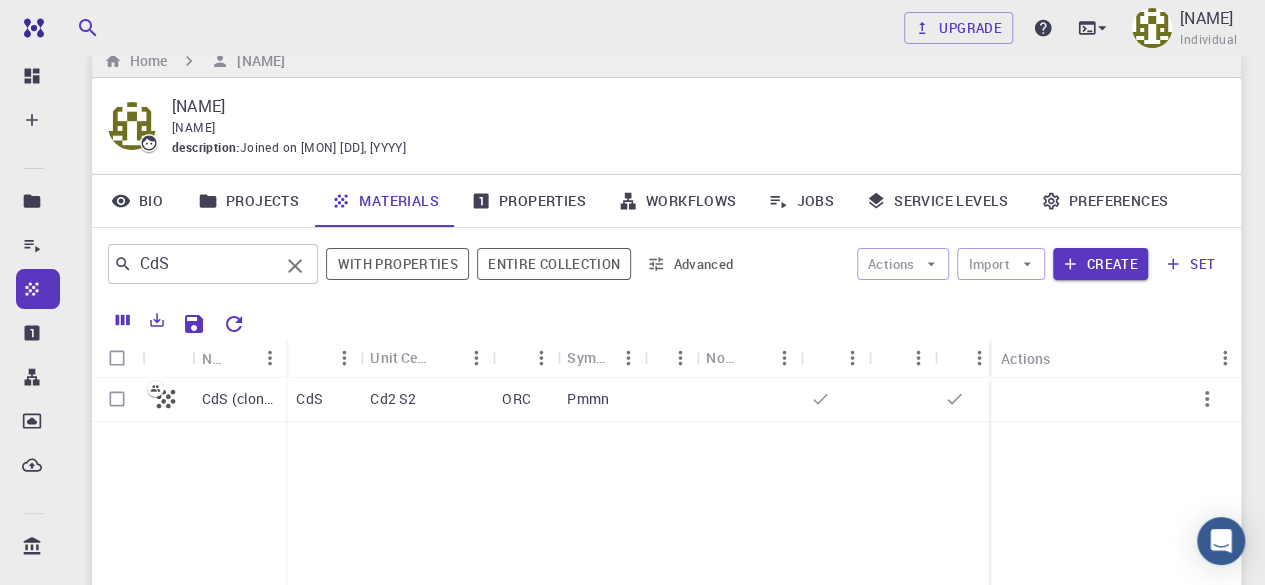 click on "CdS" at bounding box center (205, 264) 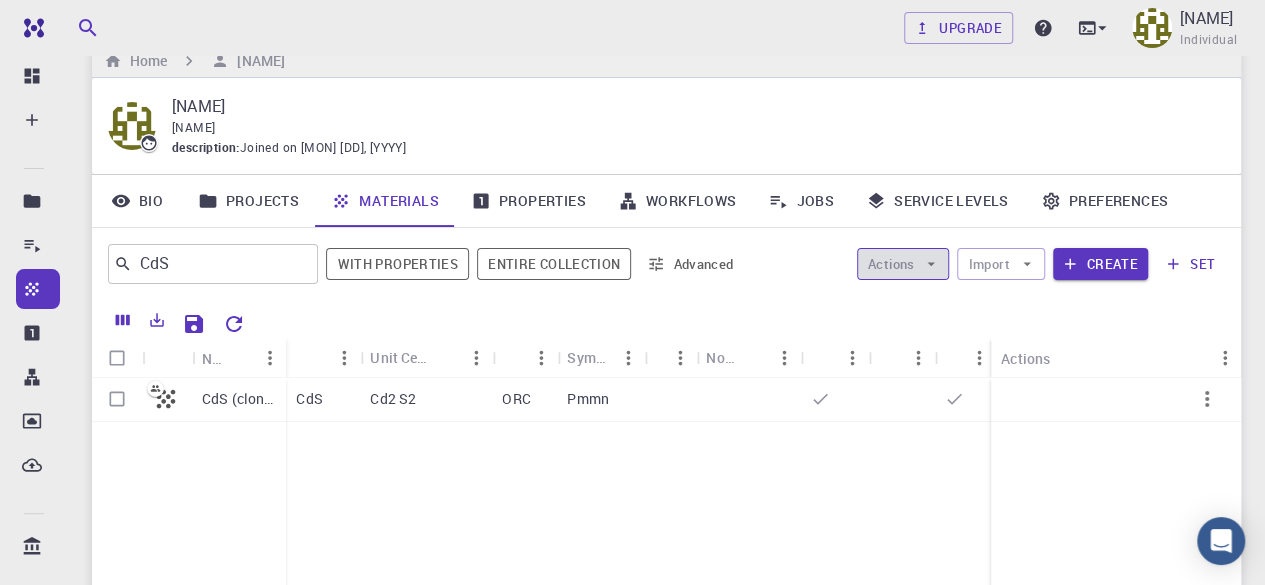 click on "Actions" at bounding box center [903, 264] 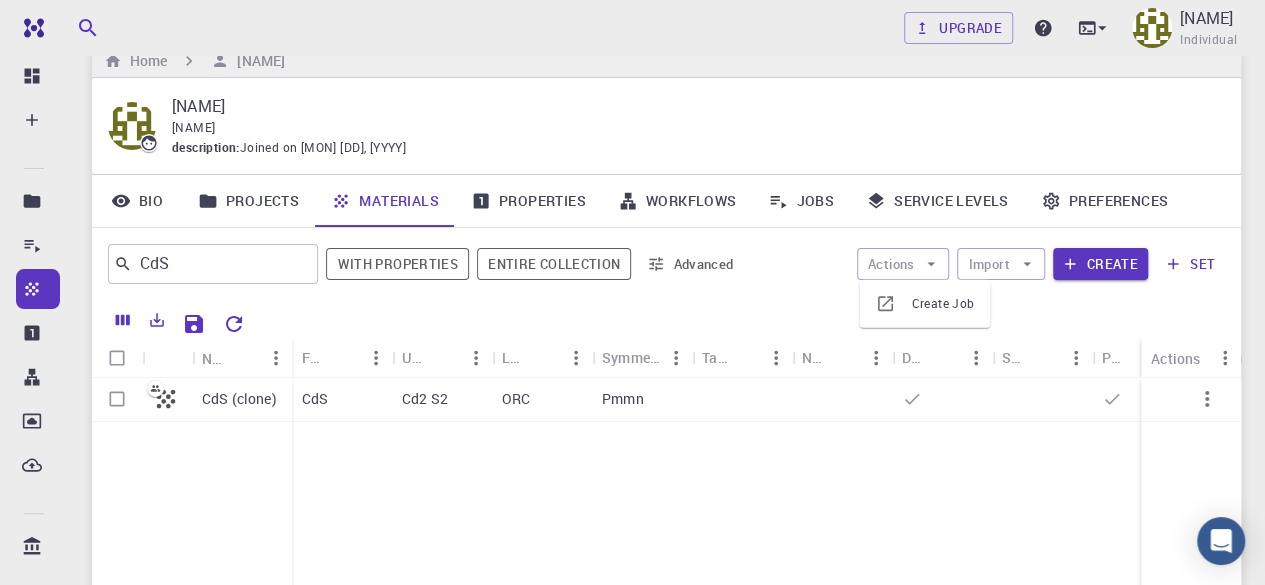 click on "Create Job" at bounding box center [924, 304] 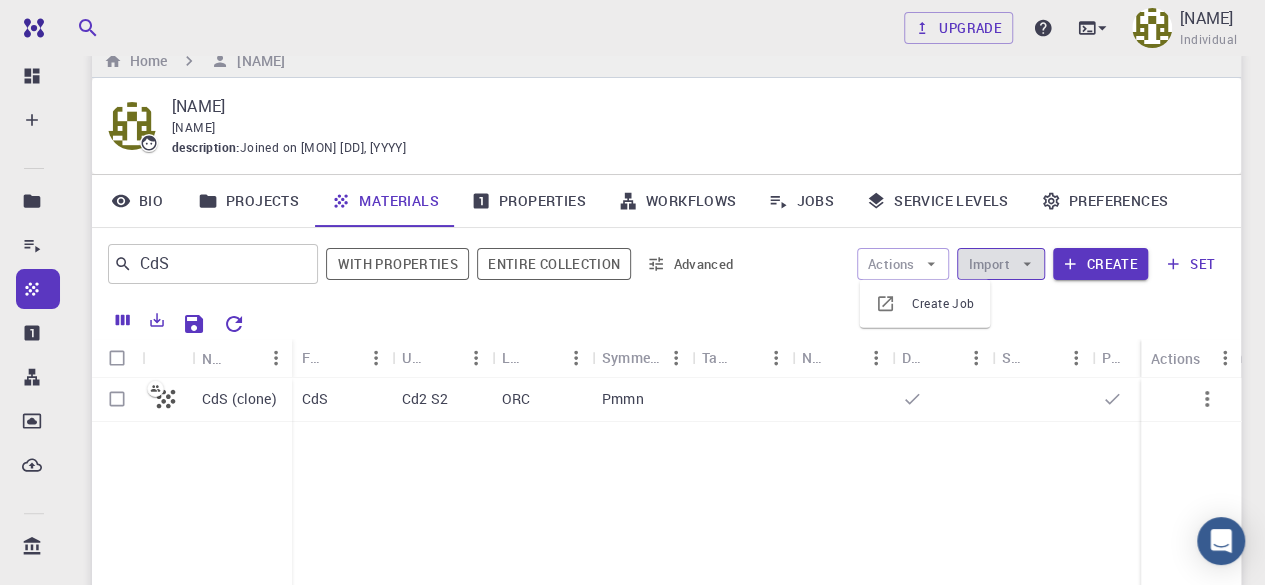 click on "Import" at bounding box center [1000, 264] 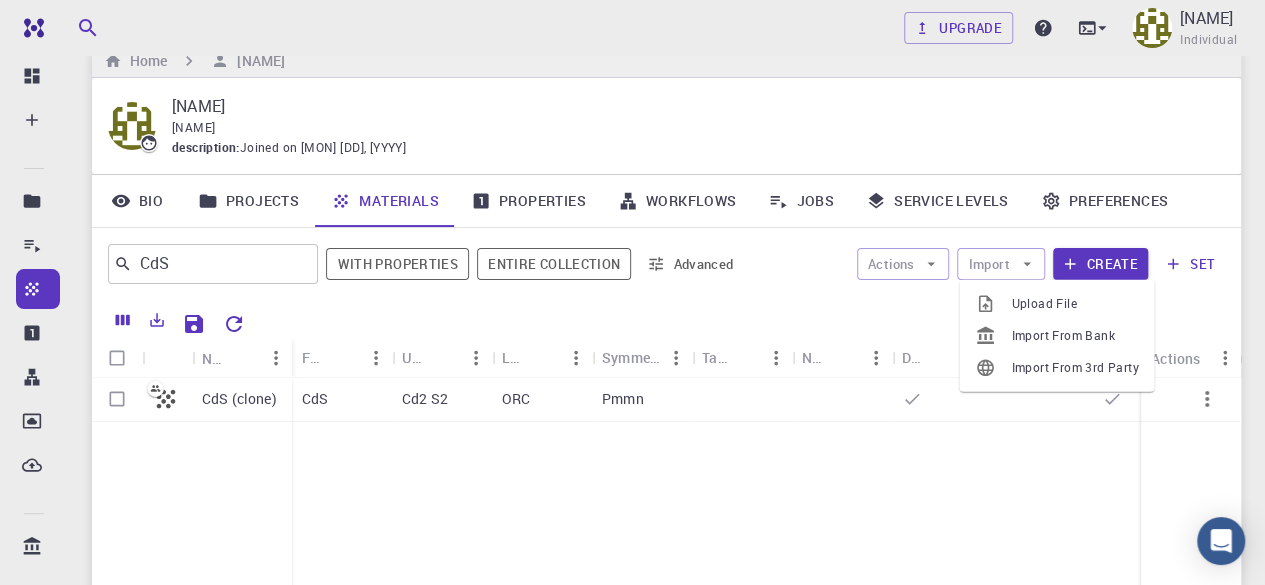 click on "Import From Bank" at bounding box center (1056, 336) 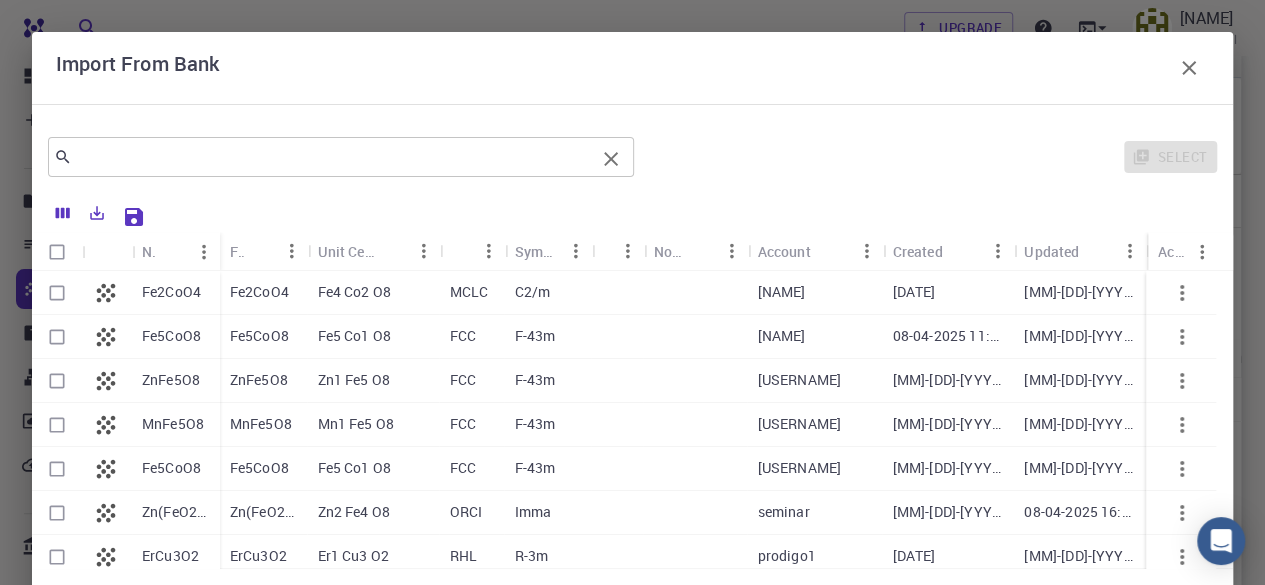 click at bounding box center (333, 157) 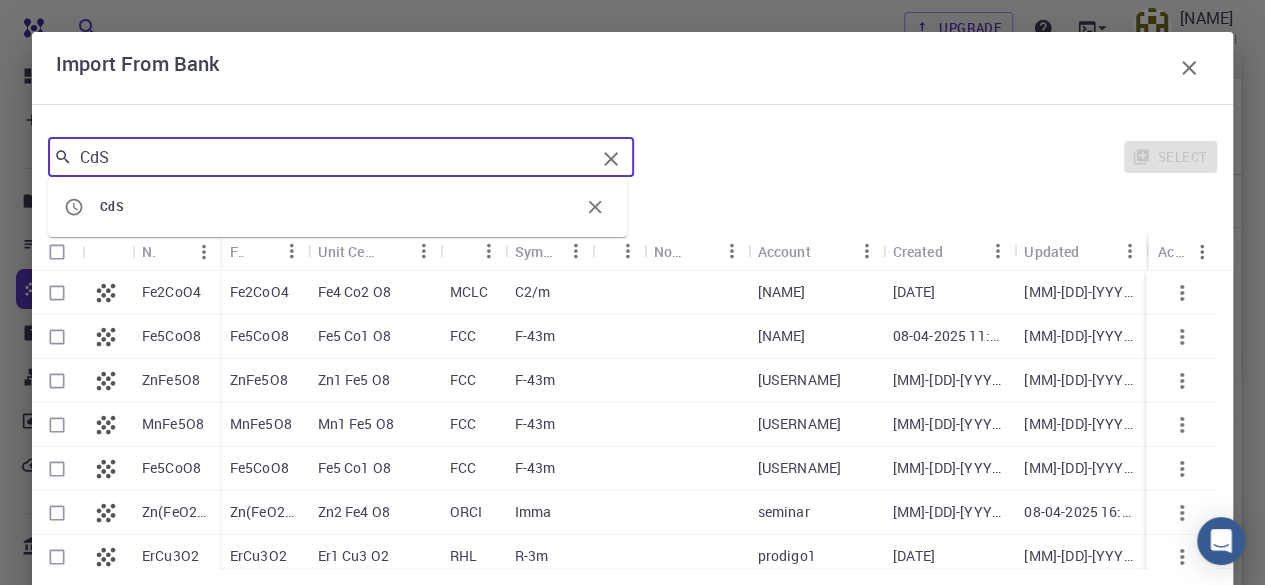 type on "CdS" 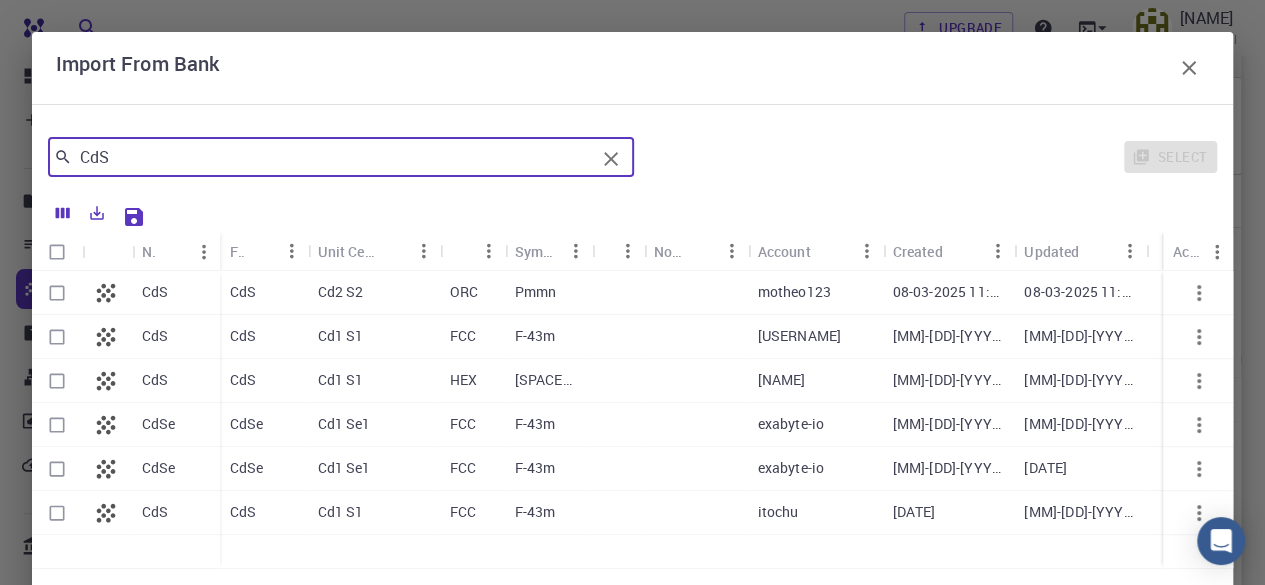 scroll, scrollTop: 44, scrollLeft: 0, axis: vertical 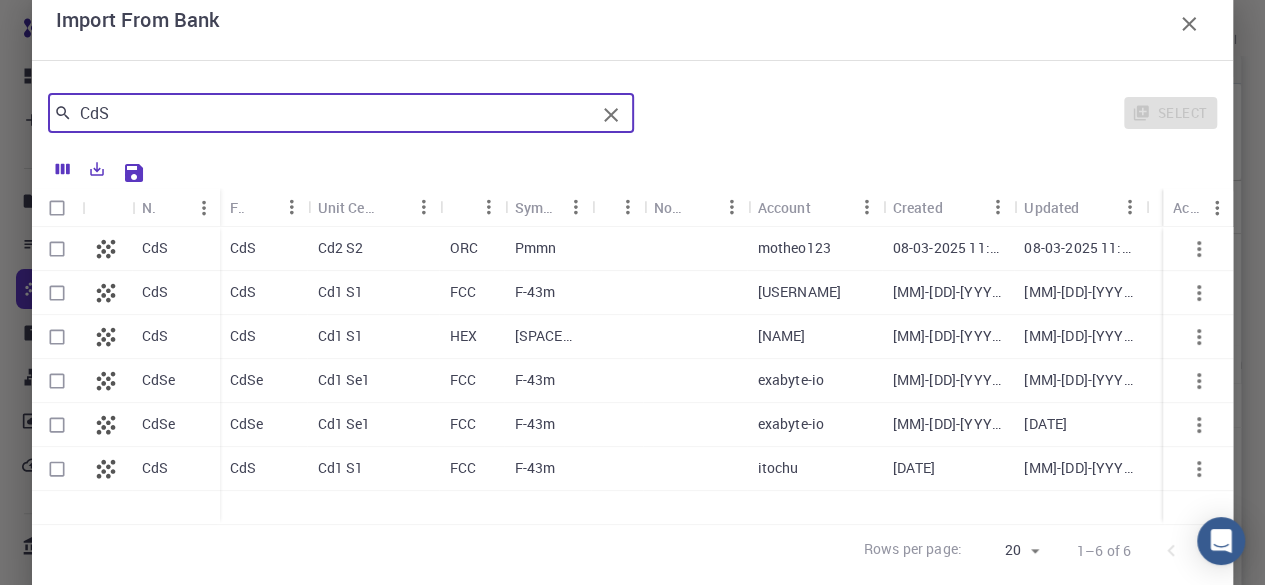 click 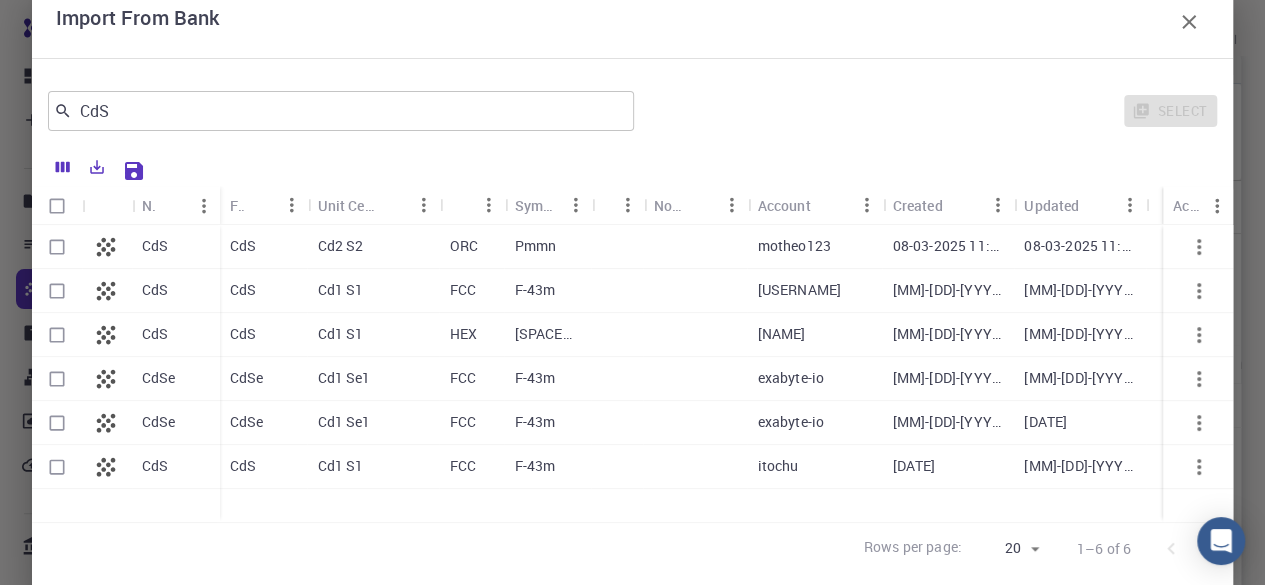 scroll, scrollTop: 0, scrollLeft: 0, axis: both 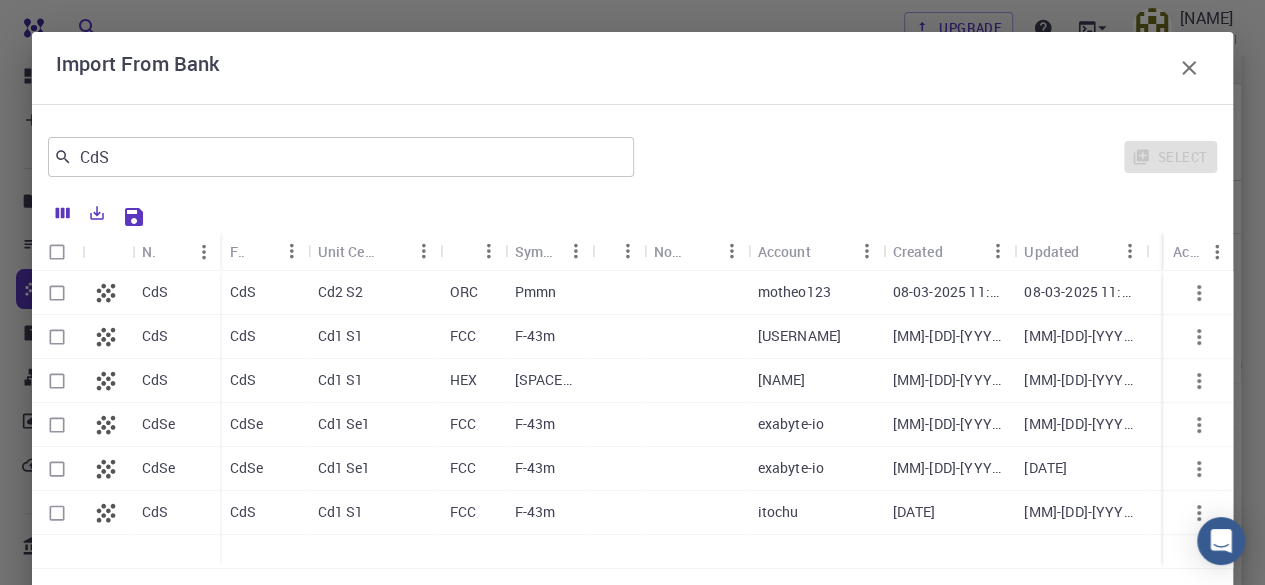 click at bounding box center (1189, 68) 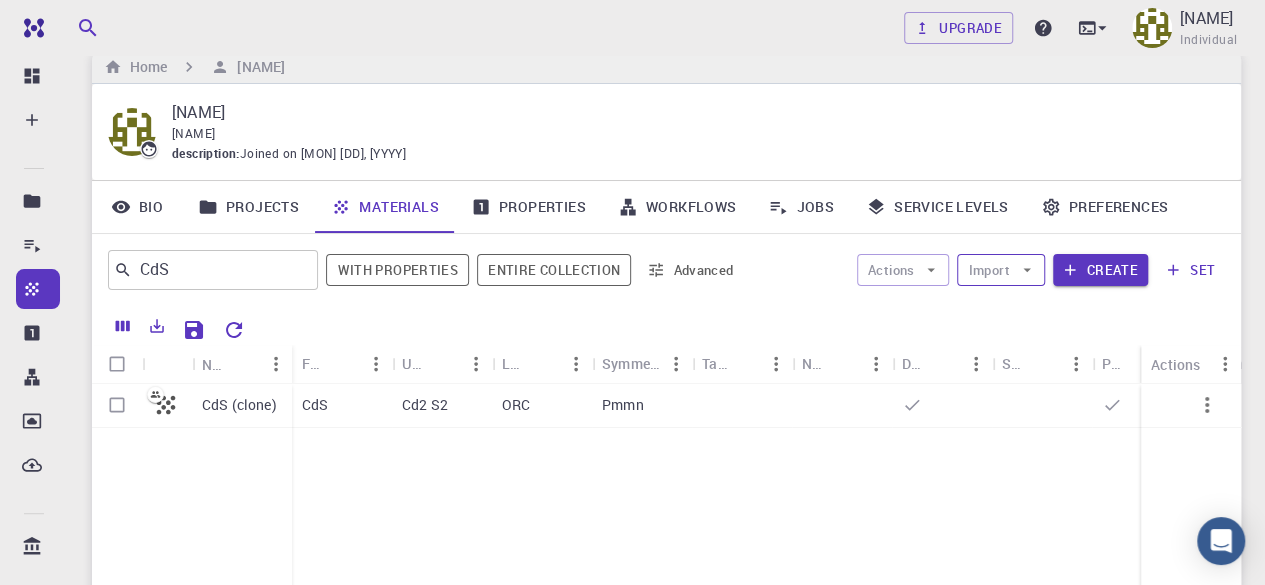 click on "Import" at bounding box center [1000, 270] 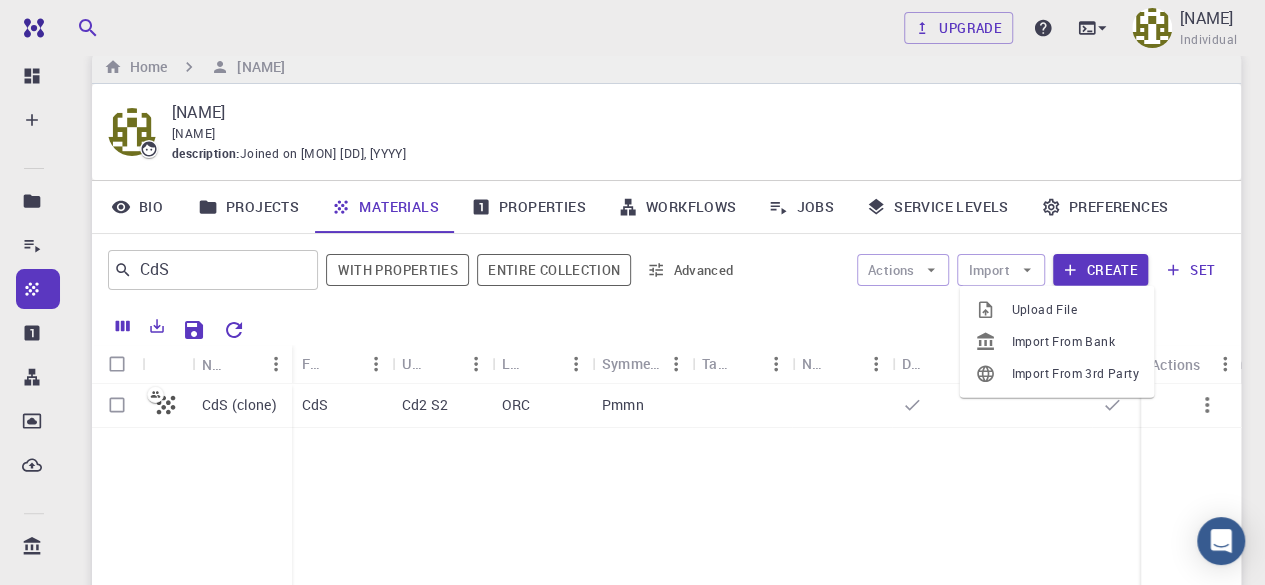 click on "Import From 3rd Party" at bounding box center (1056, 374) 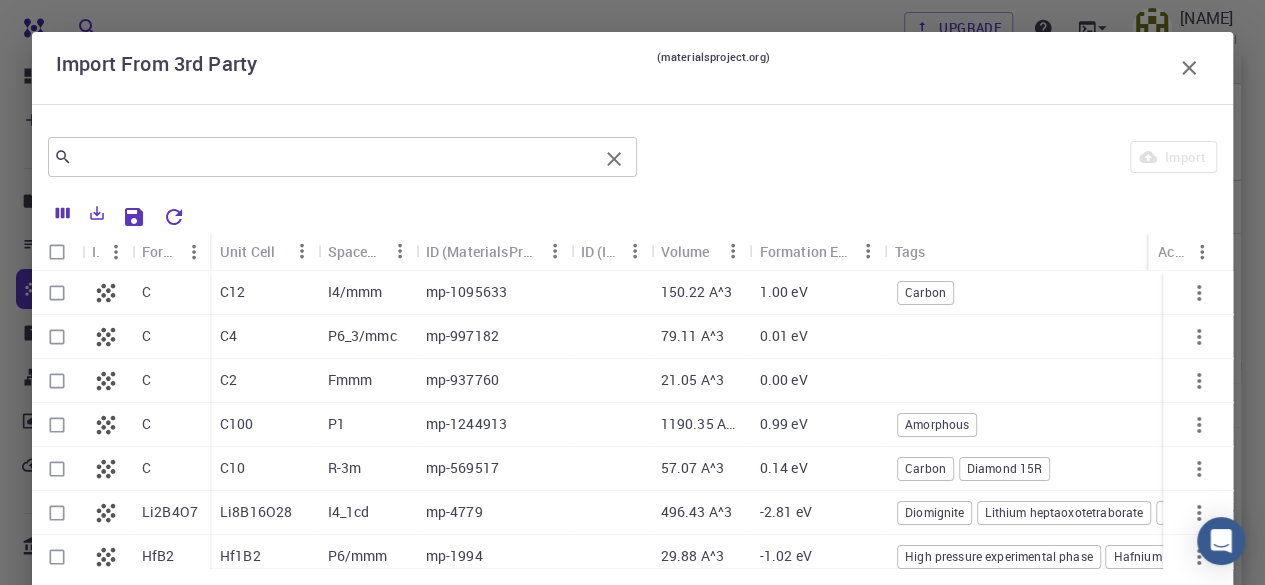 click at bounding box center [335, 157] 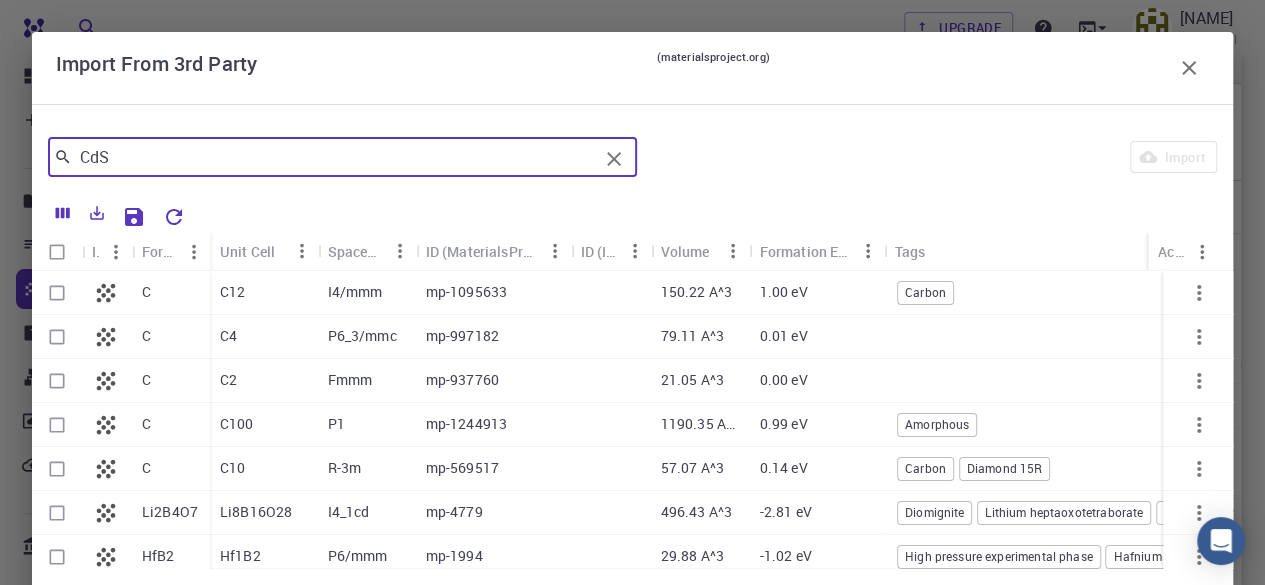 type on "CdS" 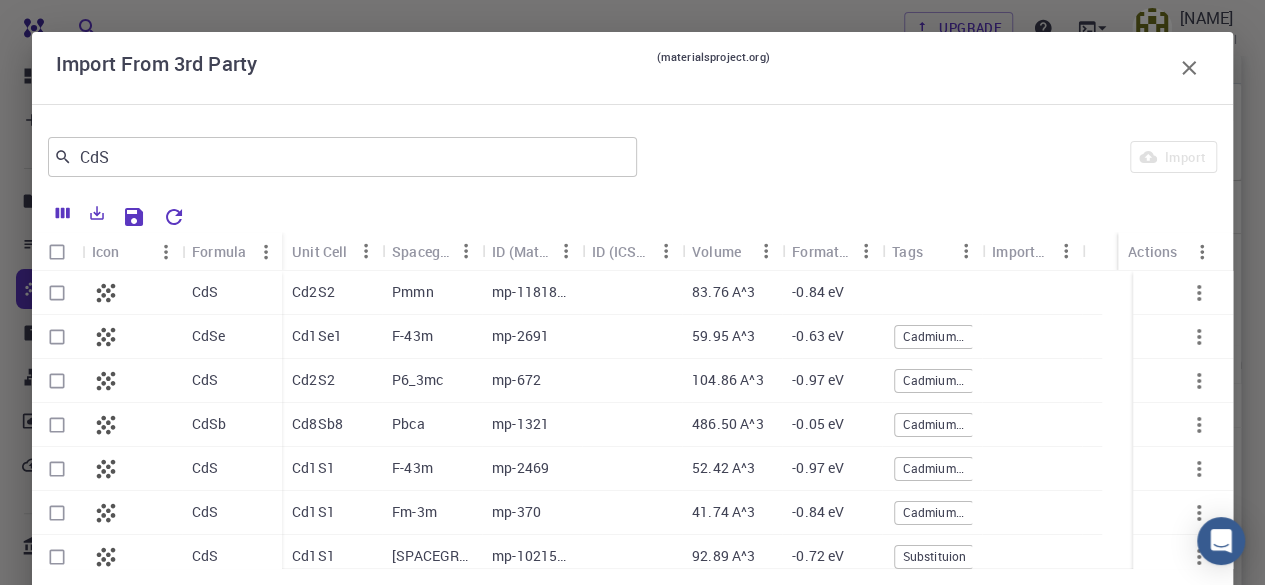 click on "Cd2S2" at bounding box center (332, 381) 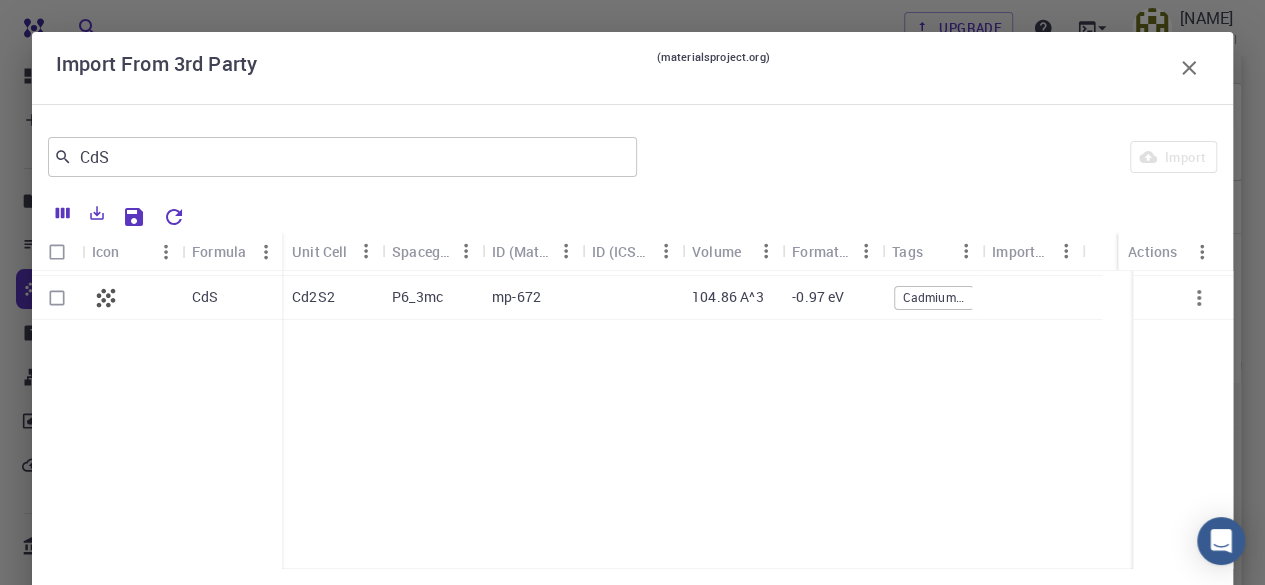 scroll, scrollTop: 0, scrollLeft: 0, axis: both 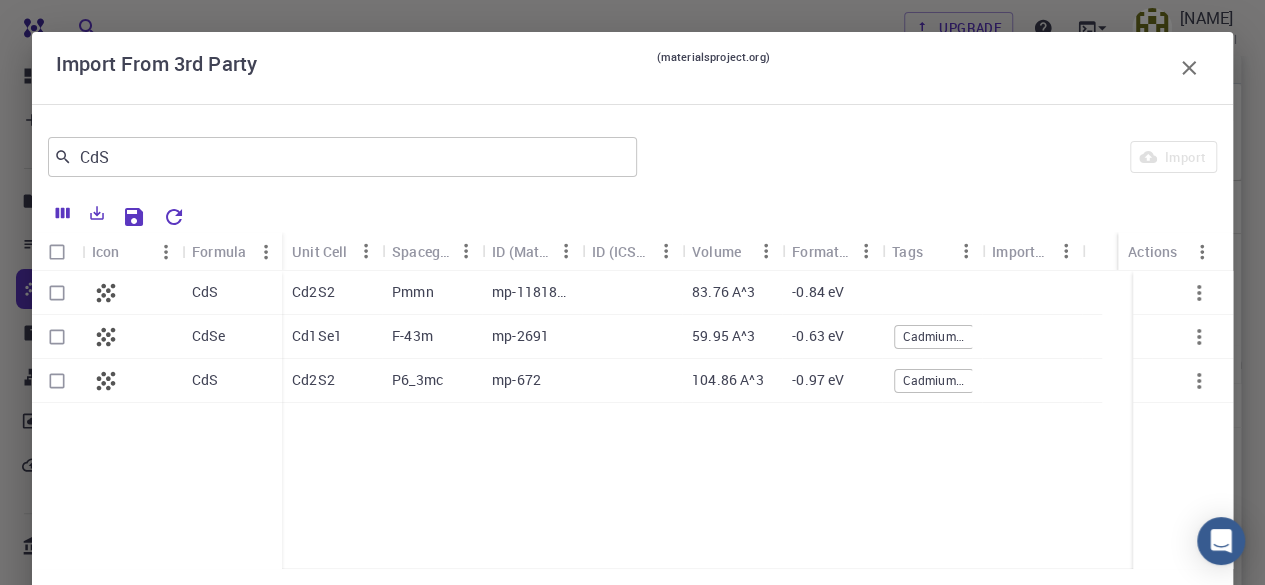 click on "Cd2S2" at bounding box center (313, 380) 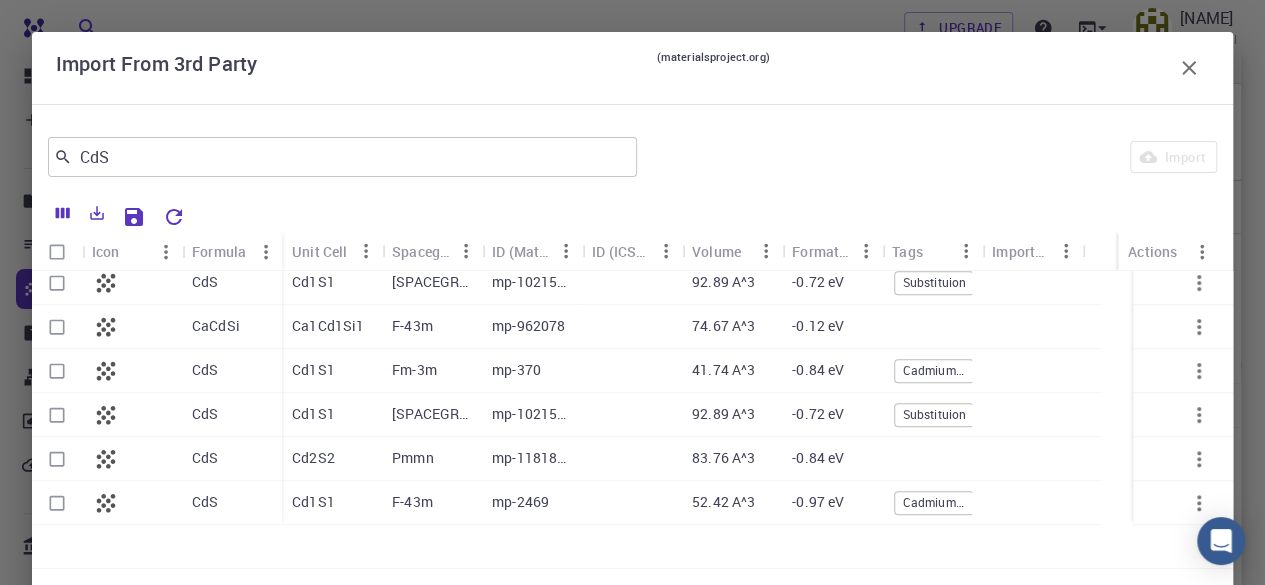 scroll, scrollTop: 0, scrollLeft: 0, axis: both 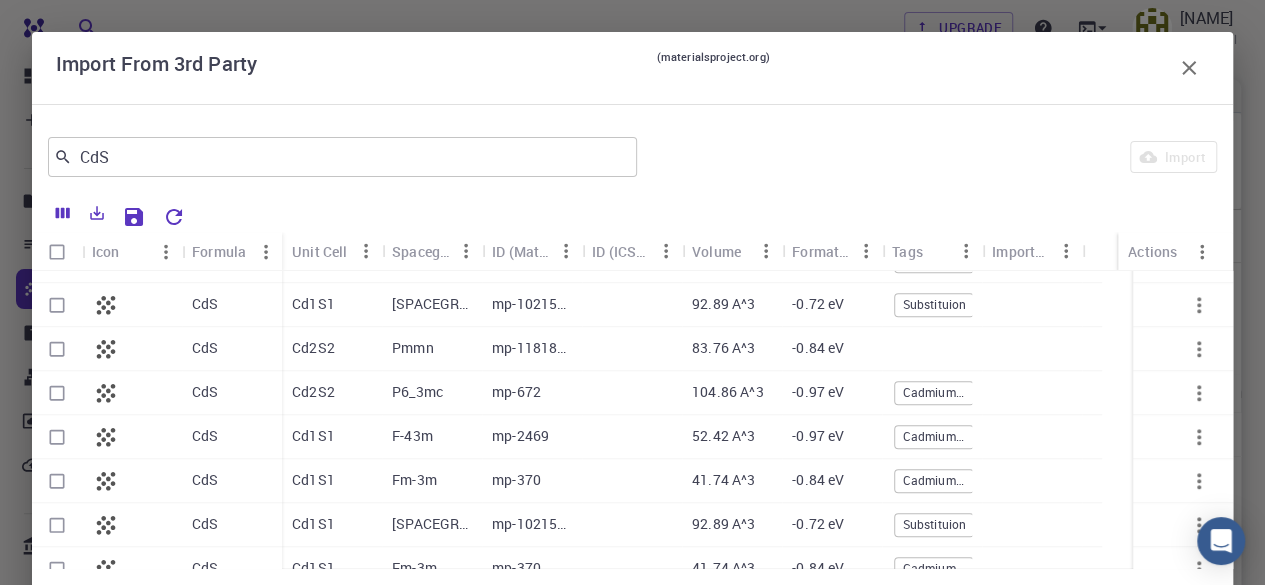 click at bounding box center [57, 393] 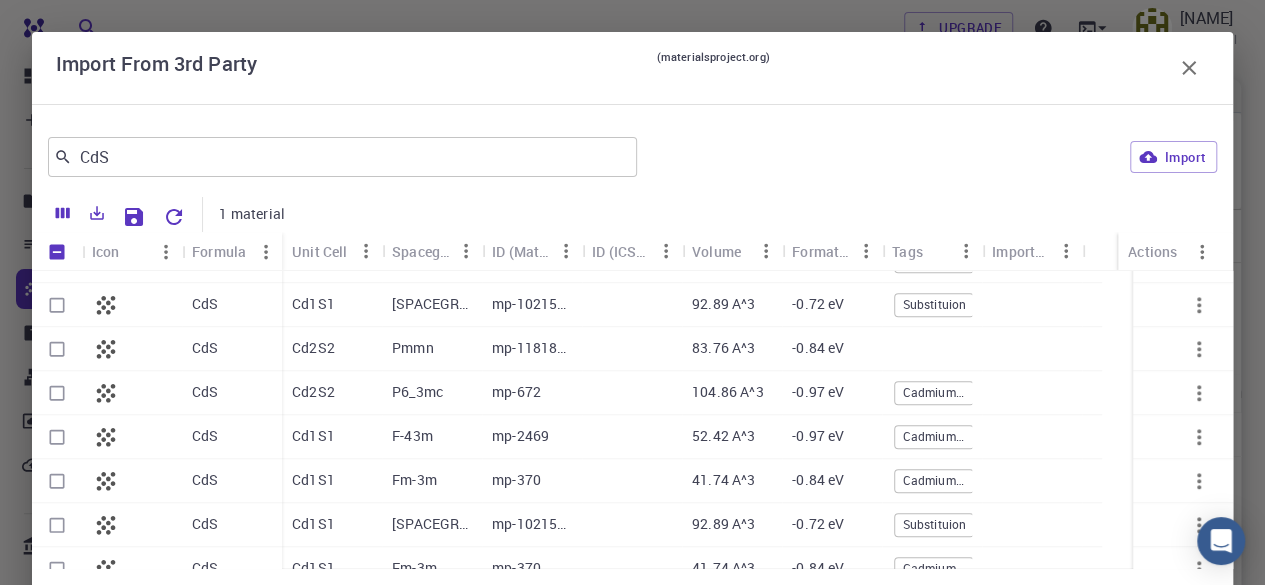 click at bounding box center [57, 393] 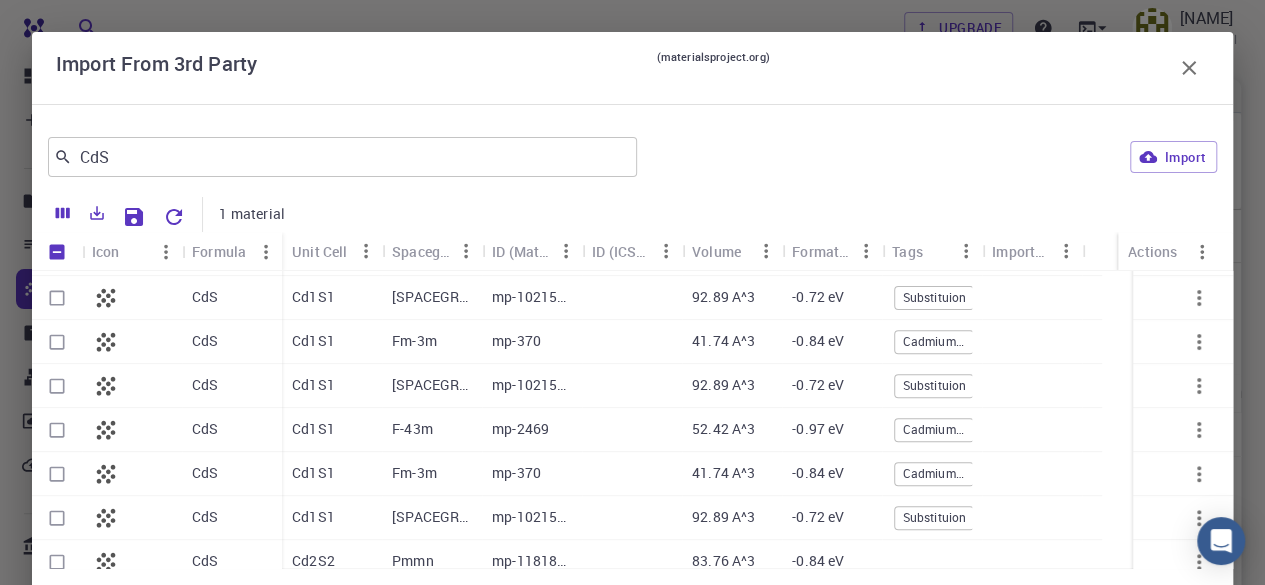 scroll, scrollTop: 0, scrollLeft: 0, axis: both 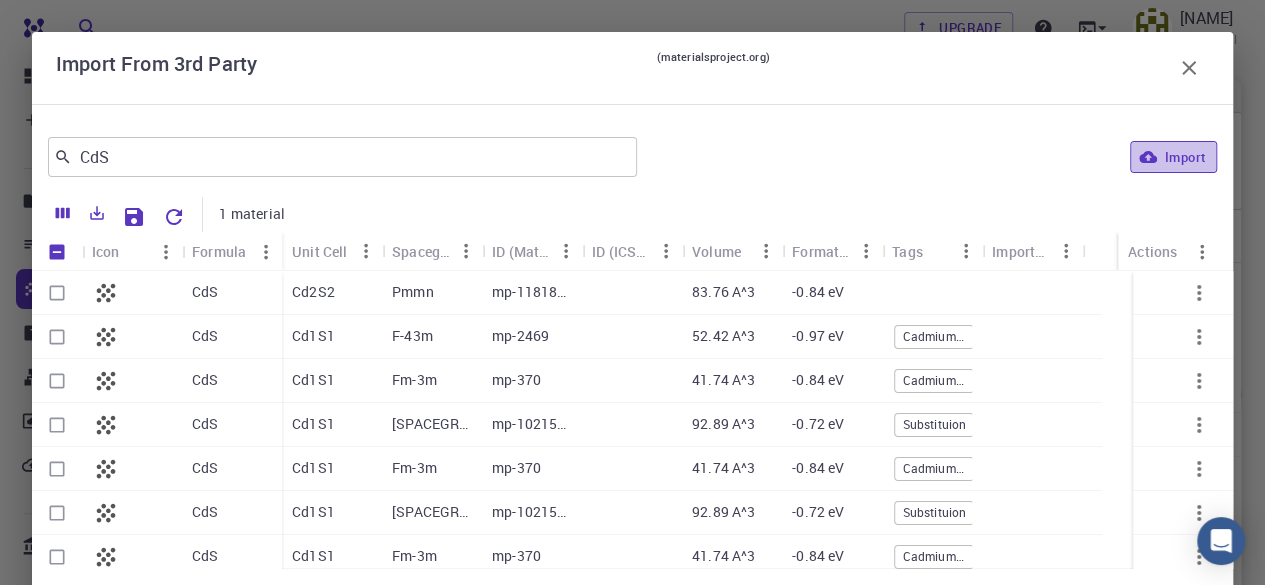 click 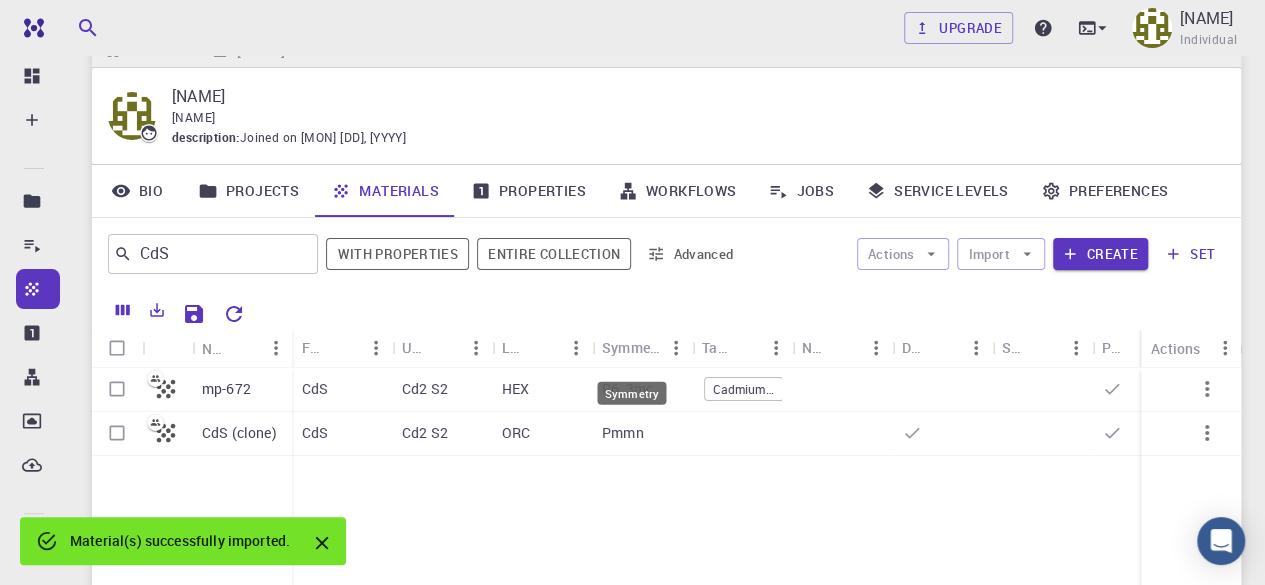 scroll, scrollTop: 56, scrollLeft: 0, axis: vertical 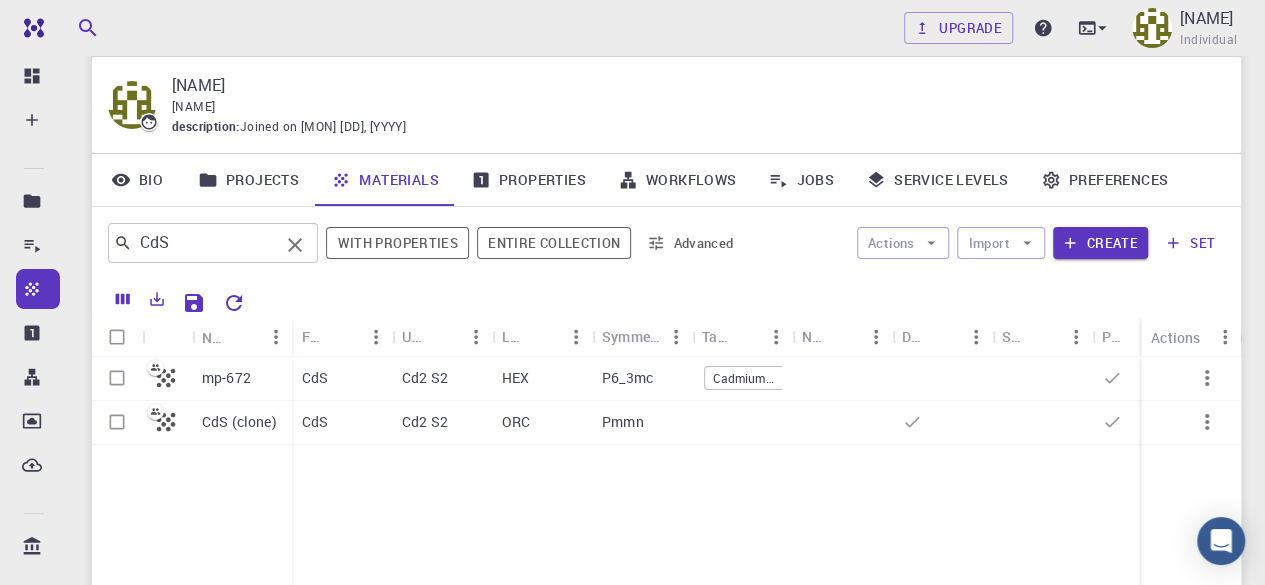 drag, startPoint x: 219, startPoint y: 259, endPoint x: 133, endPoint y: 238, distance: 88.52683 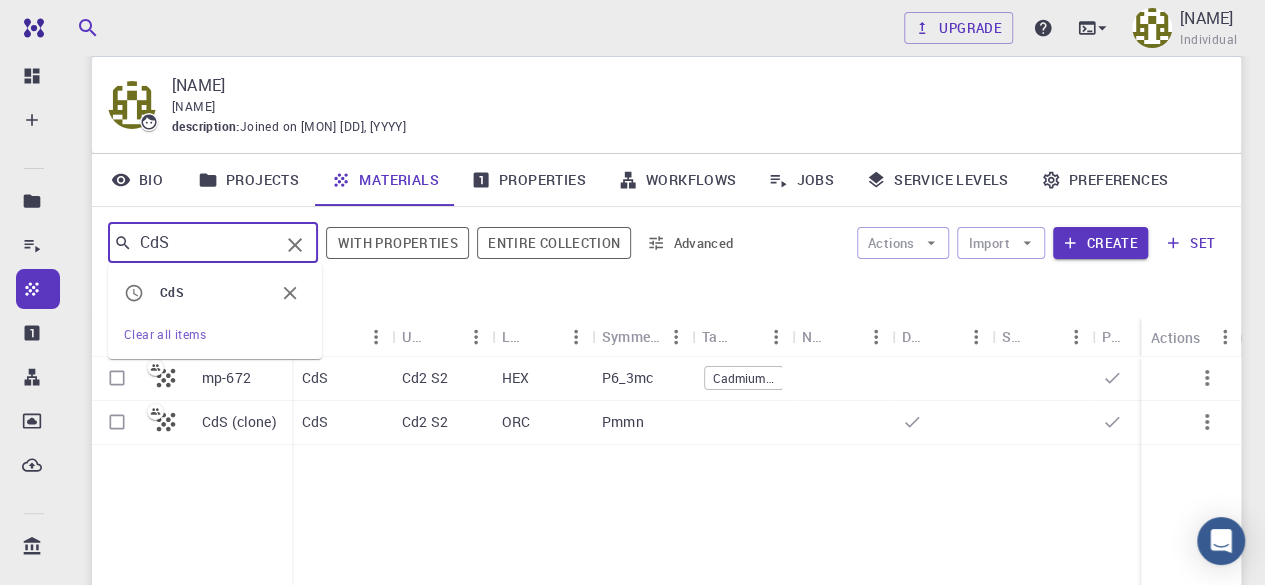 drag, startPoint x: 188, startPoint y: 235, endPoint x: 128, endPoint y: 236, distance: 60.00833 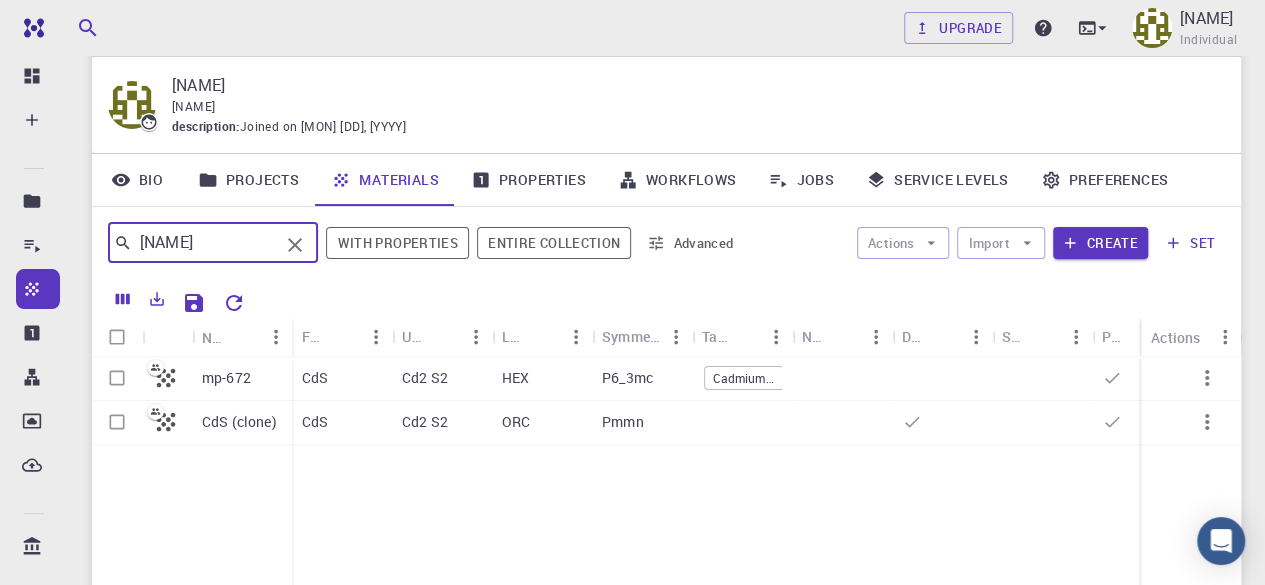 type on "[NAME]" 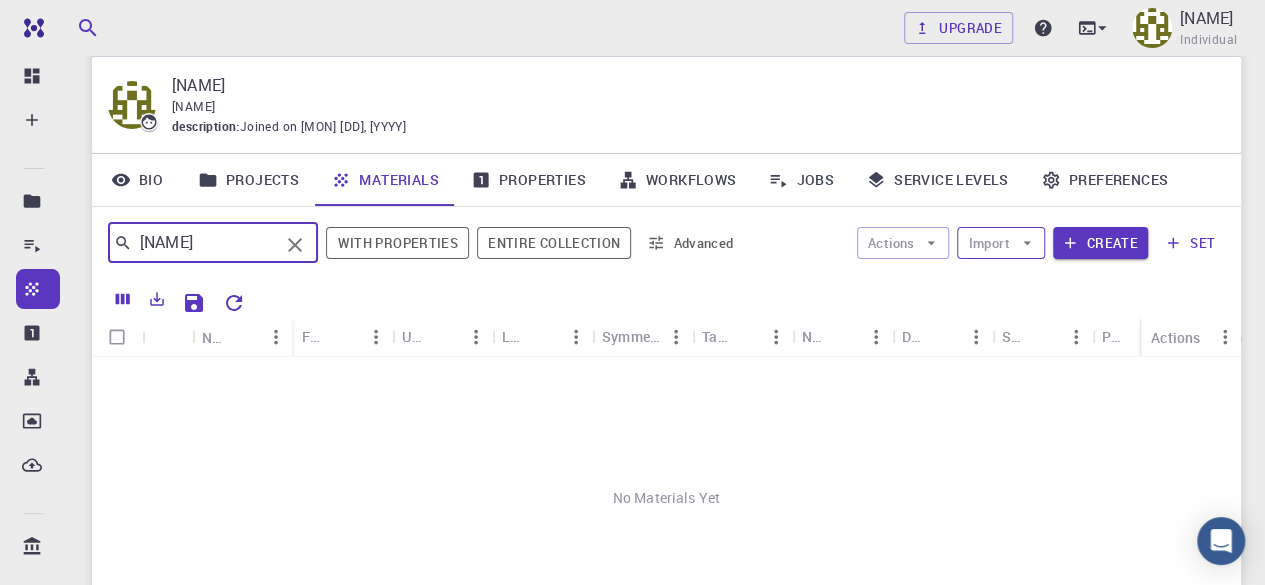 click on "Import" at bounding box center (1000, 243) 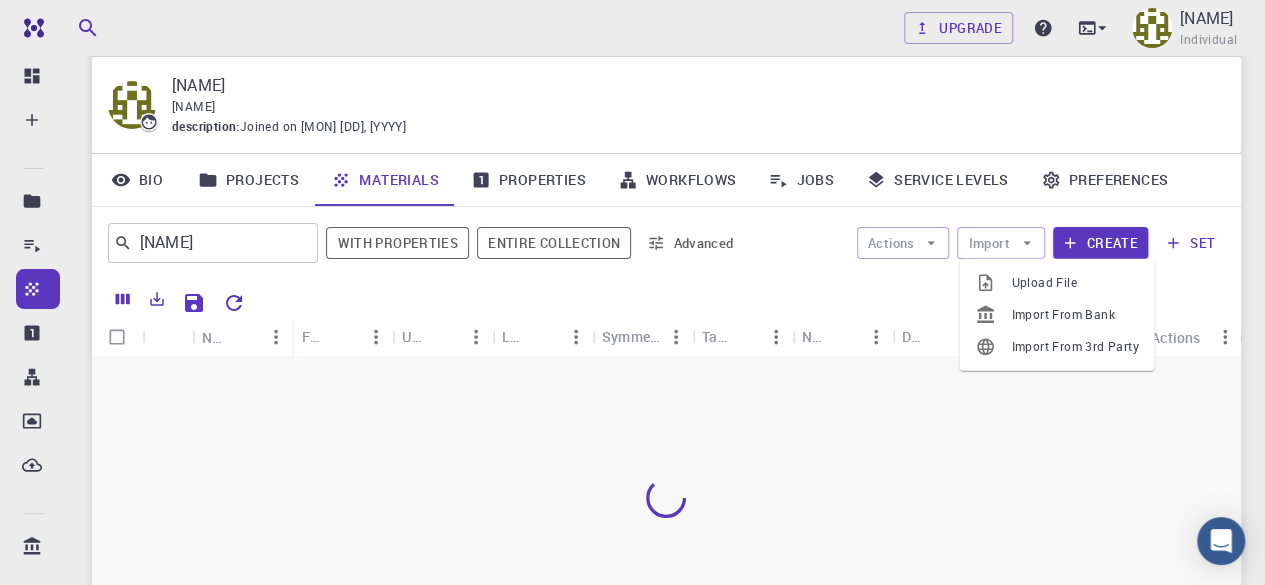 click on "Import From Bank" at bounding box center (1074, 315) 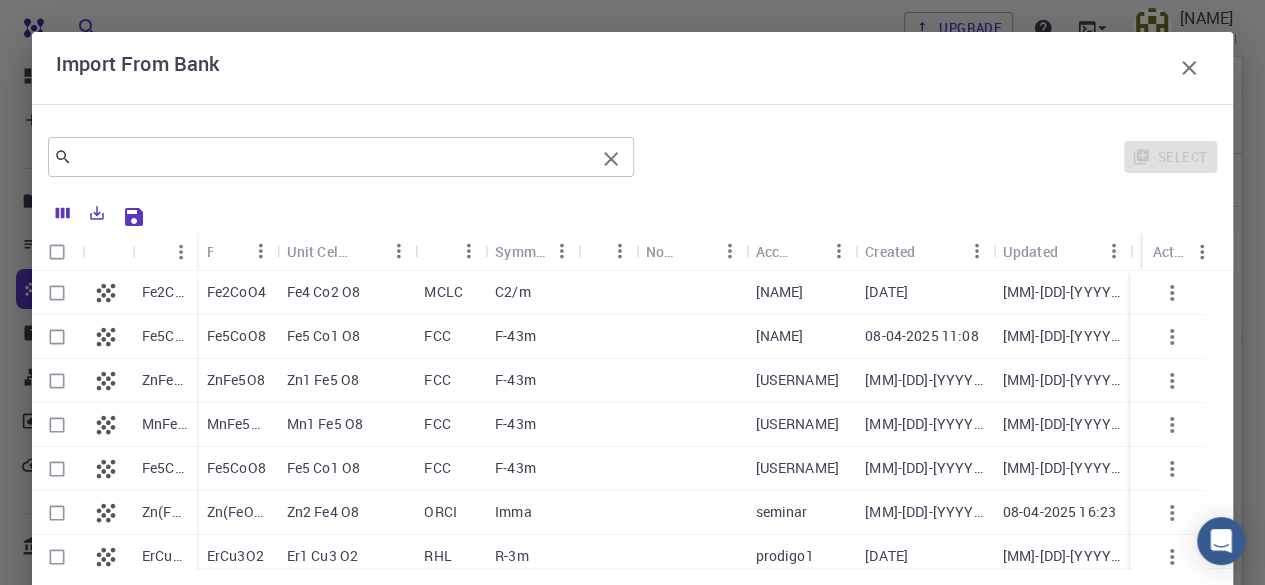 click at bounding box center [333, 157] 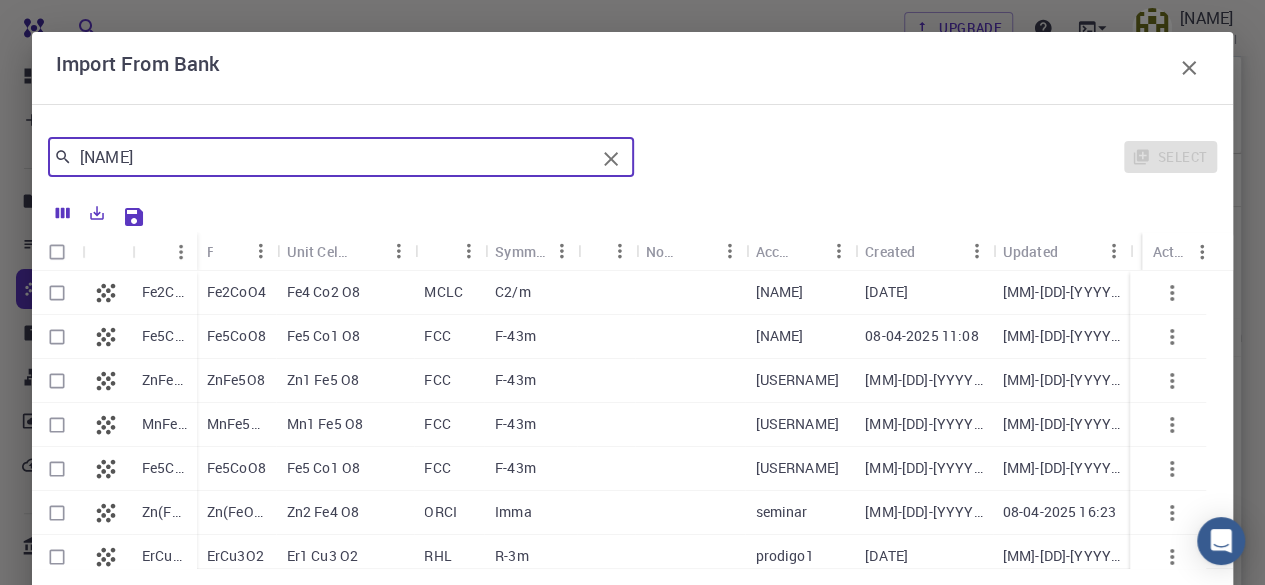 type on "[NAME]" 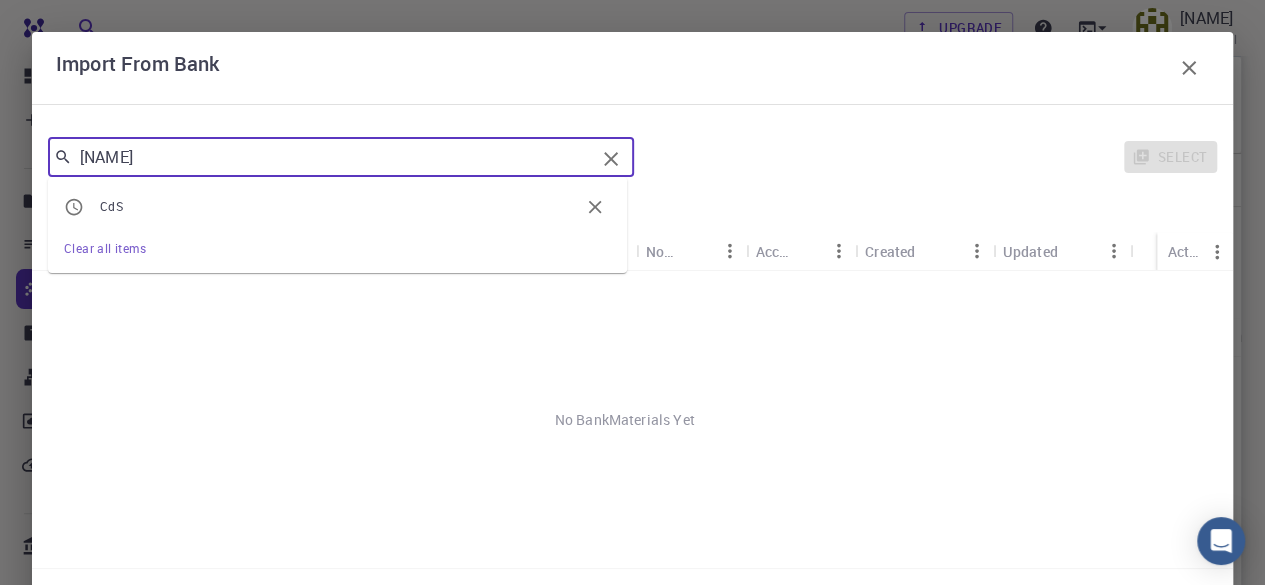 drag, startPoint x: 178, startPoint y: 156, endPoint x: 45, endPoint y: 153, distance: 133.03383 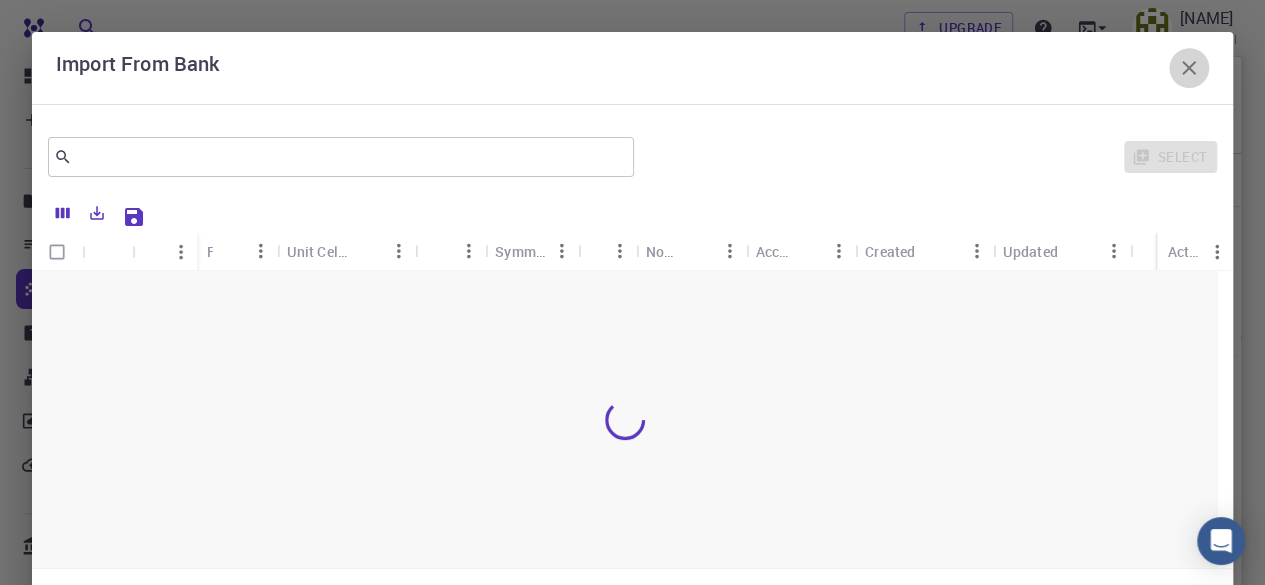 click 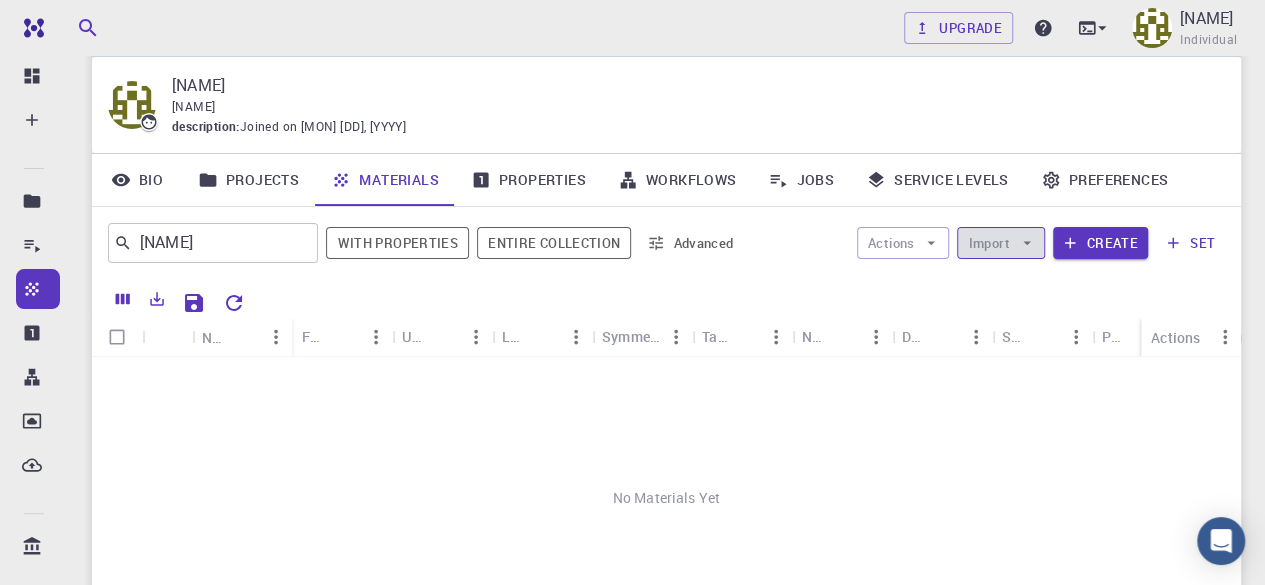 click on "Import" at bounding box center [1000, 243] 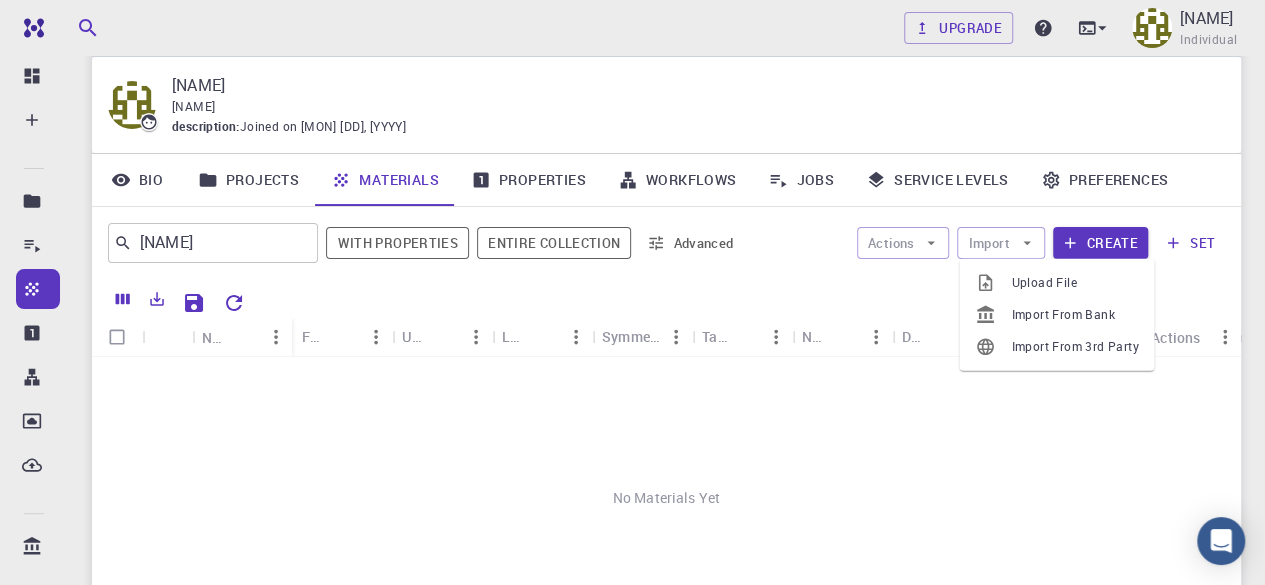 click on "Import From 3rd Party" at bounding box center (1074, 347) 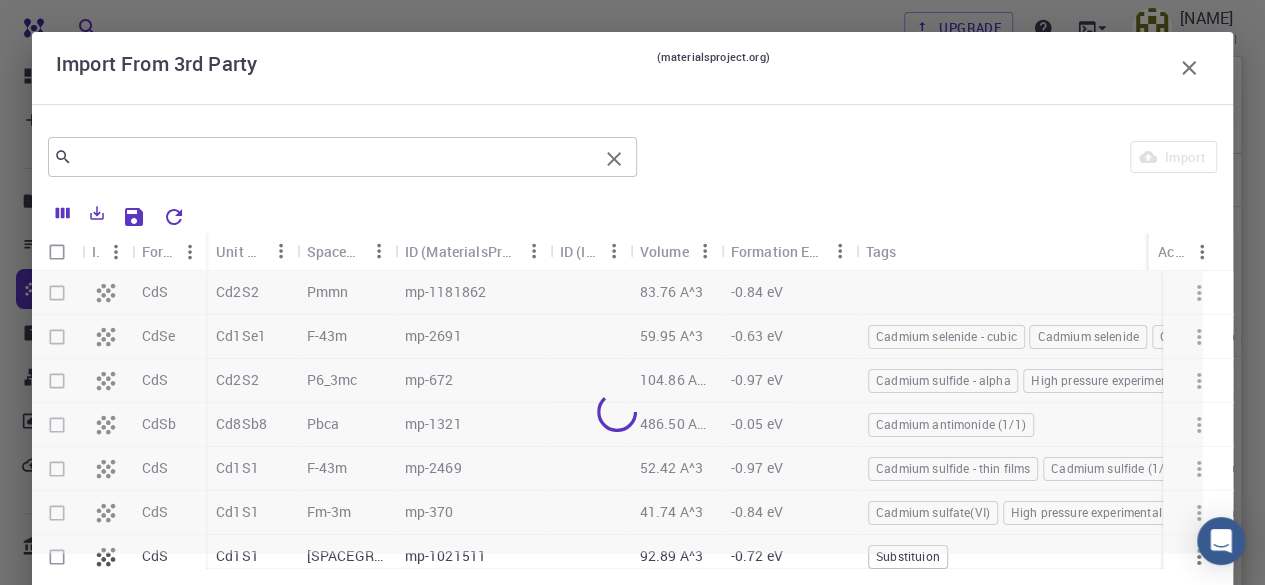click at bounding box center [335, 157] 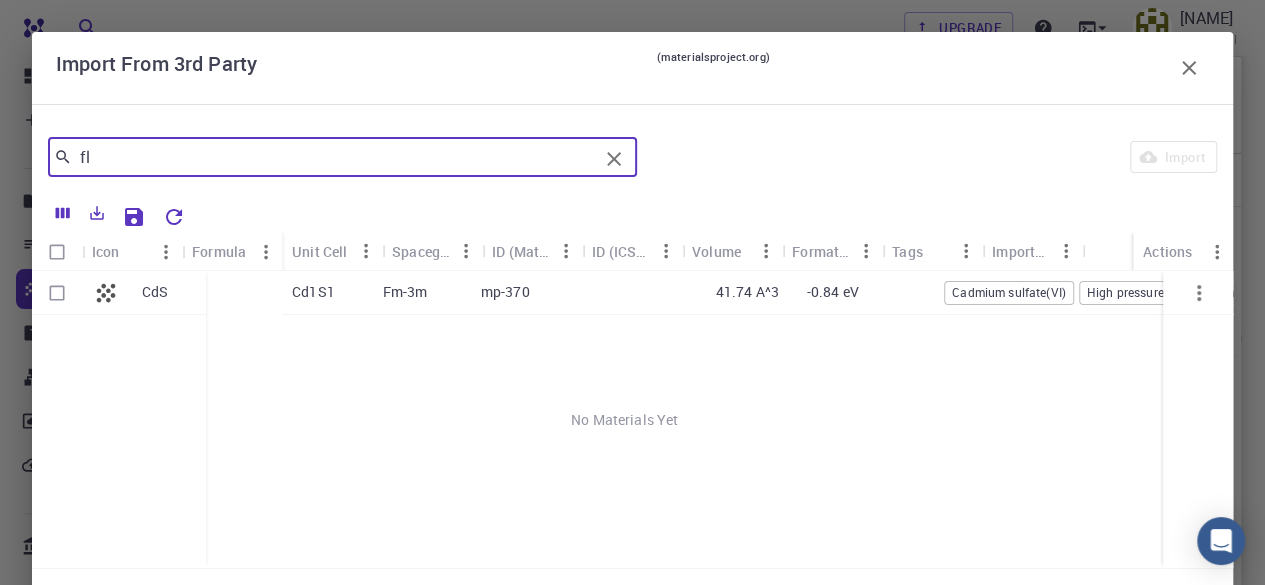 type on "f" 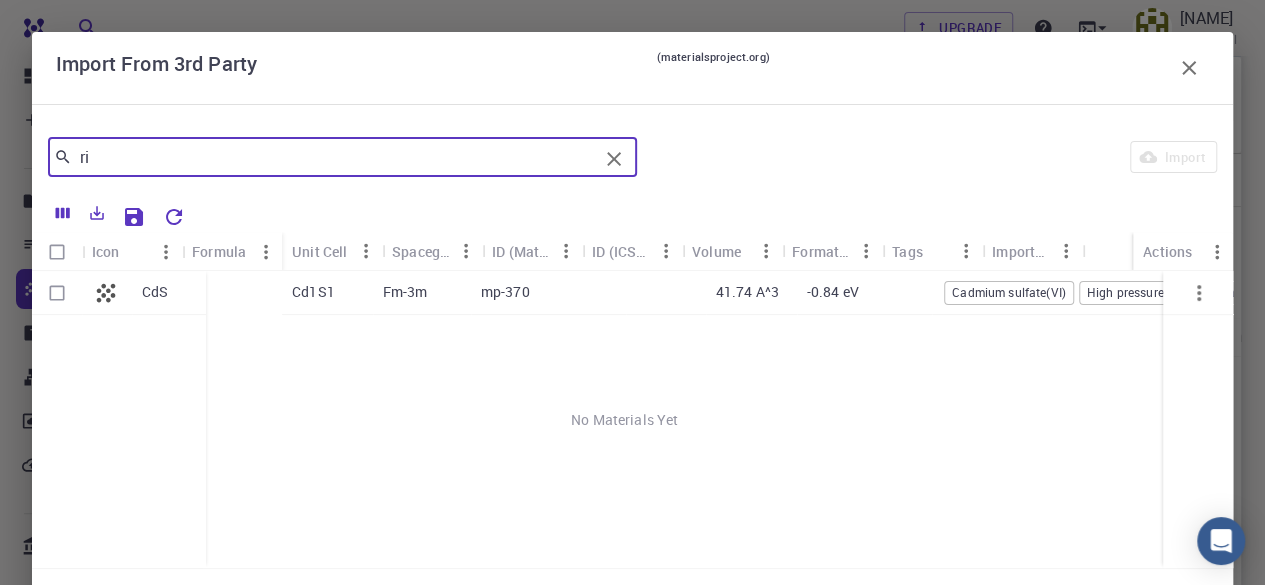 type on "r" 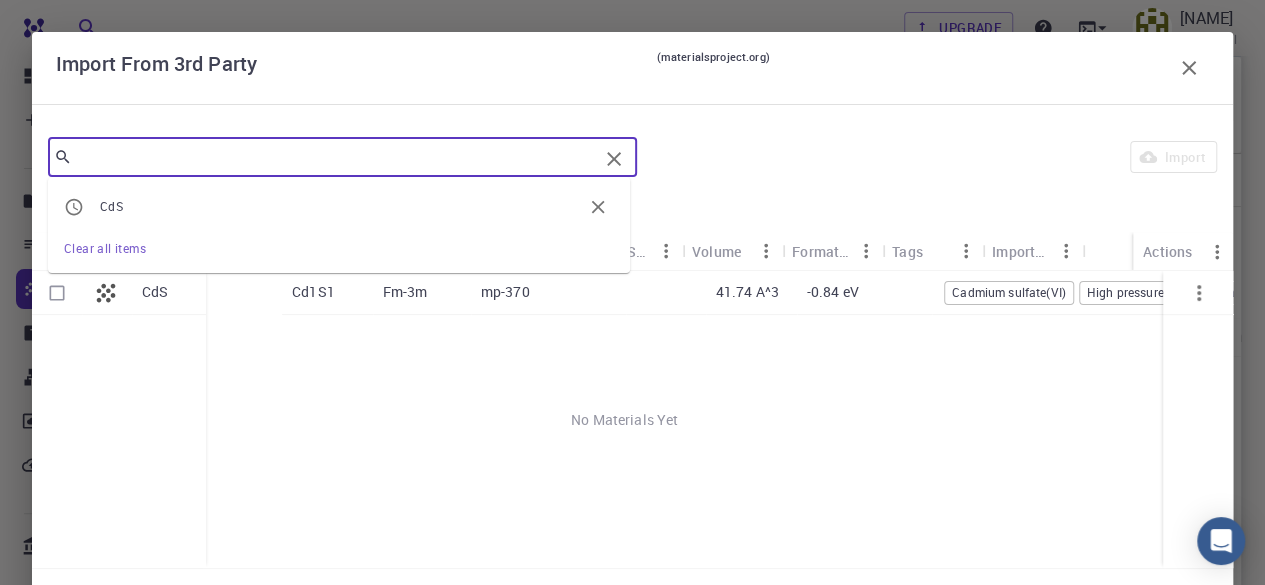type on "D" 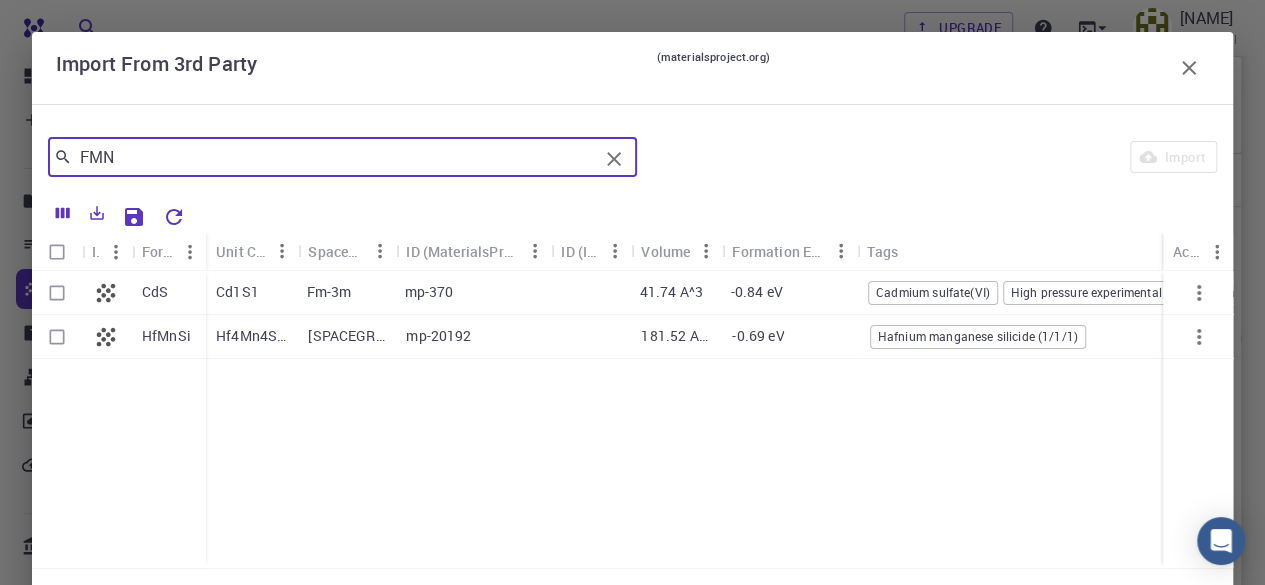 scroll, scrollTop: 26, scrollLeft: 0, axis: vertical 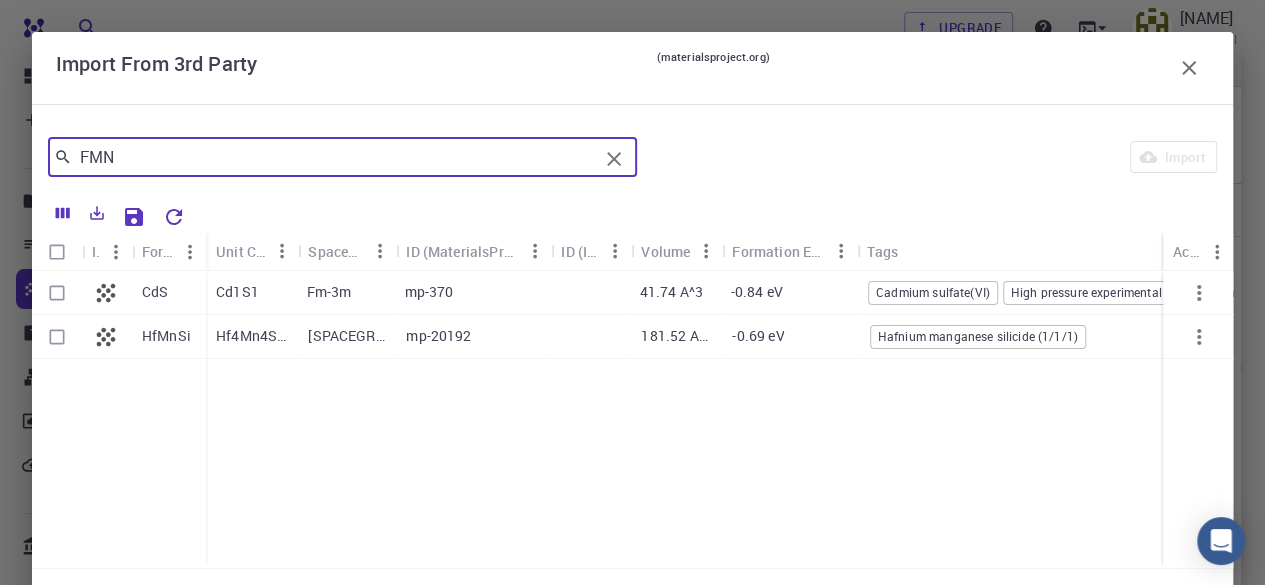 type on "FMN" 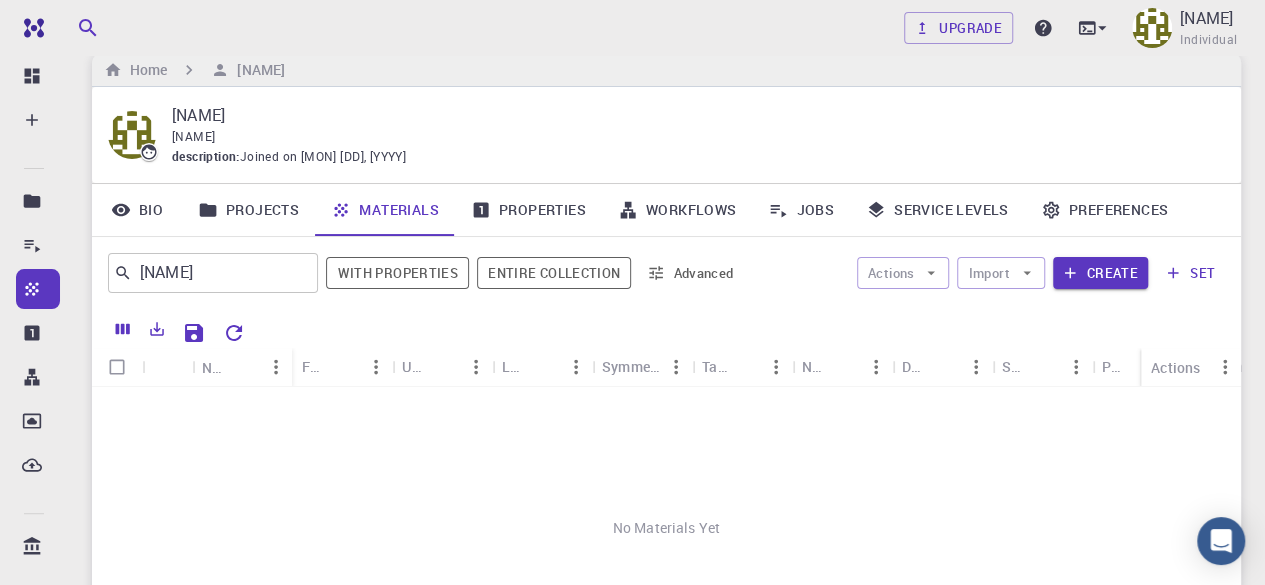 scroll, scrollTop: 56, scrollLeft: 0, axis: vertical 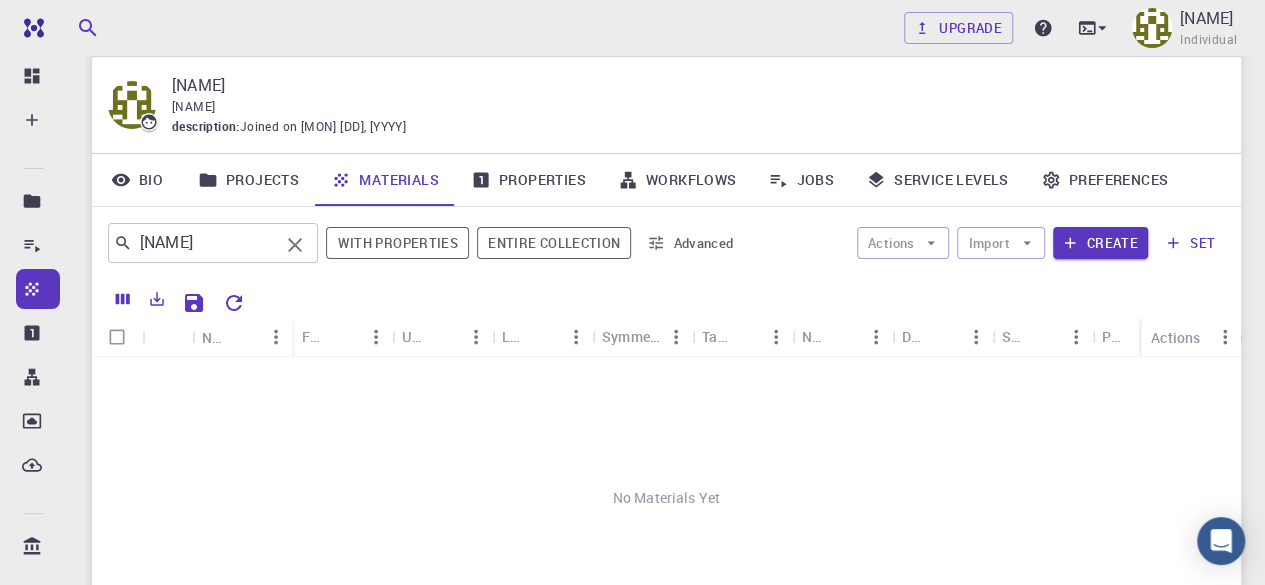 click on "[NAME]" at bounding box center (205, 243) 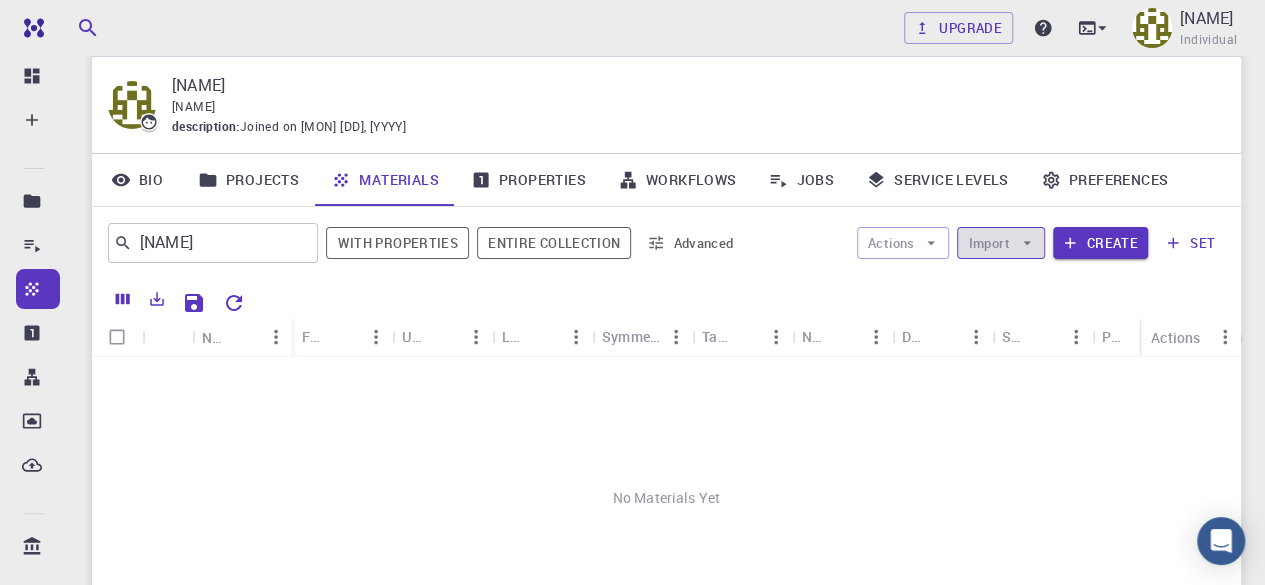click on "Import" at bounding box center [1000, 243] 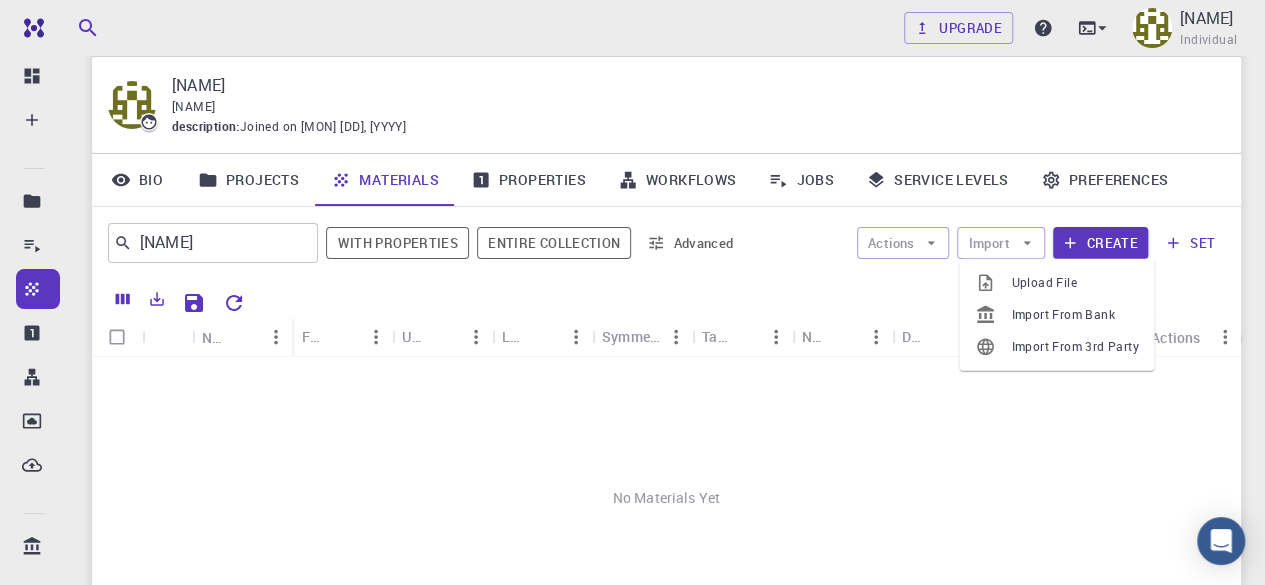 click on "Import From 3rd Party" at bounding box center (1074, 347) 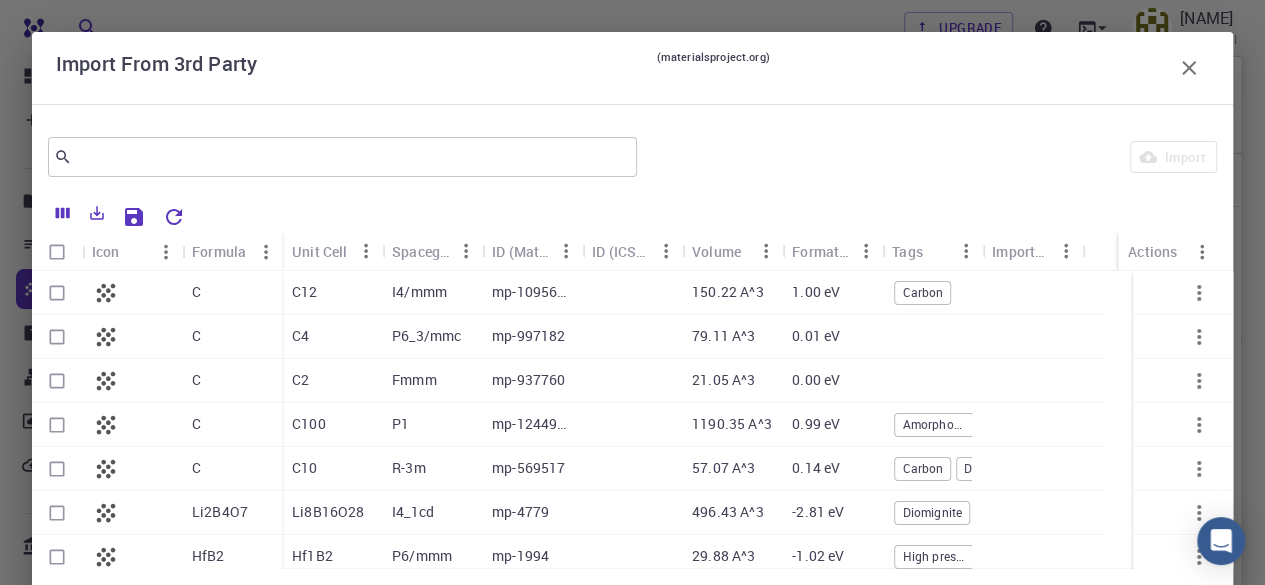 click 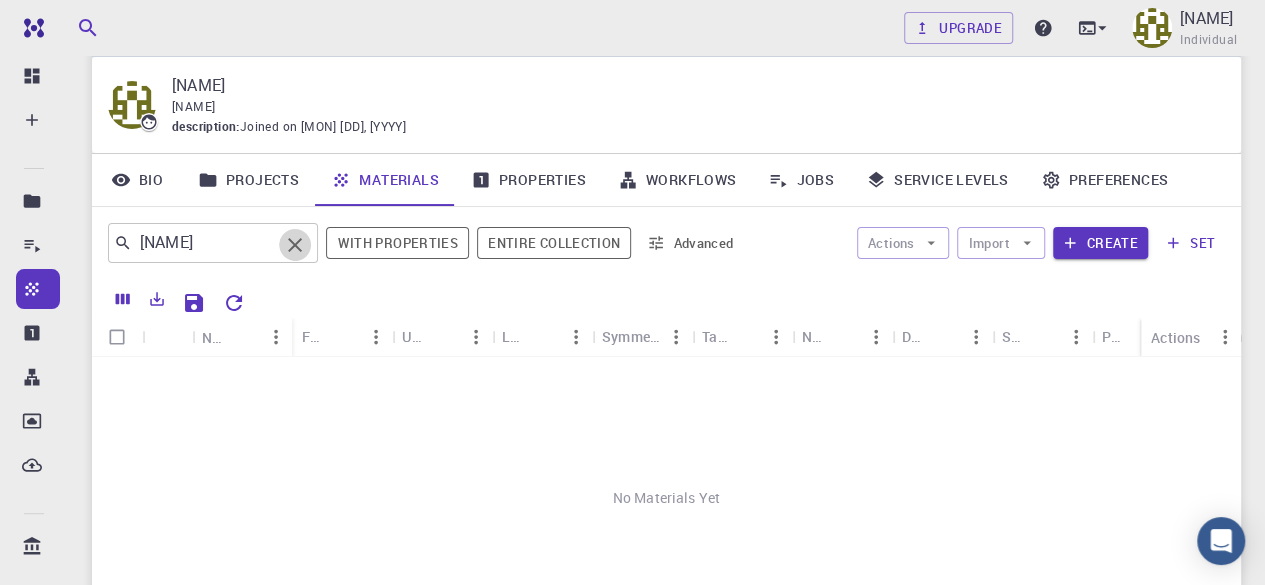 click 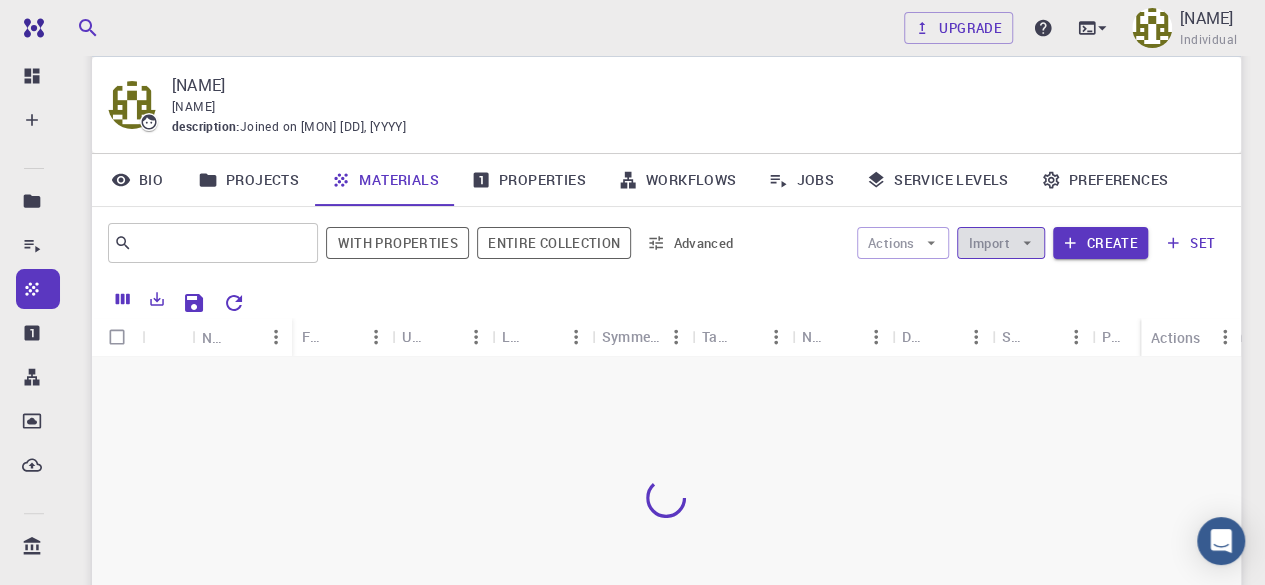 click on "Import" at bounding box center (1000, 243) 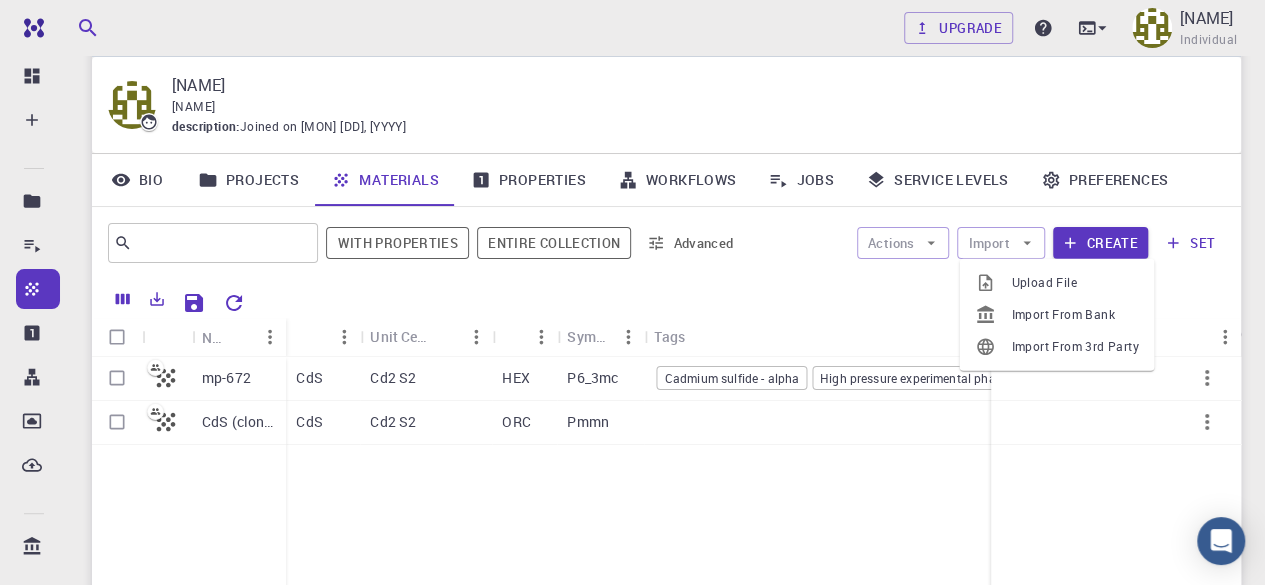click on "Import From 3rd Party" at bounding box center [1074, 347] 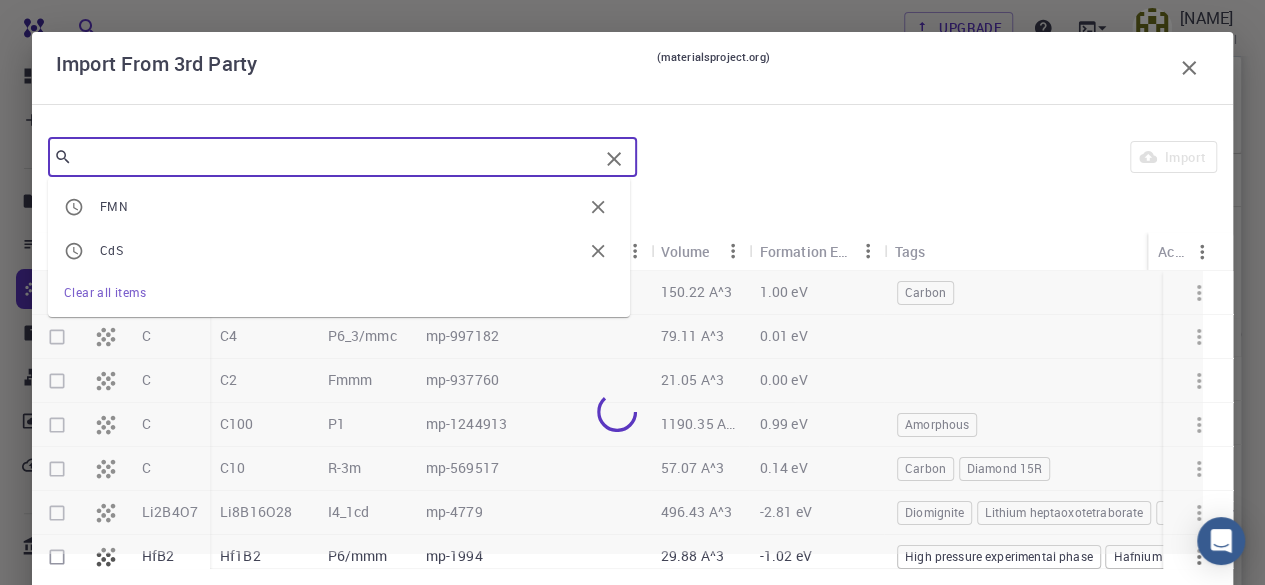click at bounding box center [335, 157] 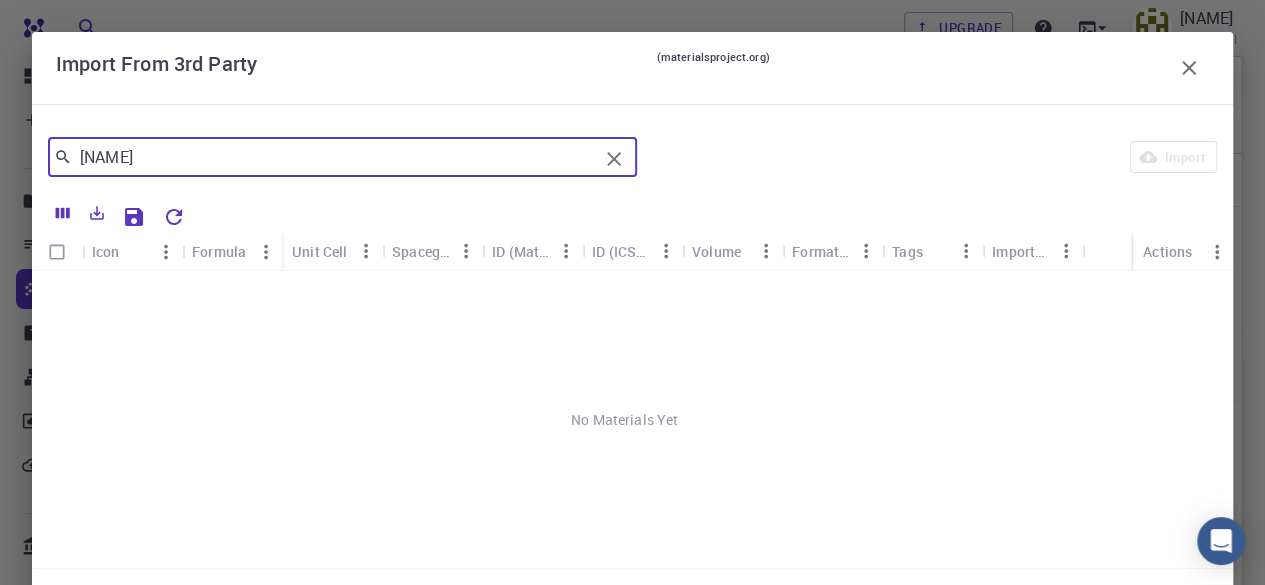 type on "[NAME]" 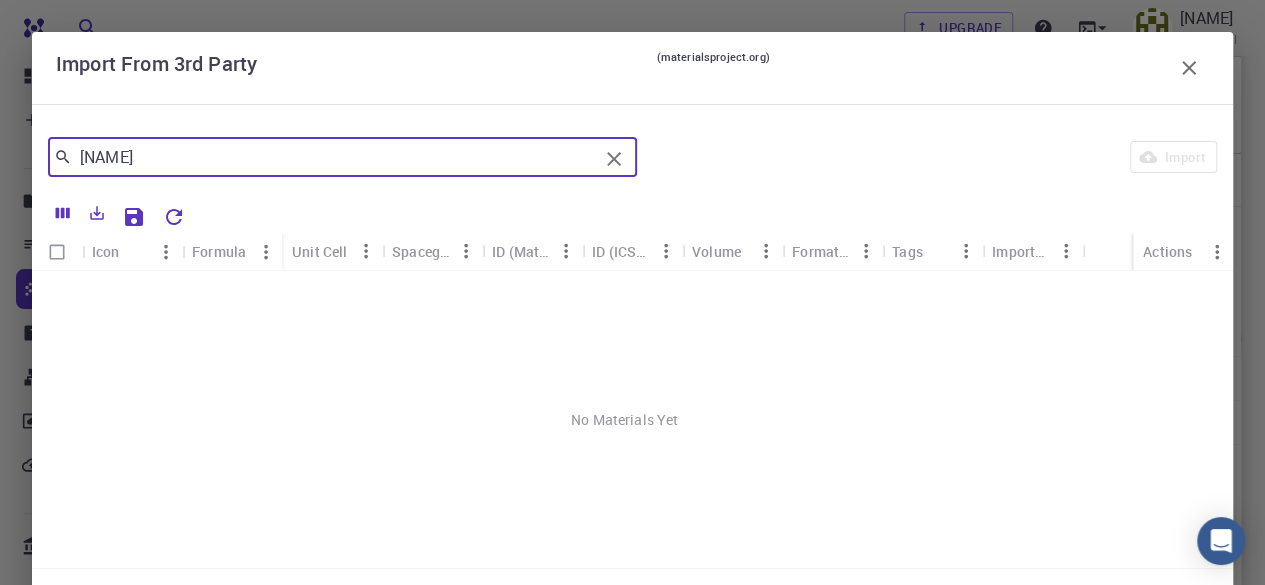 click 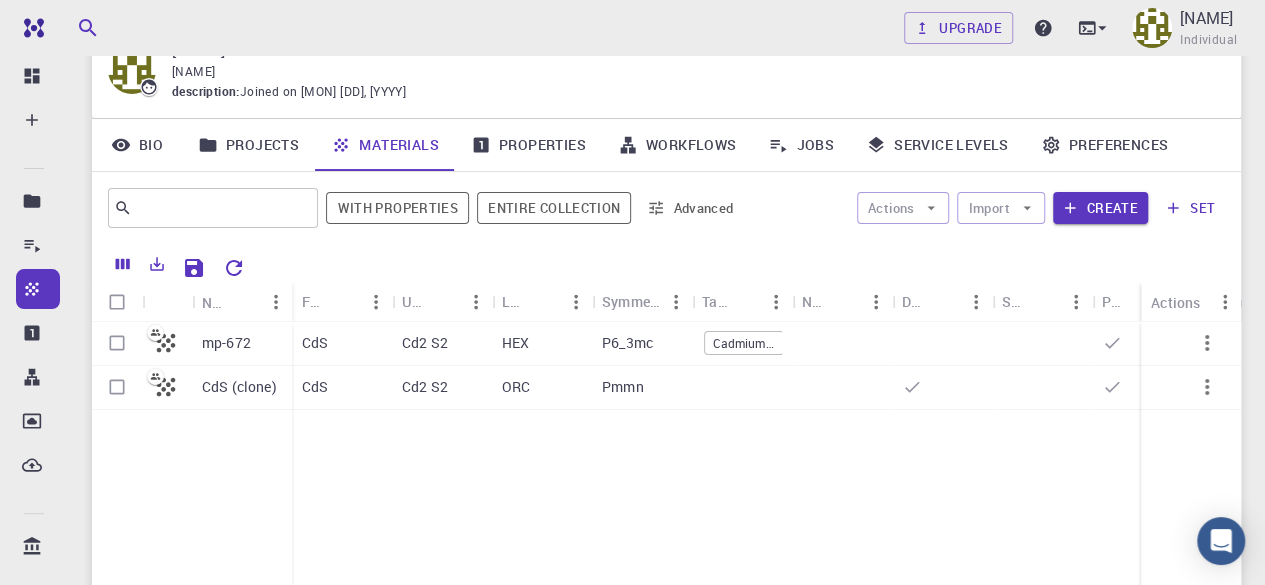 scroll, scrollTop: 76, scrollLeft: 0, axis: vertical 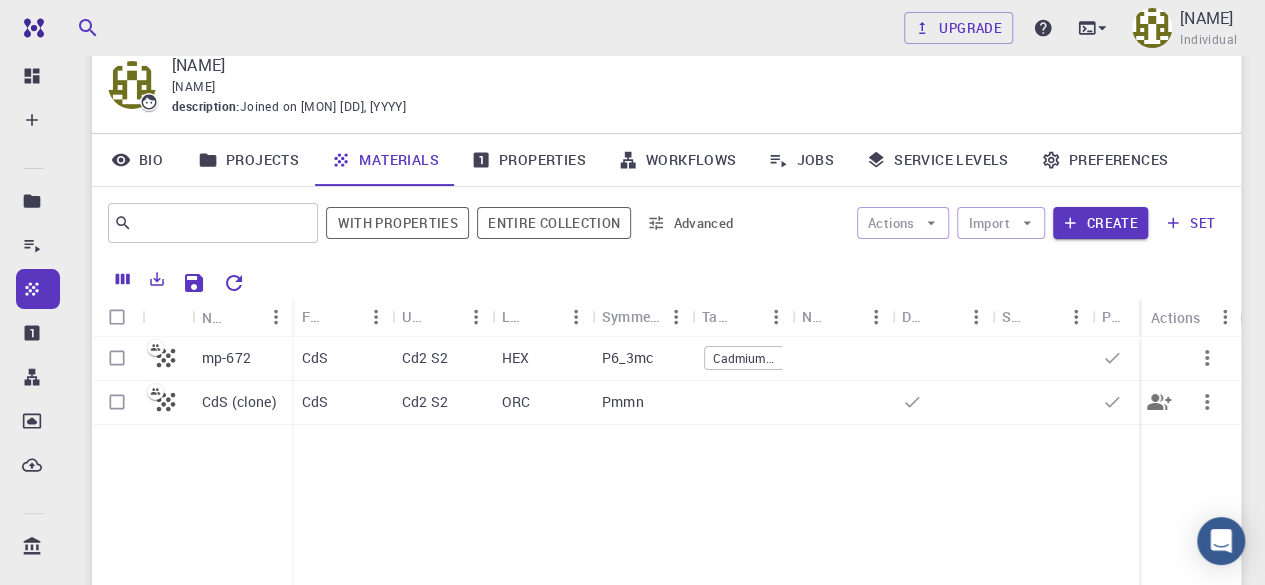 click at bounding box center (117, 402) 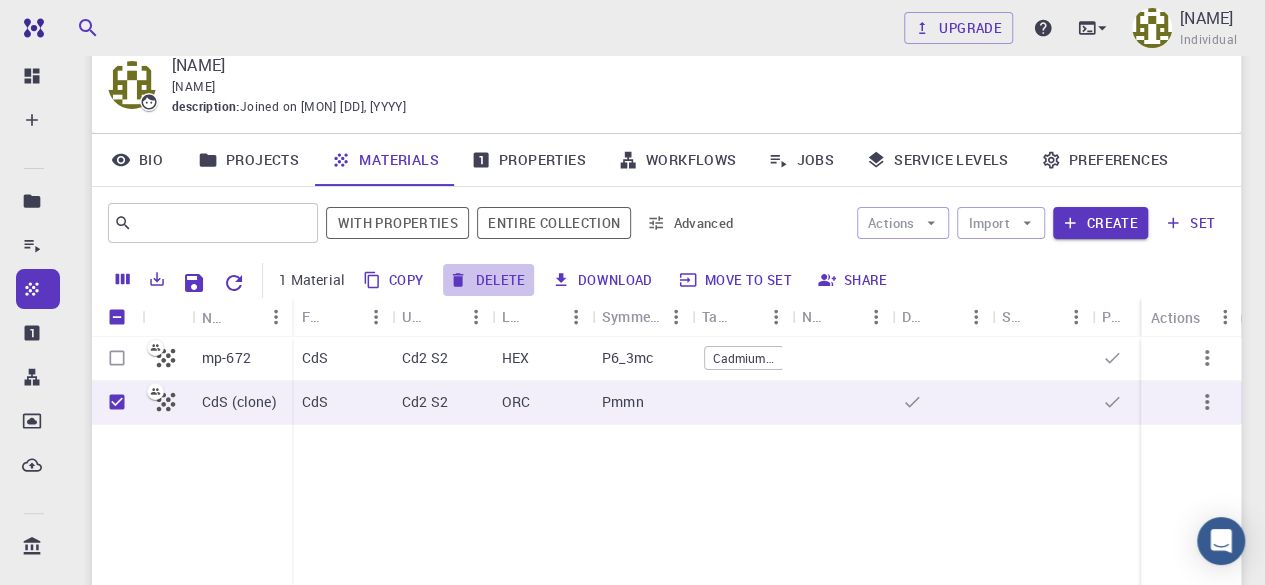 click on "Delete" at bounding box center [488, 280] 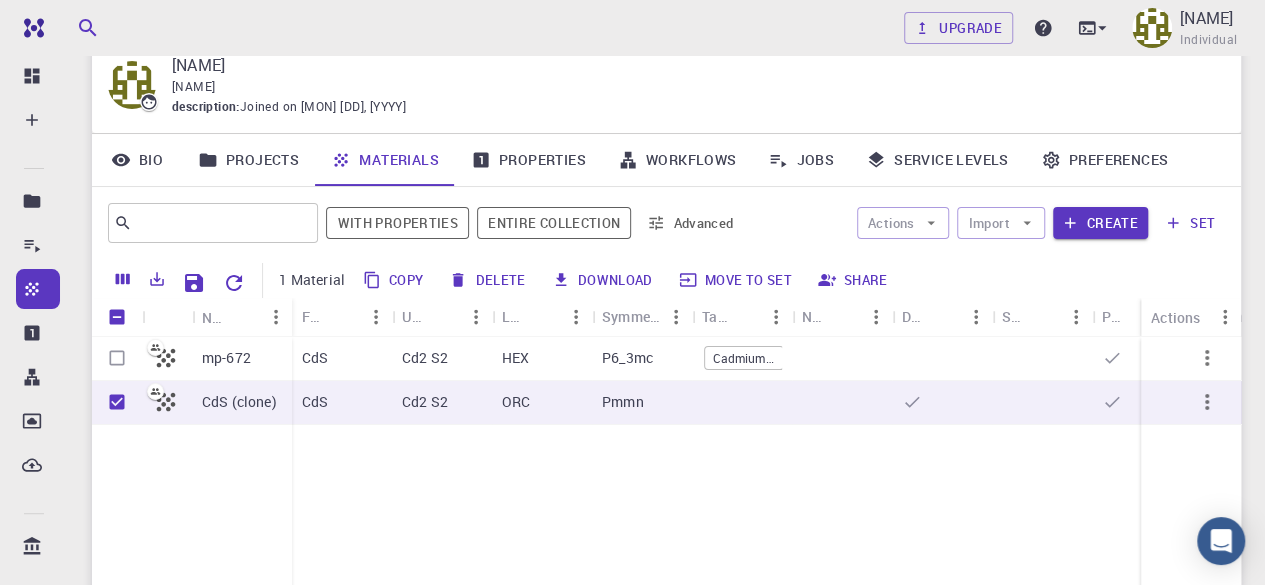 checkbox on "false" 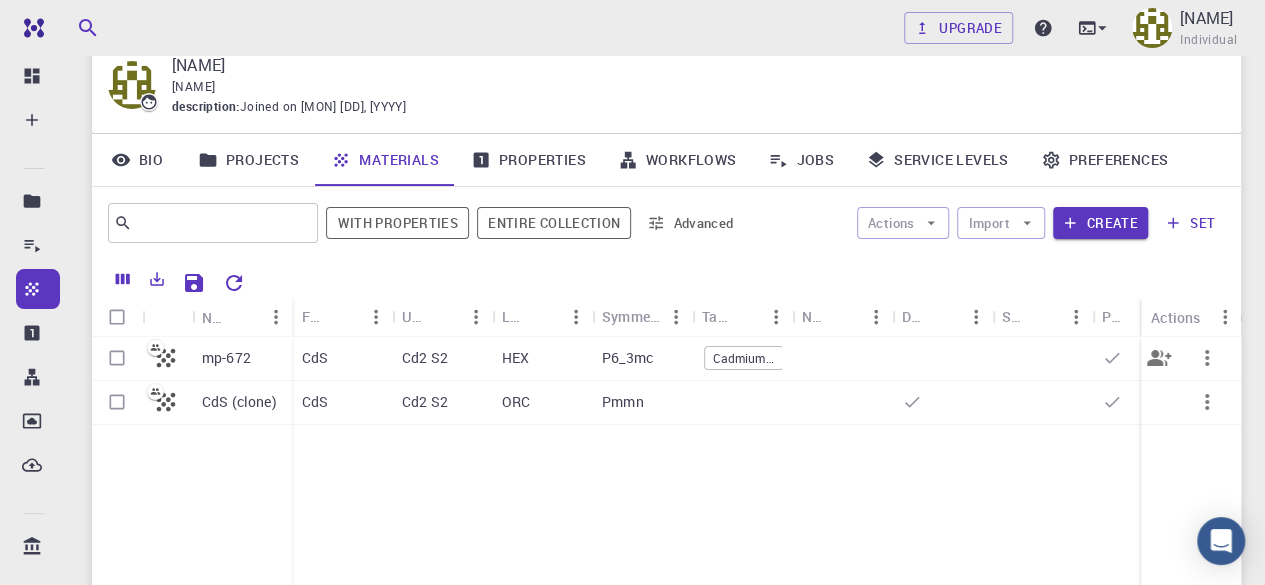 click at bounding box center [1207, 358] 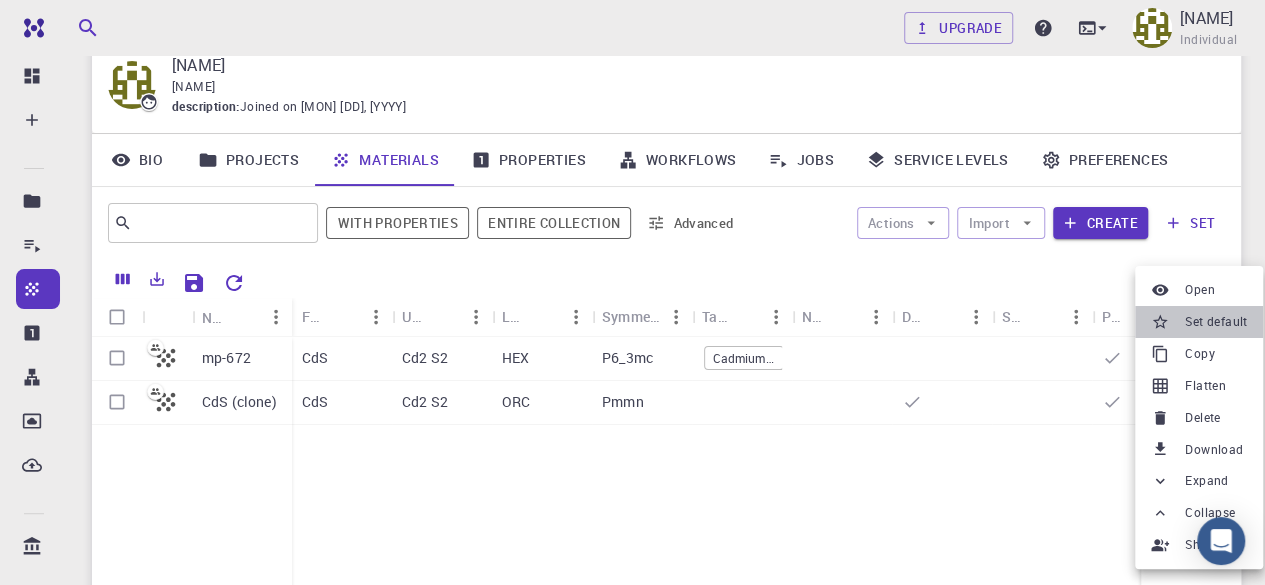 click on "Set default" at bounding box center [1216, 322] 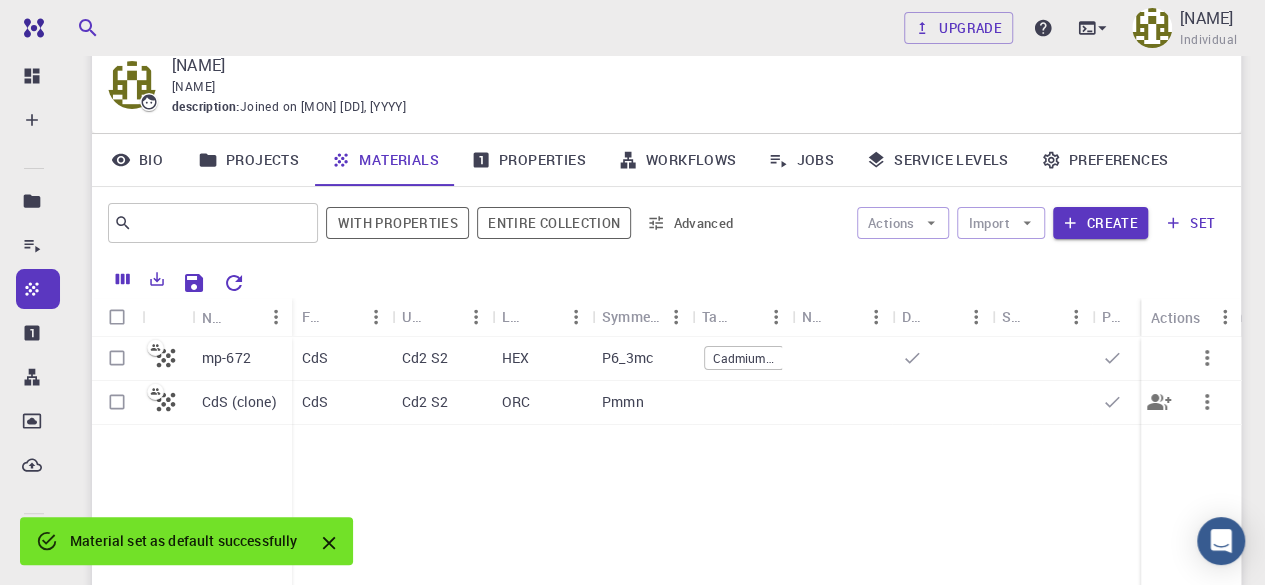click at bounding box center [117, 402] 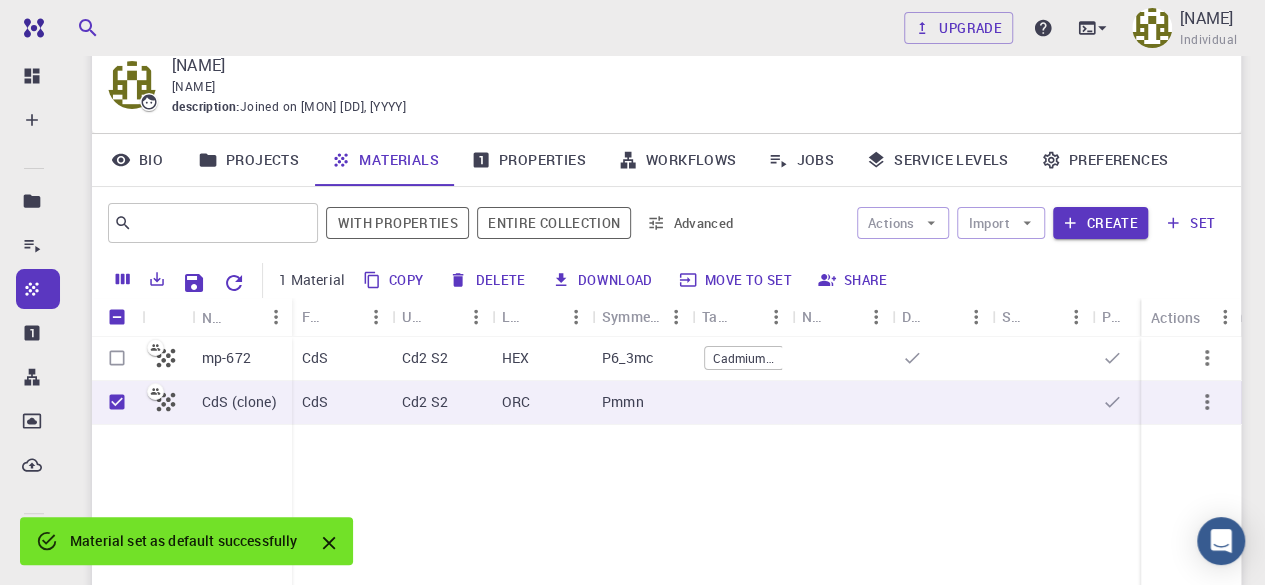 click on "Delete" at bounding box center [488, 280] 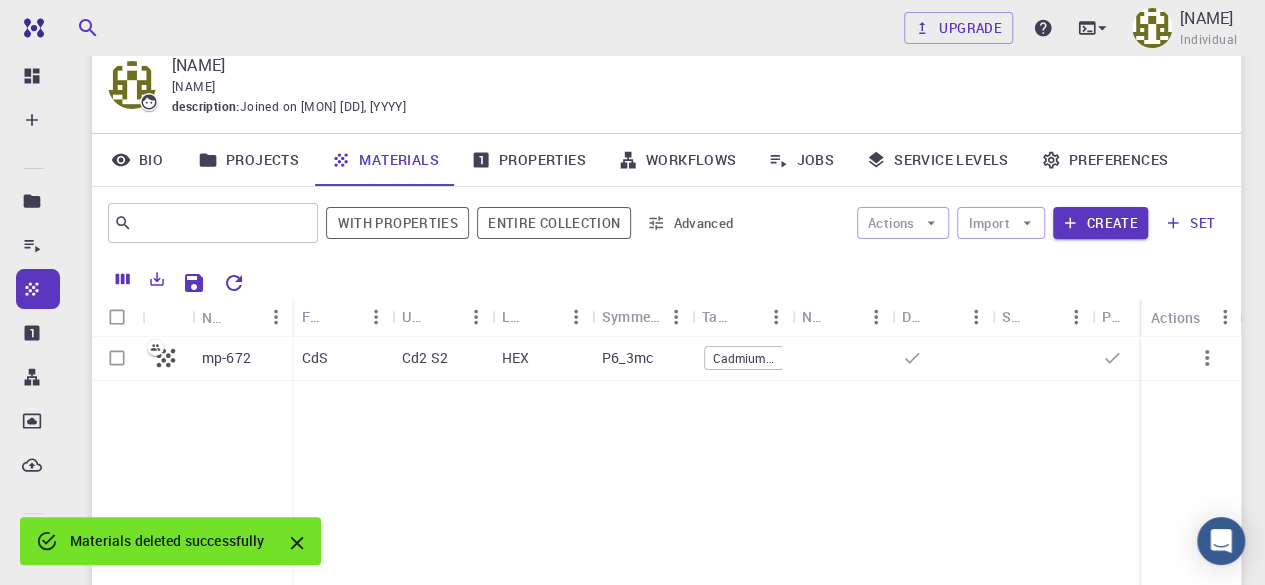 click on "mp-672 CdS Cd2 S2 HEX P6_3mc Cadmium sulfide - alpha  High pressure experimental phase  Cadmium sulfide  Greenockite - -" at bounding box center [992, 485] 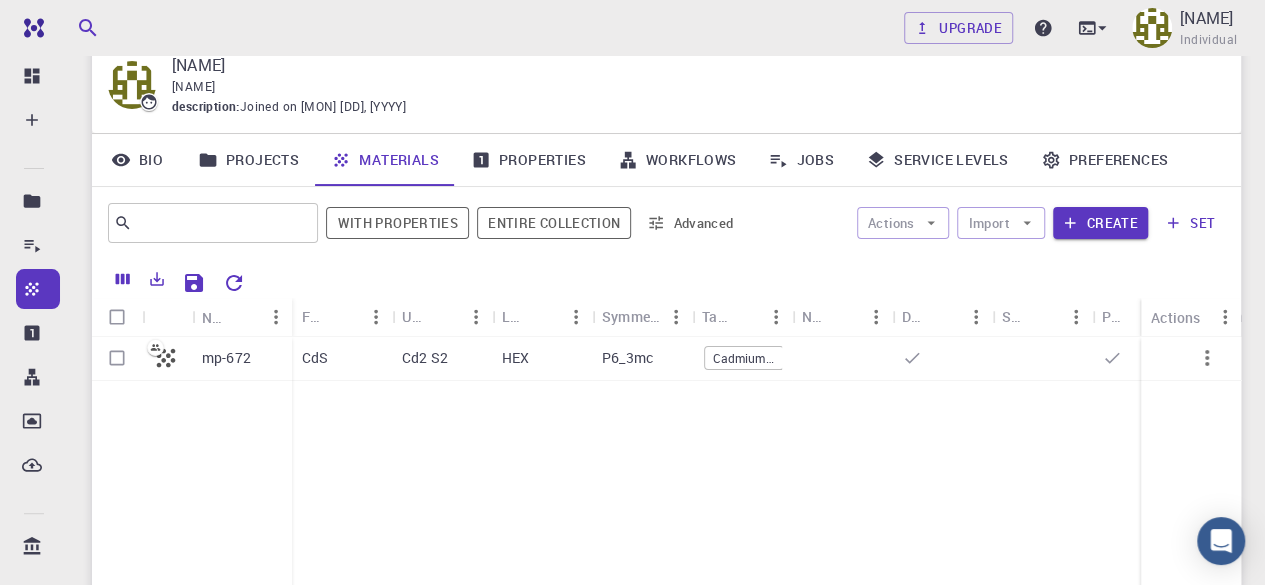 scroll, scrollTop: 0, scrollLeft: 0, axis: both 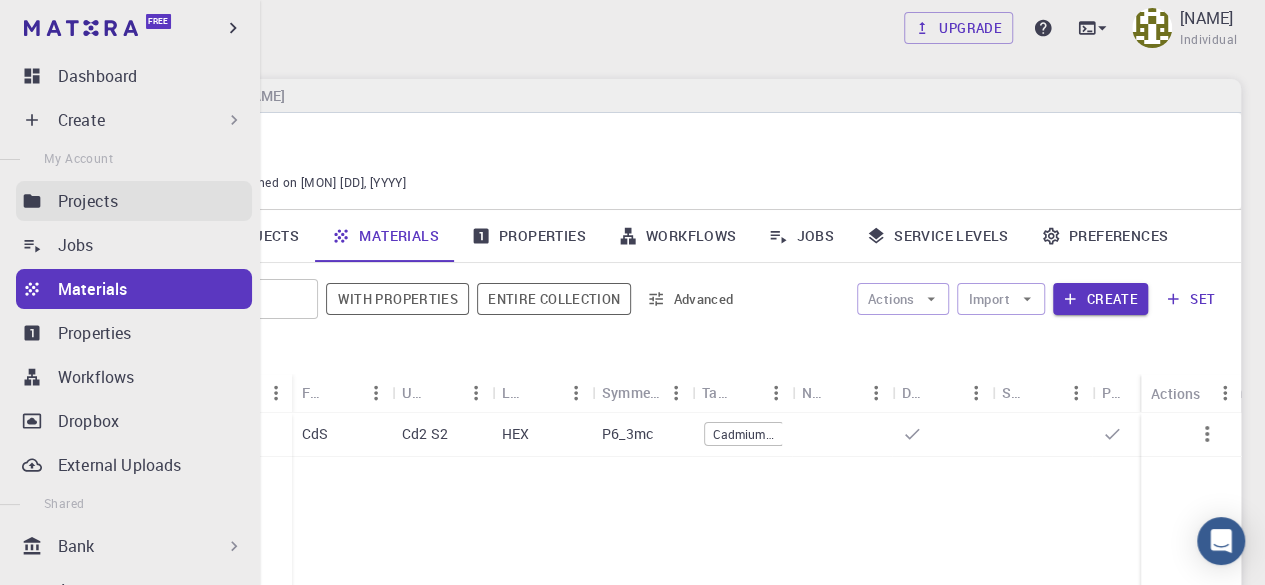 click on "Projects" at bounding box center [155, 201] 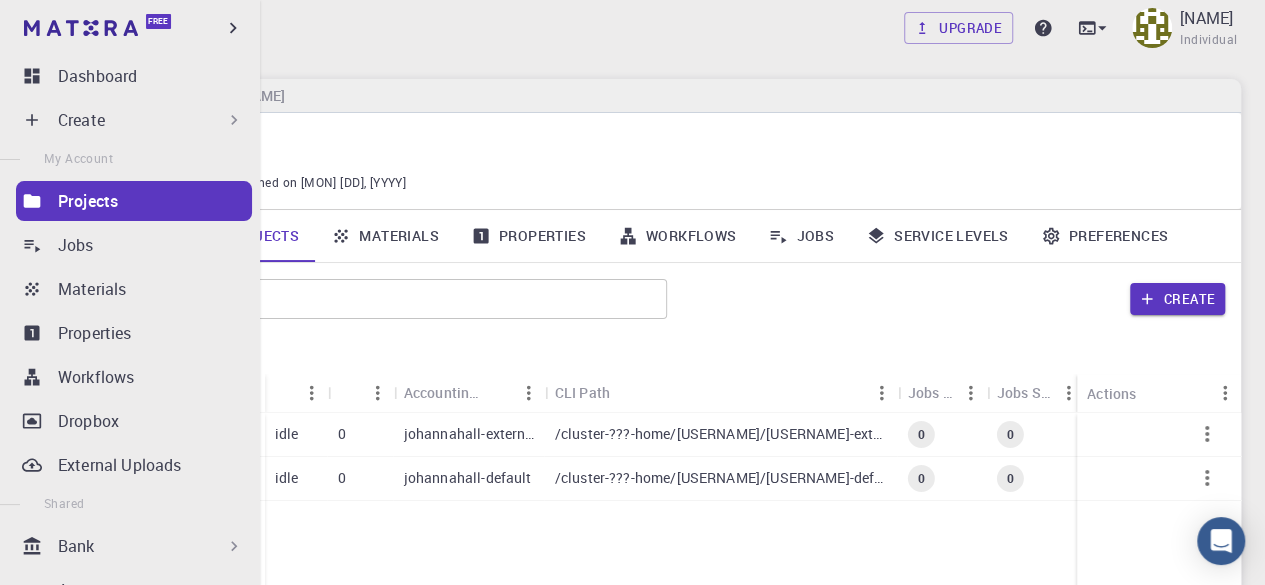 click on "Create" at bounding box center [151, 120] 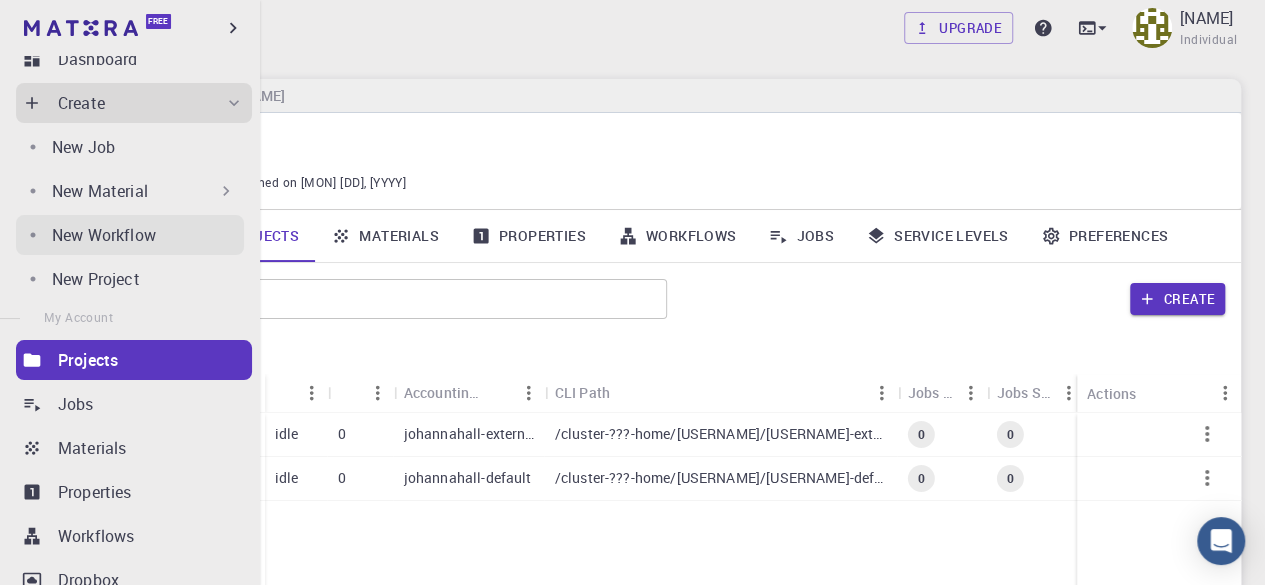 scroll, scrollTop: 18, scrollLeft: 0, axis: vertical 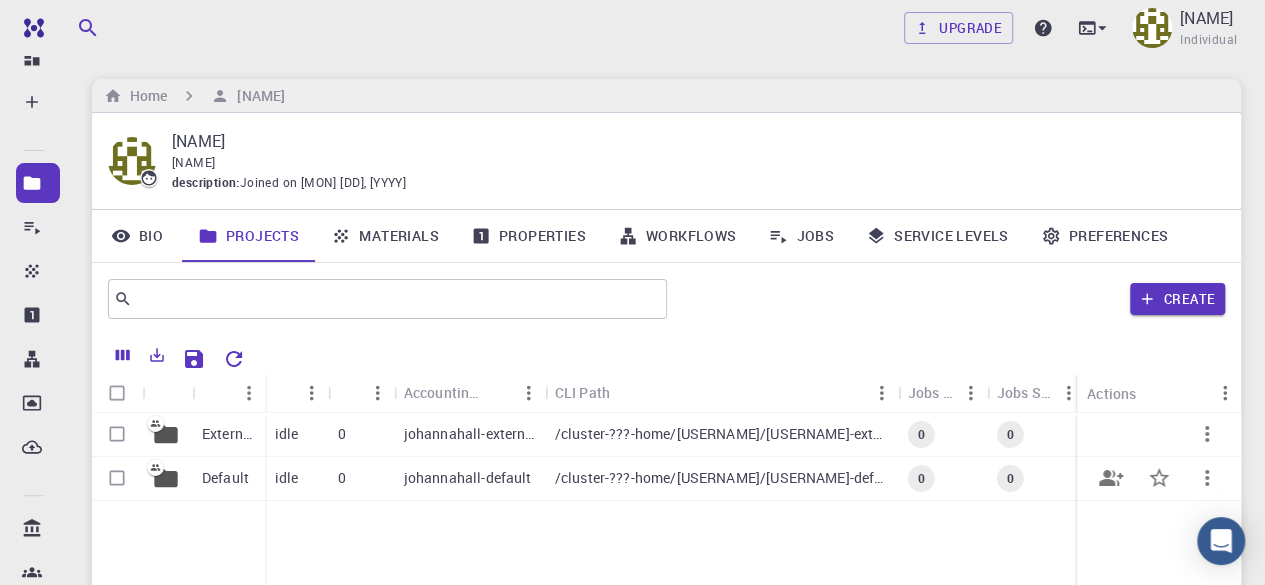 click on "0" at bounding box center [361, 479] 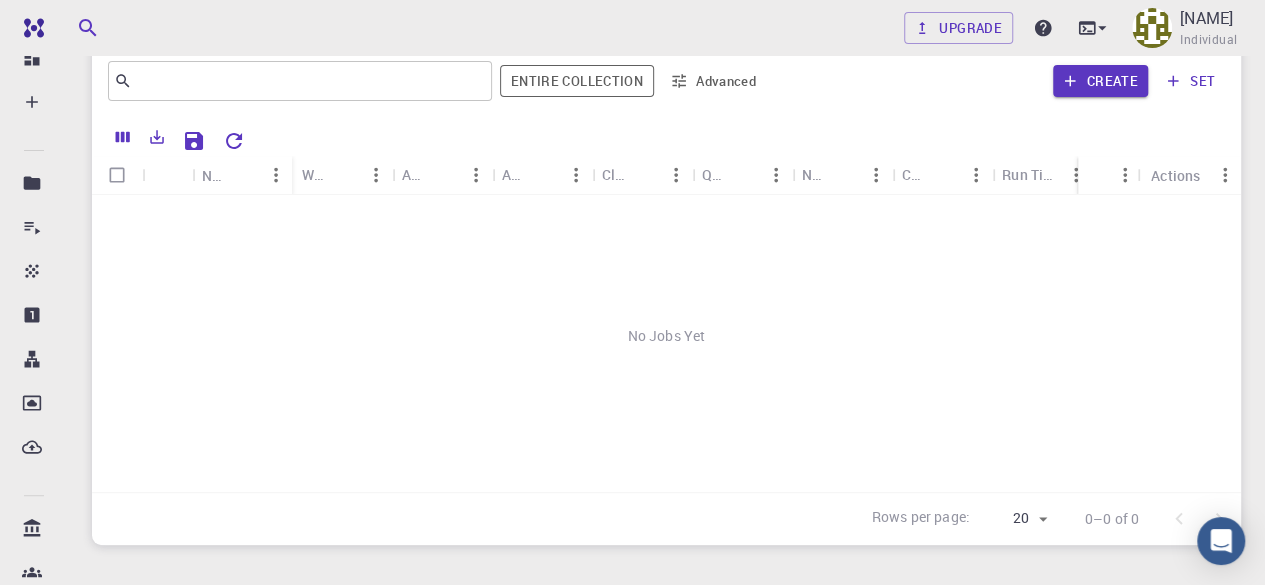 scroll, scrollTop: 0, scrollLeft: 0, axis: both 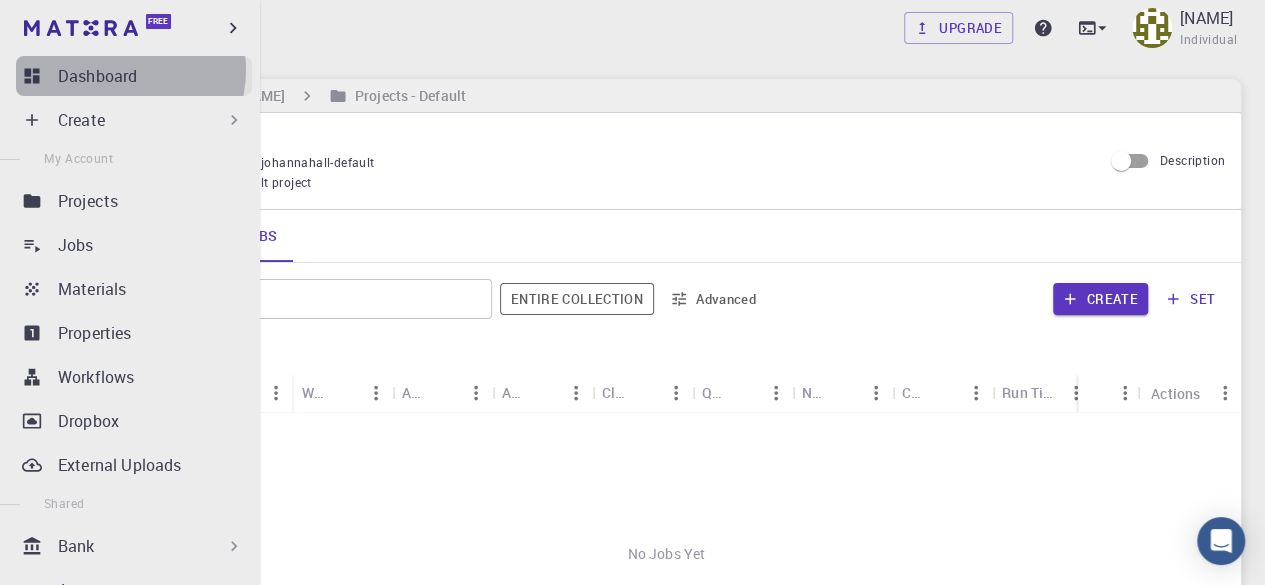 click on "Dashboard" at bounding box center [97, 76] 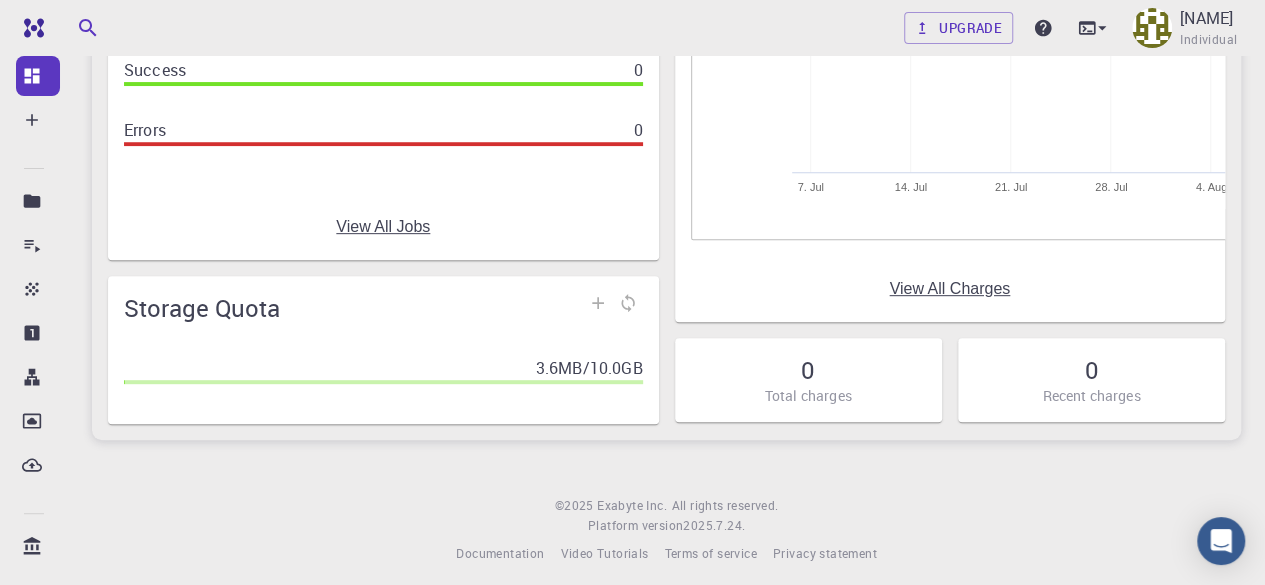 scroll, scrollTop: 0, scrollLeft: 0, axis: both 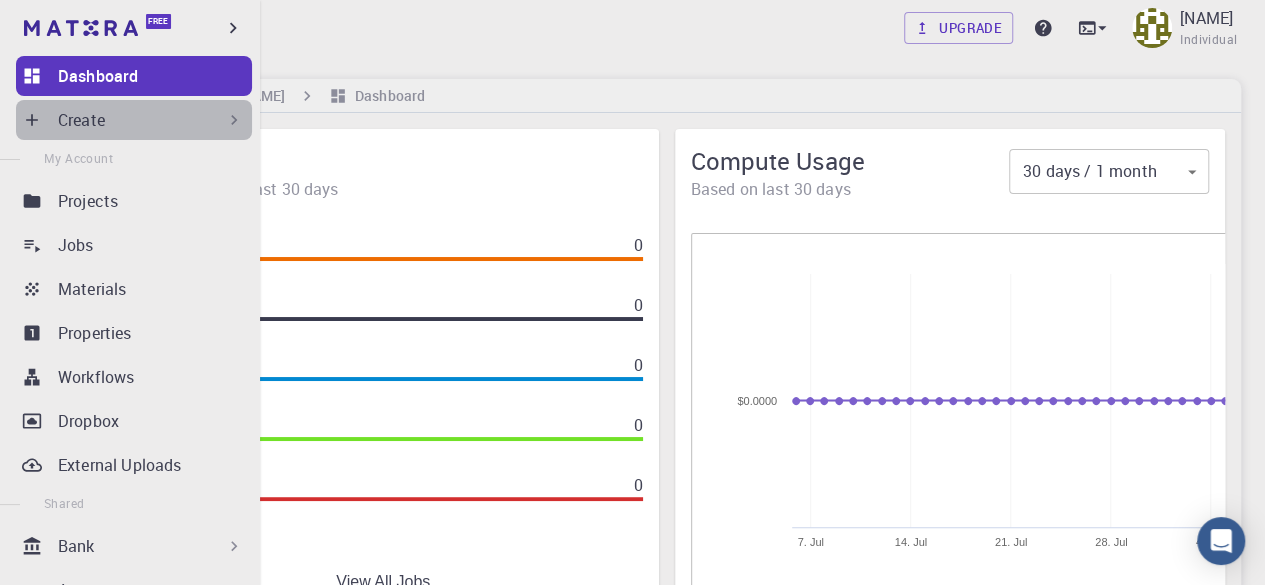 click on "Create" at bounding box center (134, 120) 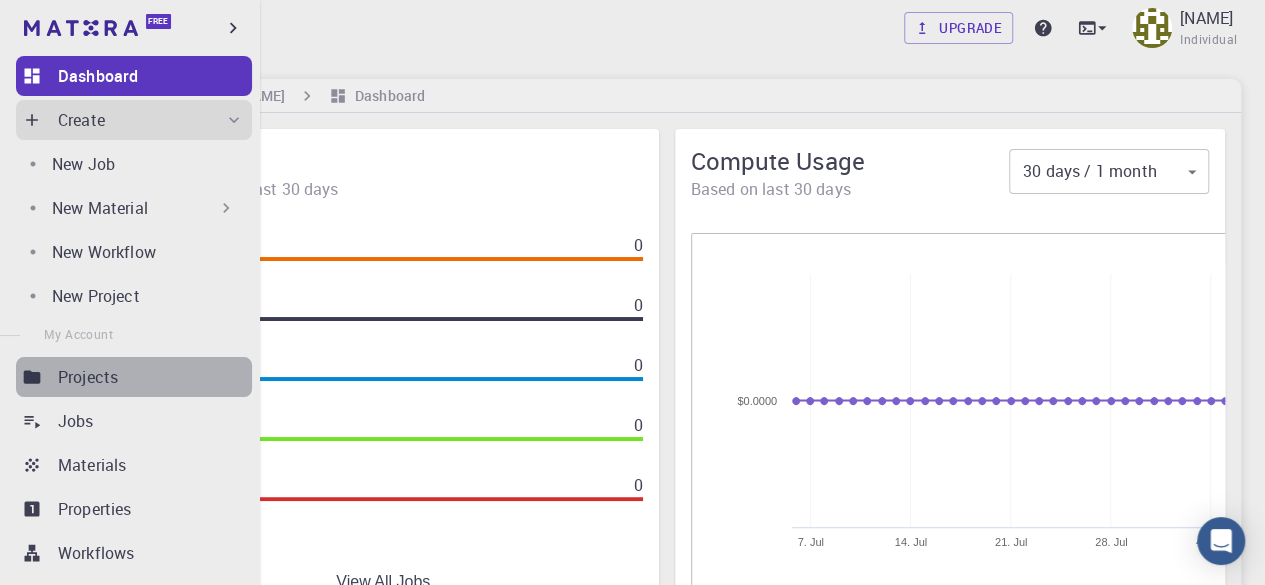 click on "Projects" at bounding box center (155, 377) 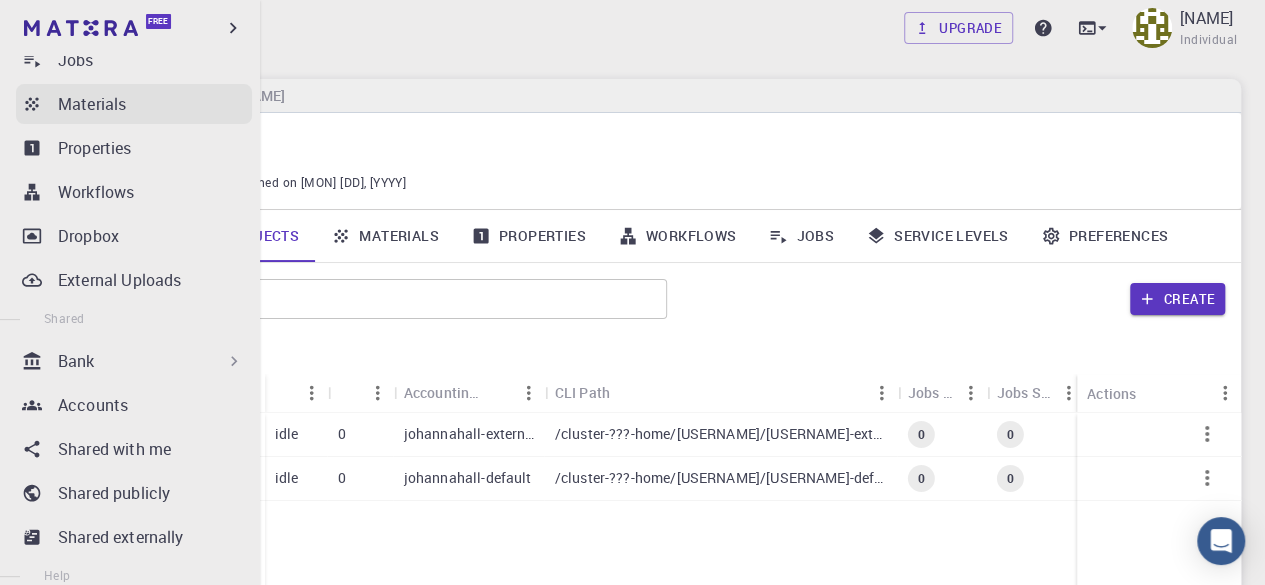 scroll, scrollTop: 0, scrollLeft: 0, axis: both 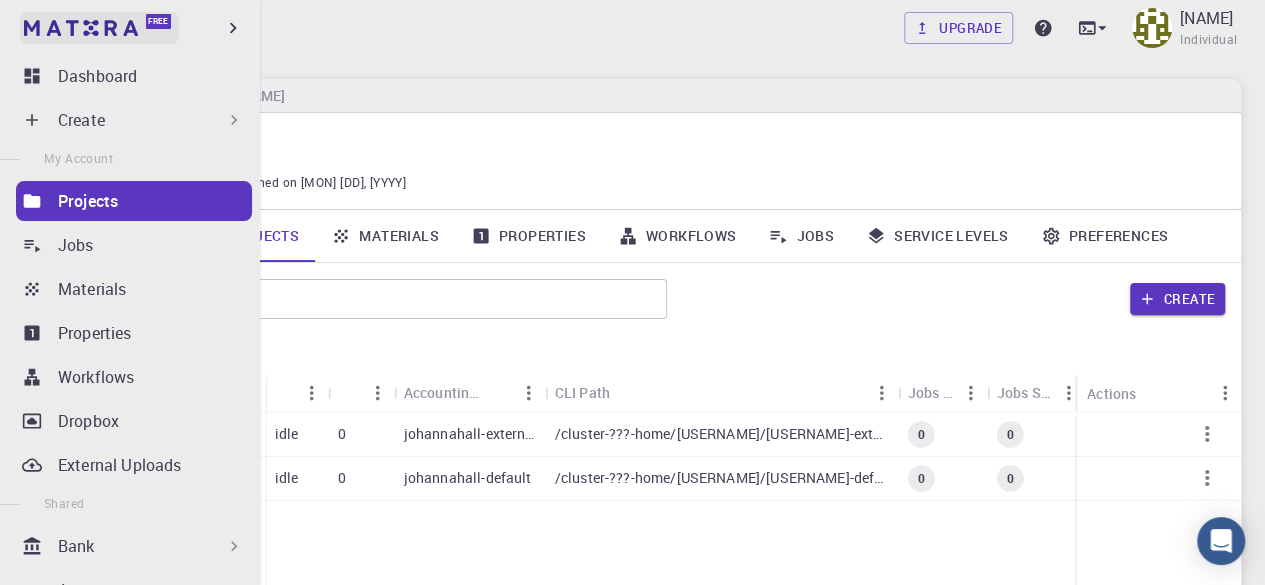 click at bounding box center (81, 28) 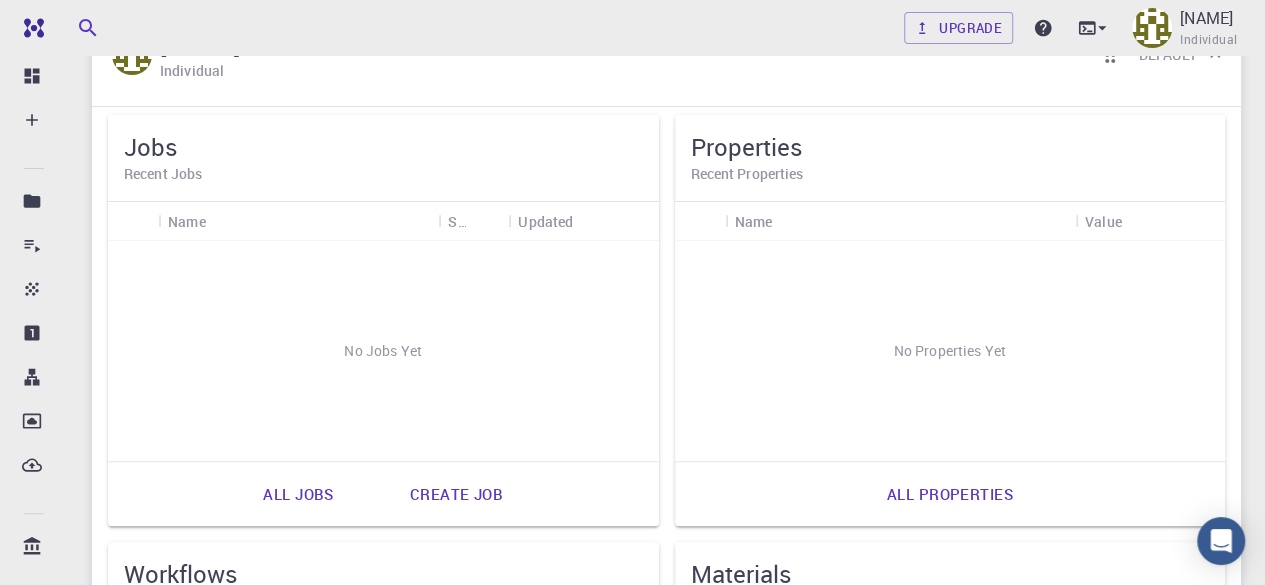 scroll, scrollTop: 108, scrollLeft: 0, axis: vertical 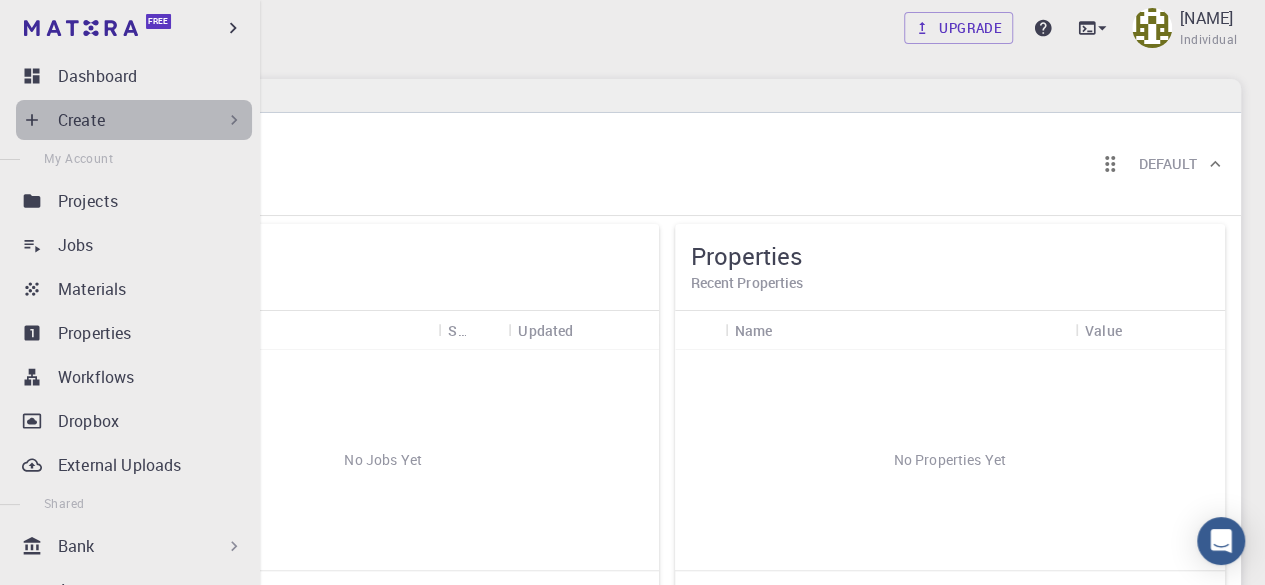 click on "Create" at bounding box center [151, 120] 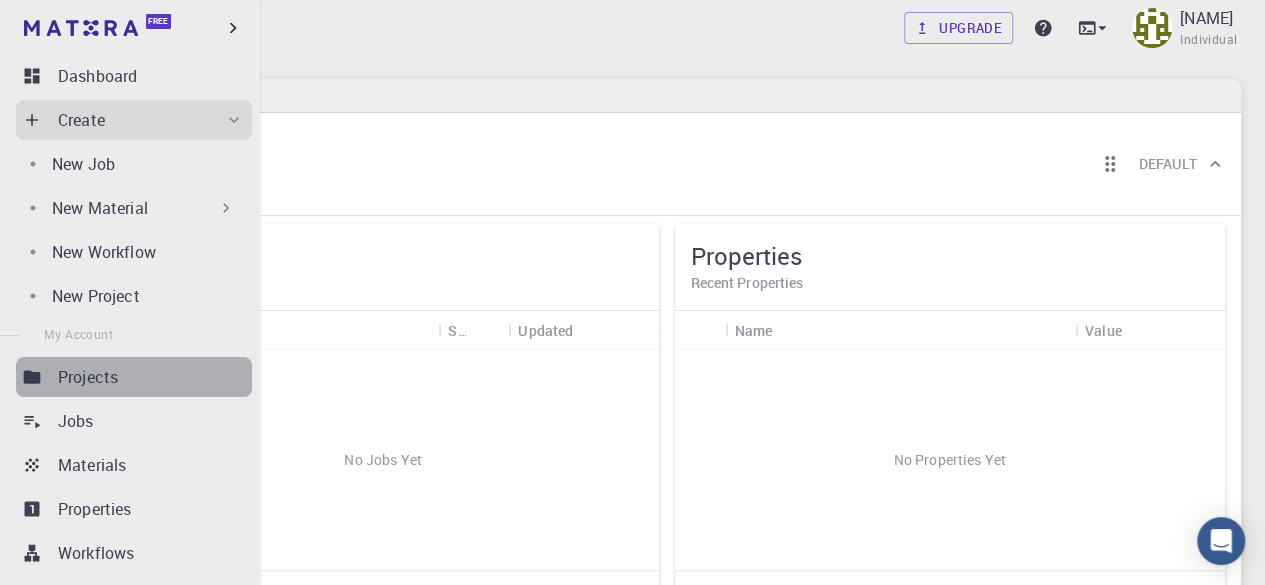 click on "Projects" at bounding box center [155, 377] 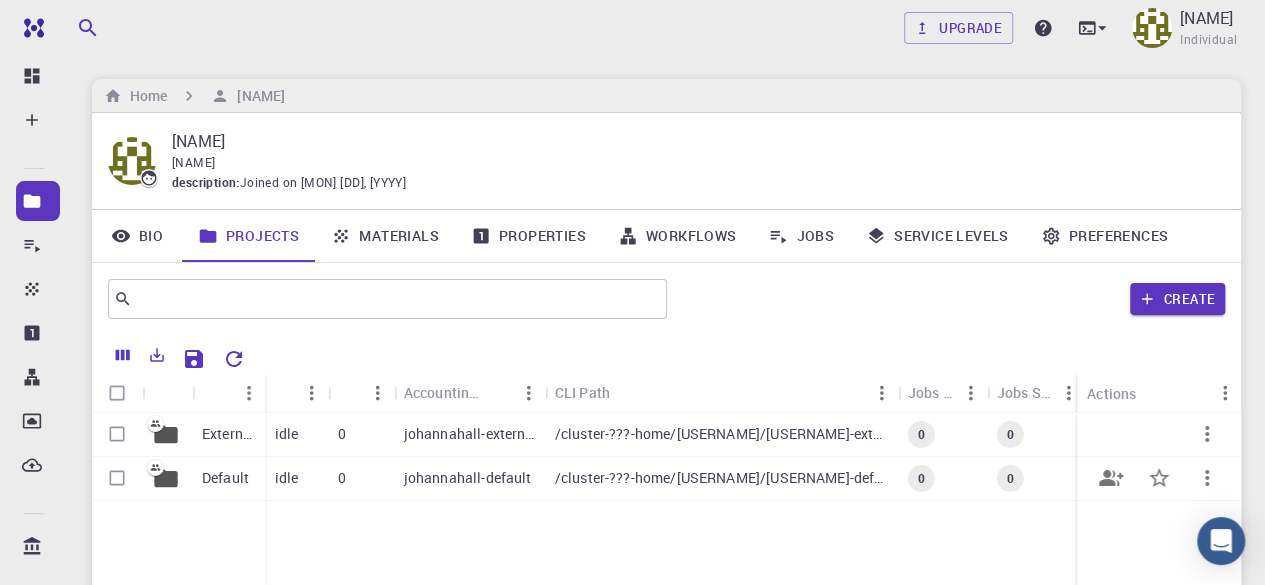 click on "Default" at bounding box center (228, 479) 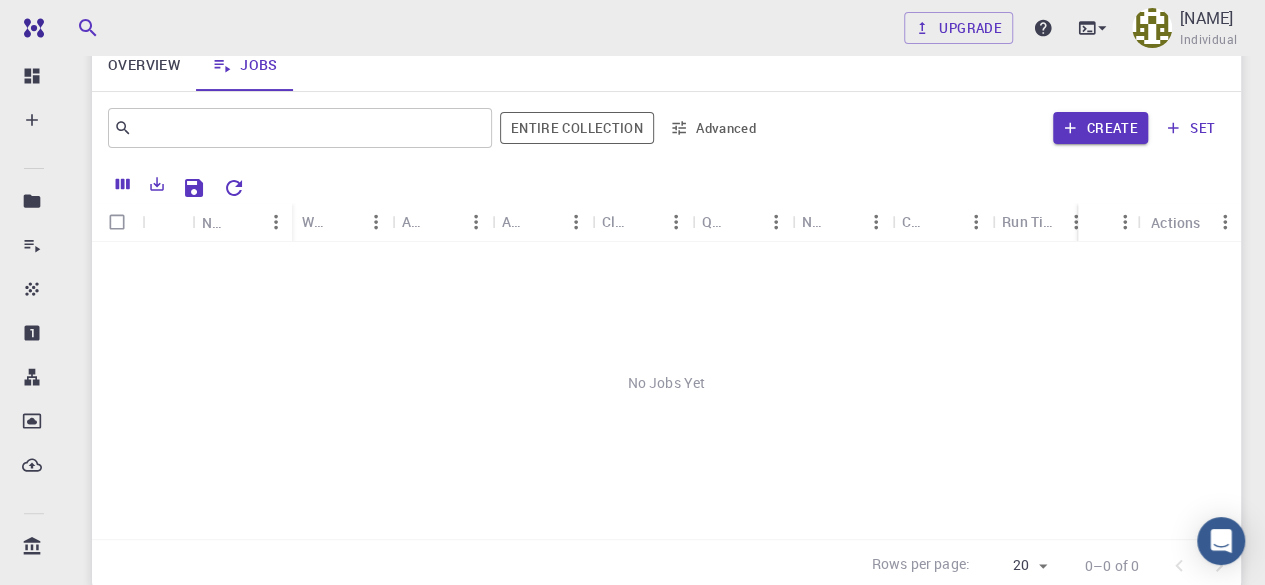 scroll, scrollTop: 172, scrollLeft: 0, axis: vertical 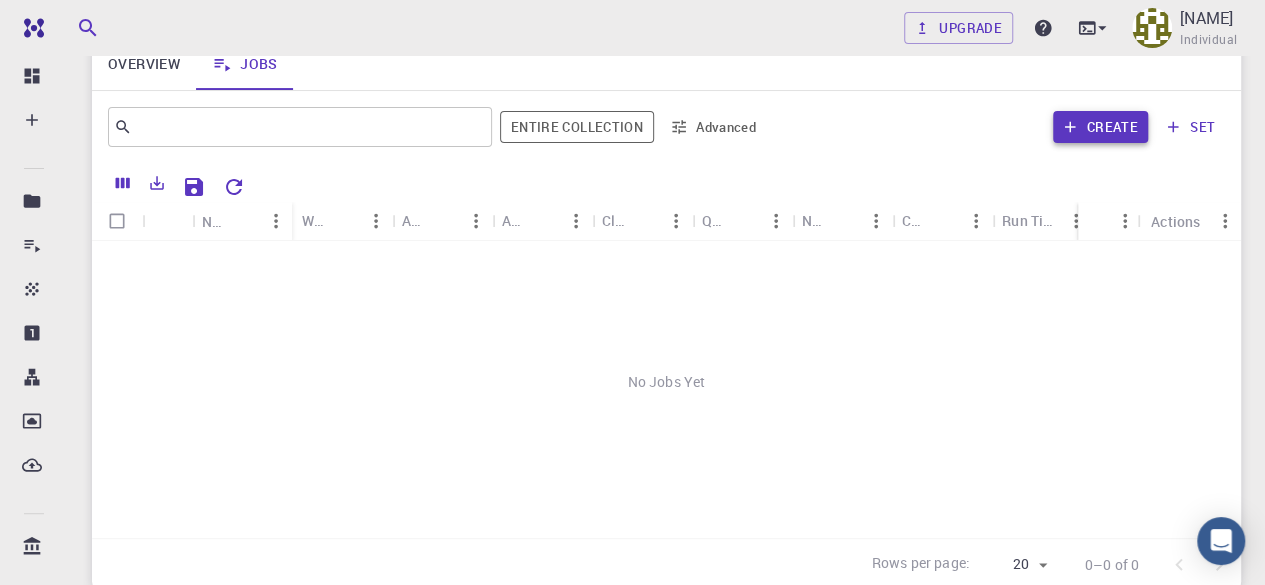 click on "Create" at bounding box center (1100, 127) 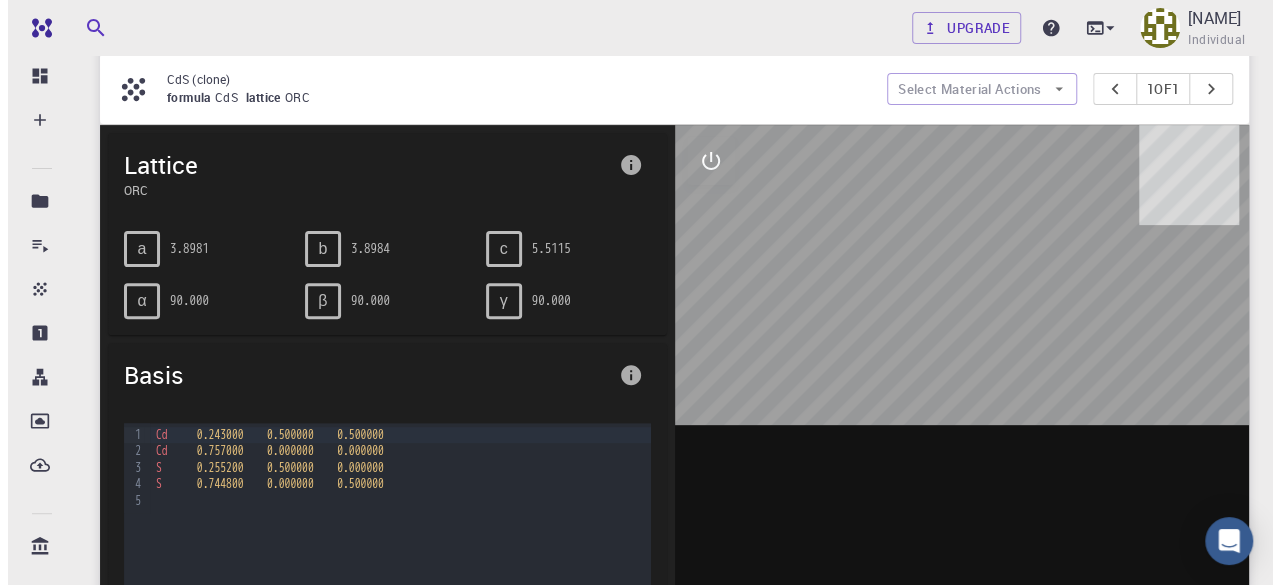 scroll, scrollTop: 0, scrollLeft: 0, axis: both 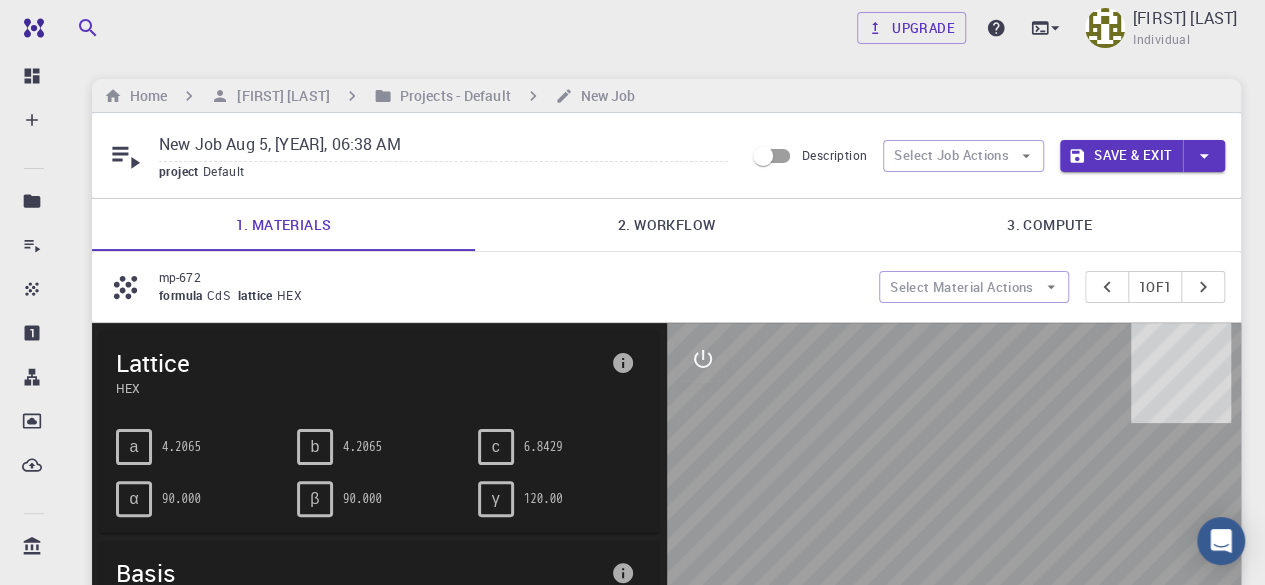 click on "2. Workflow" at bounding box center (666, 225) 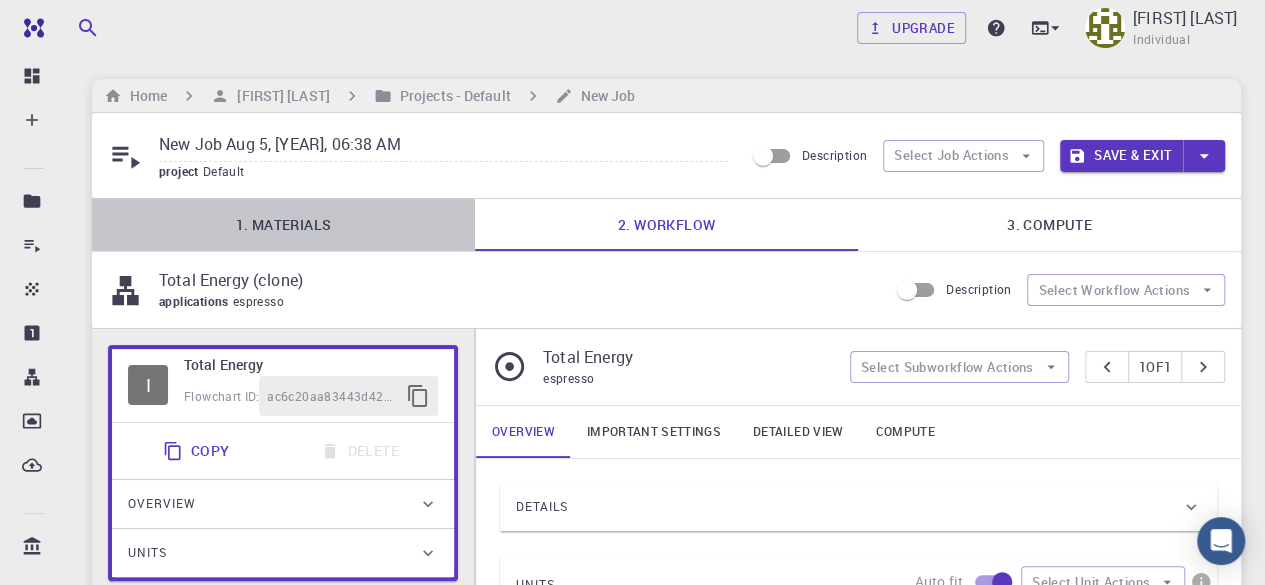 click on "1. Materials" at bounding box center [283, 225] 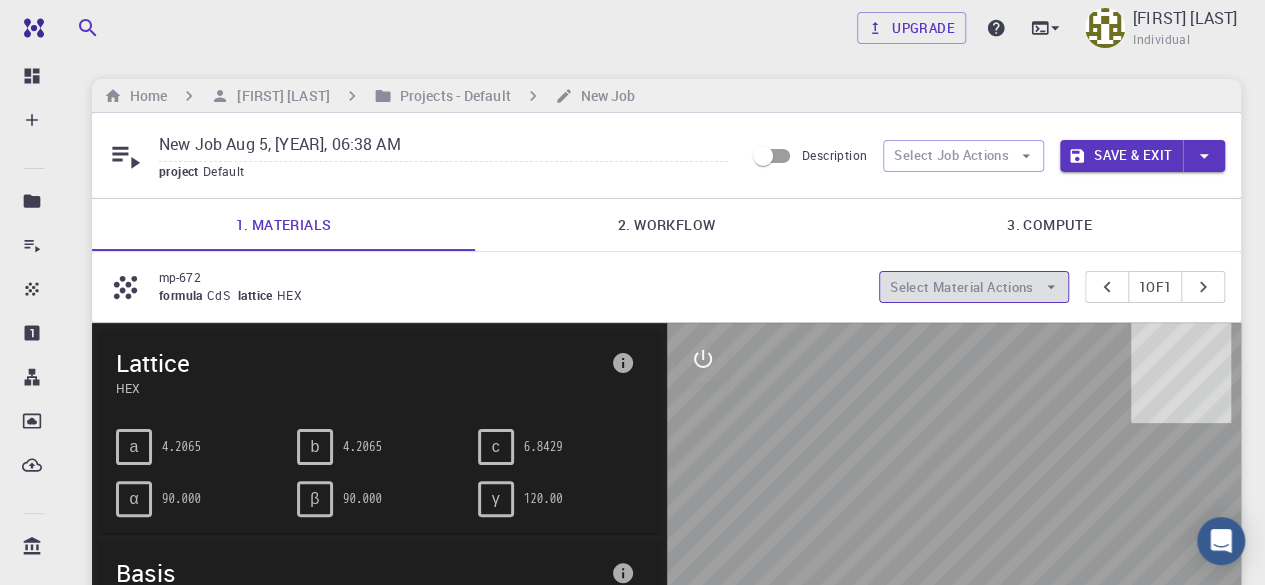 click on "Select Material Actions" at bounding box center (974, 287) 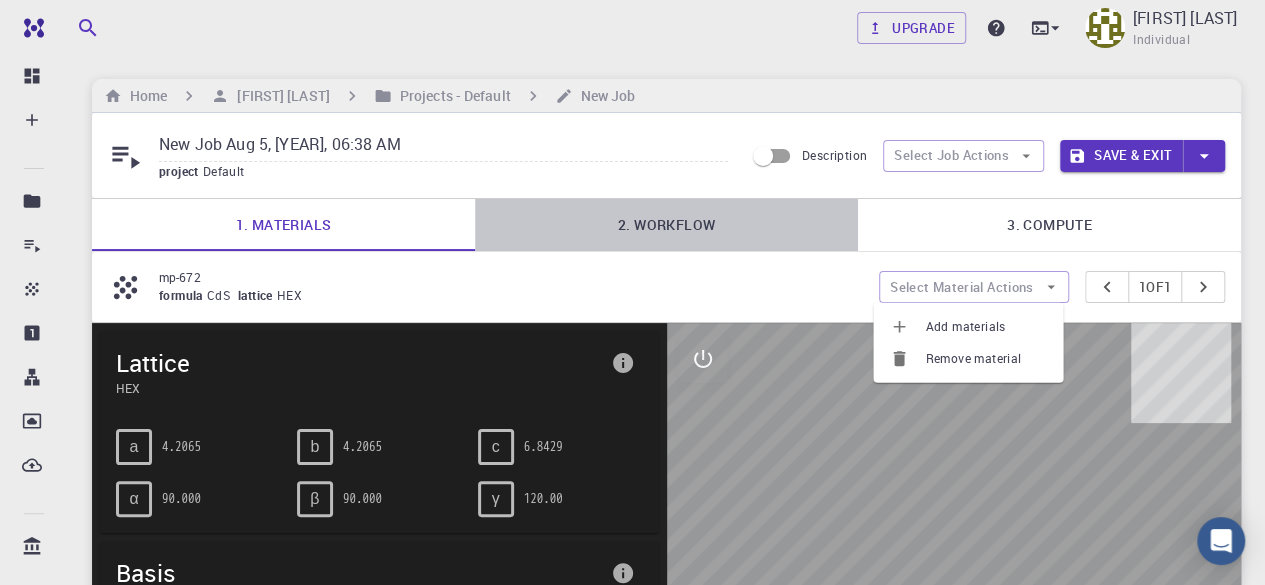 click on "2. Workflow" at bounding box center (666, 225) 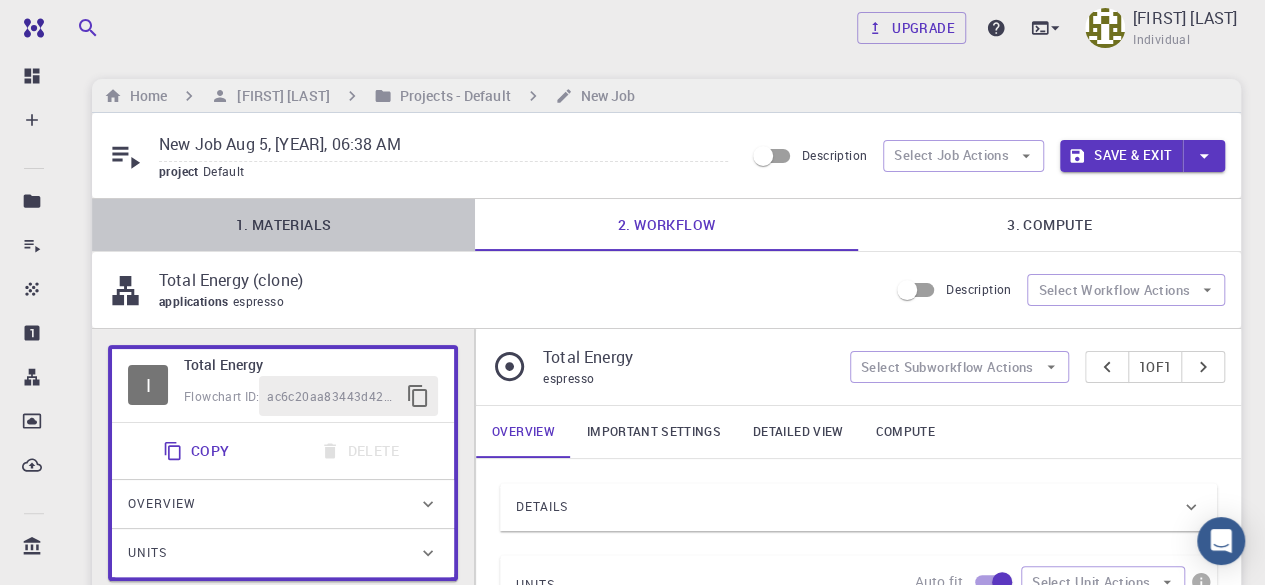 click on "1. Materials" at bounding box center (283, 225) 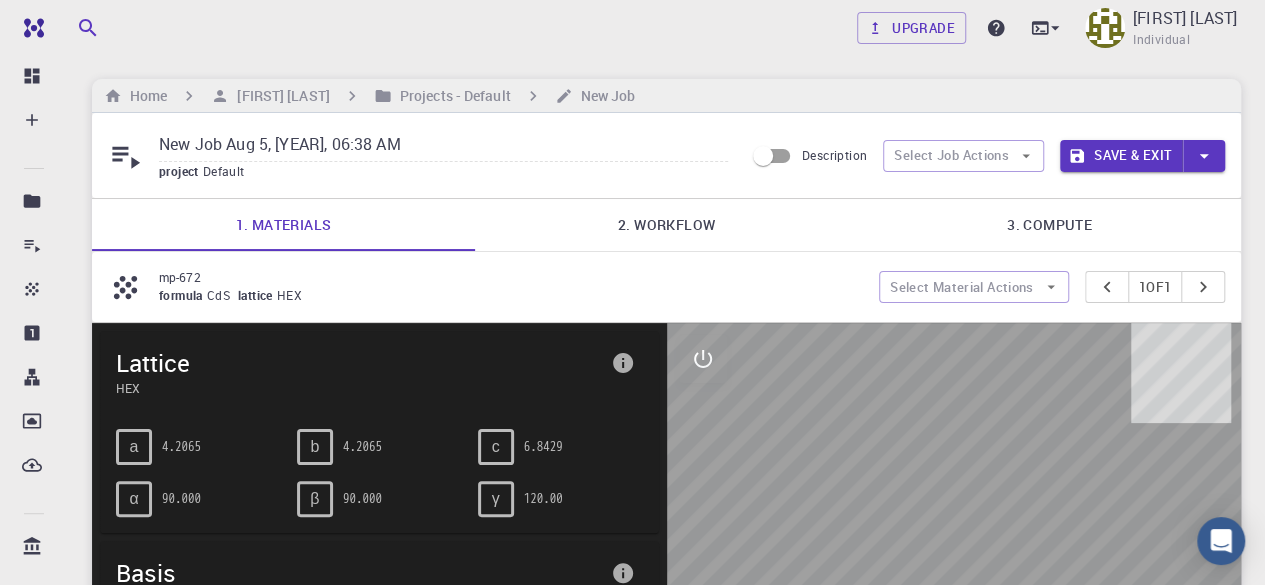 click on "mp-672" at bounding box center [511, 277] 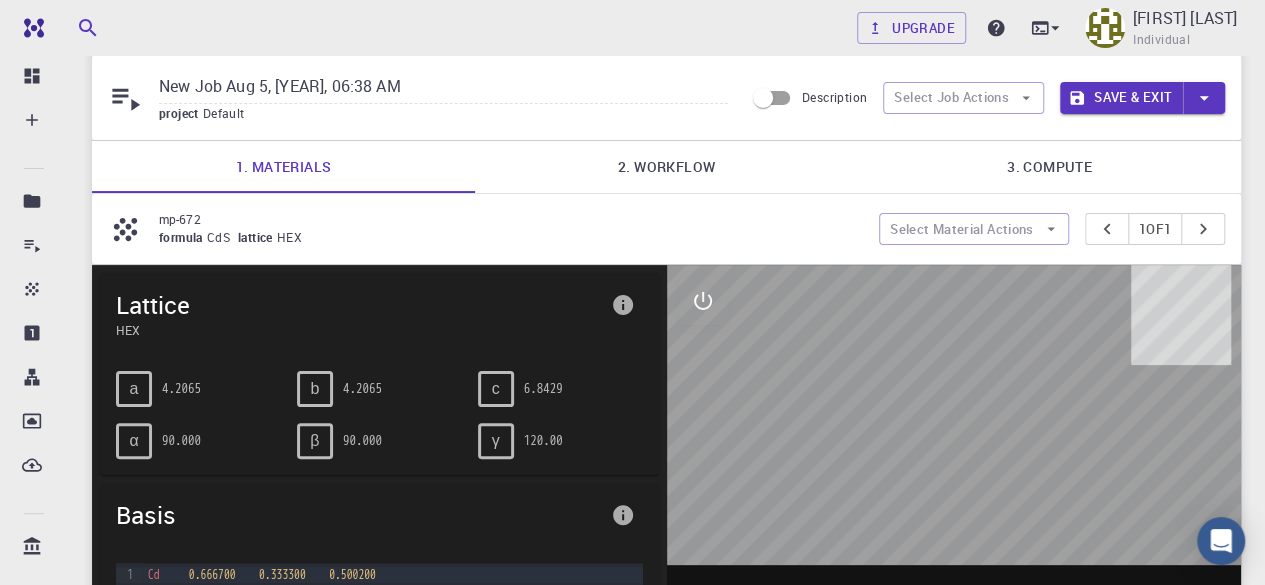 scroll, scrollTop: 0, scrollLeft: 0, axis: both 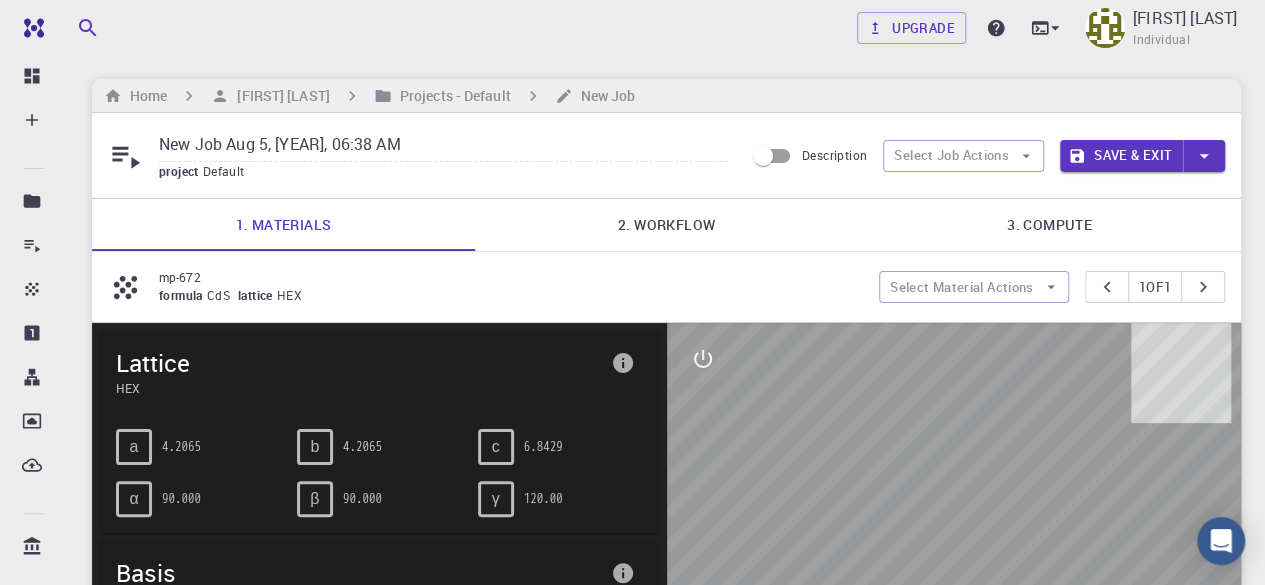 click on "2. Workflow" at bounding box center (666, 225) 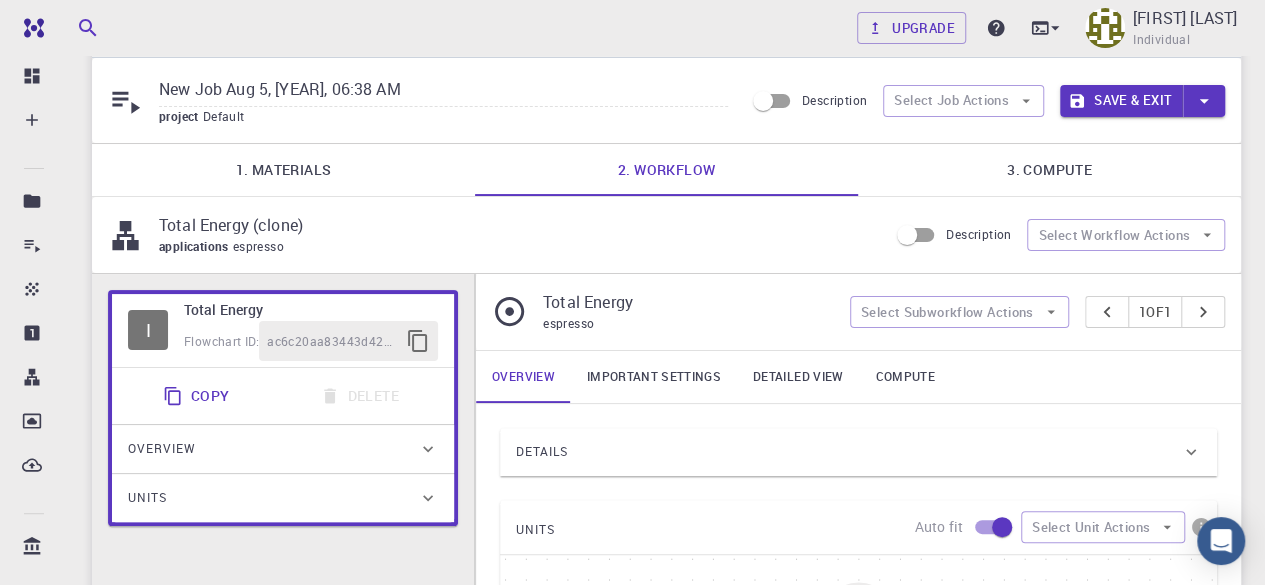 scroll, scrollTop: 66, scrollLeft: 0, axis: vertical 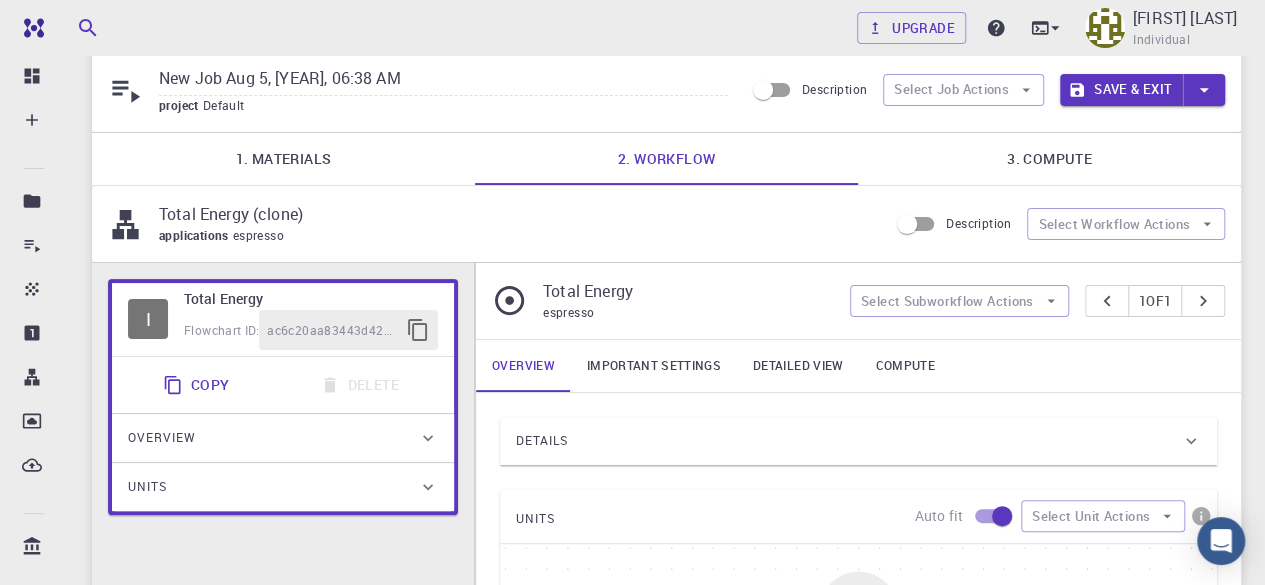 click on "Overview" at bounding box center [283, 438] 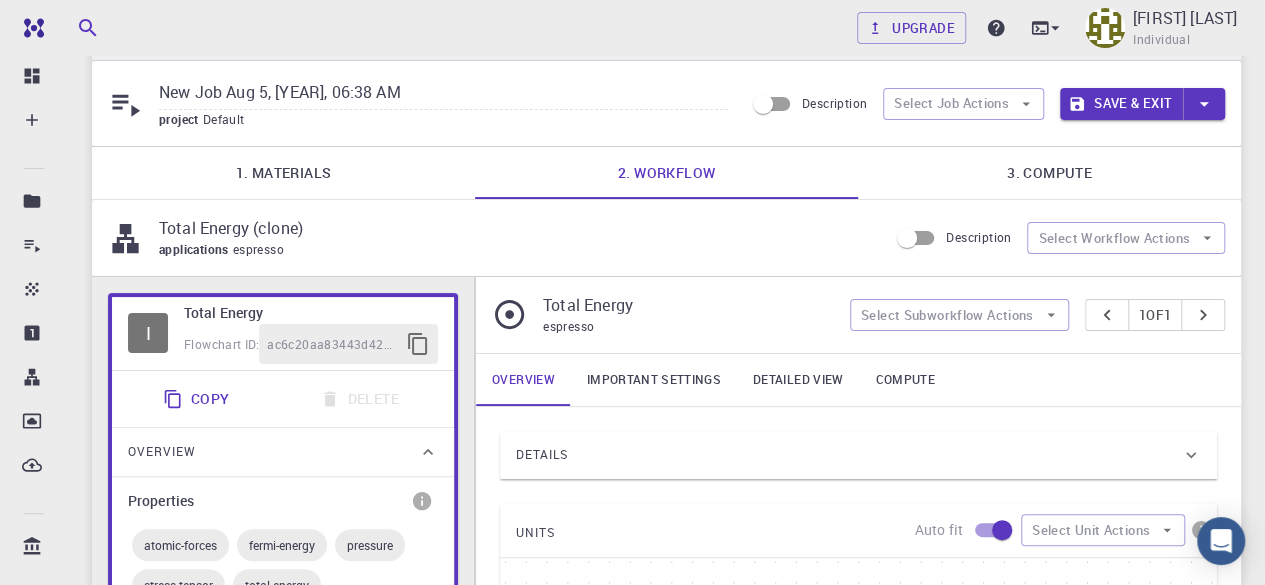 scroll, scrollTop: 29, scrollLeft: 0, axis: vertical 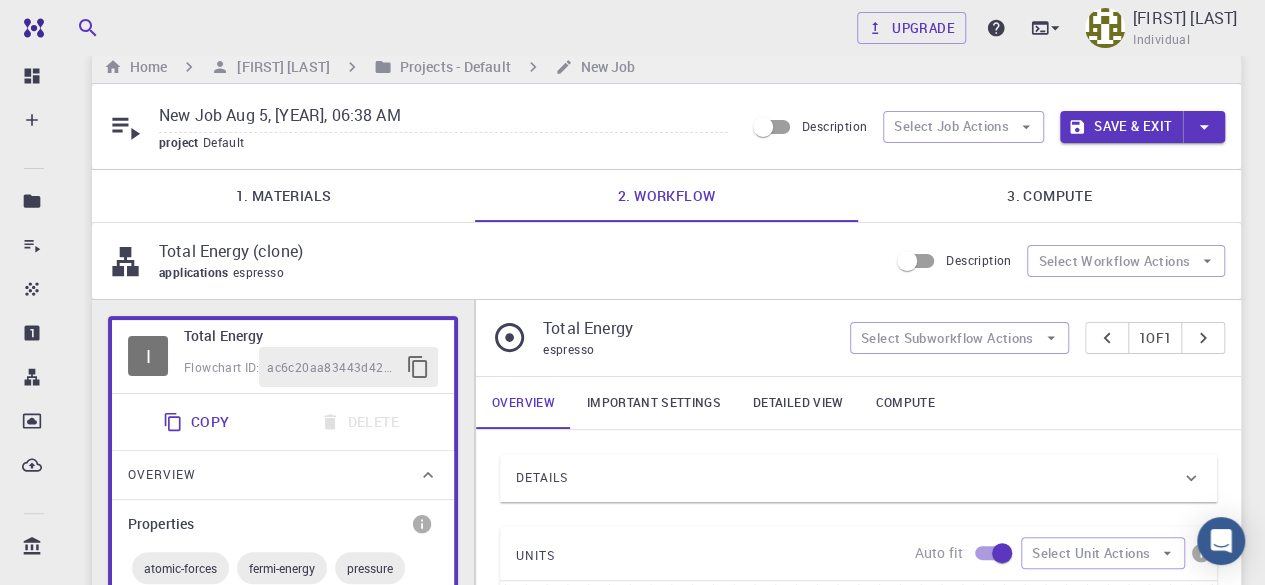 click on "applications espresso" at bounding box center [515, 273] 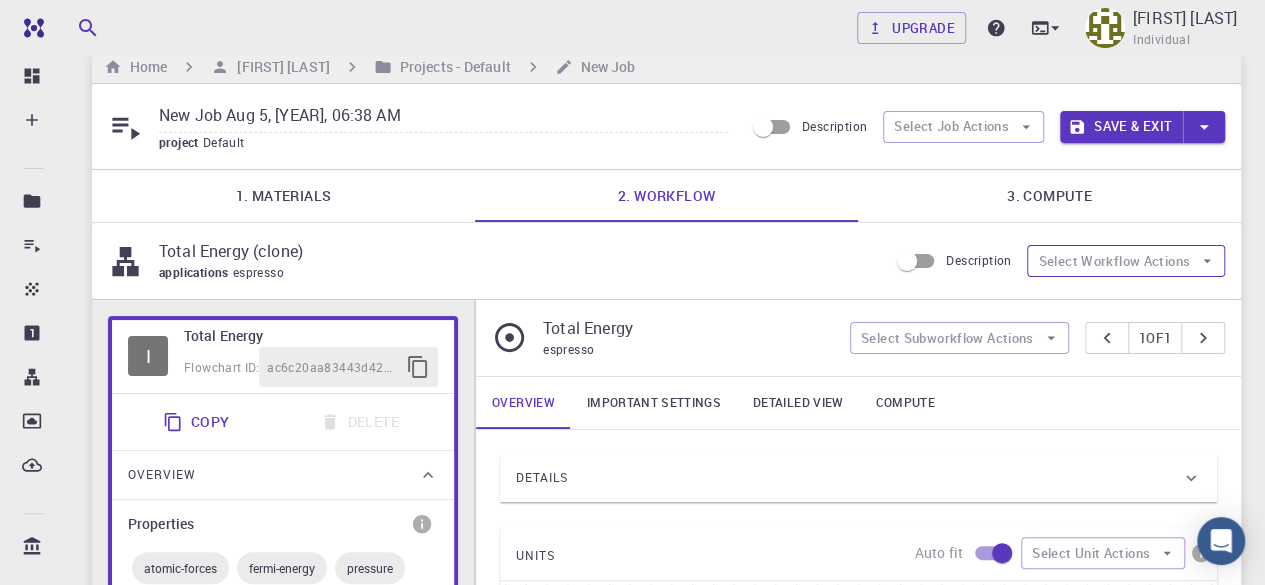 click on "Select Workflow Actions" at bounding box center [1126, 261] 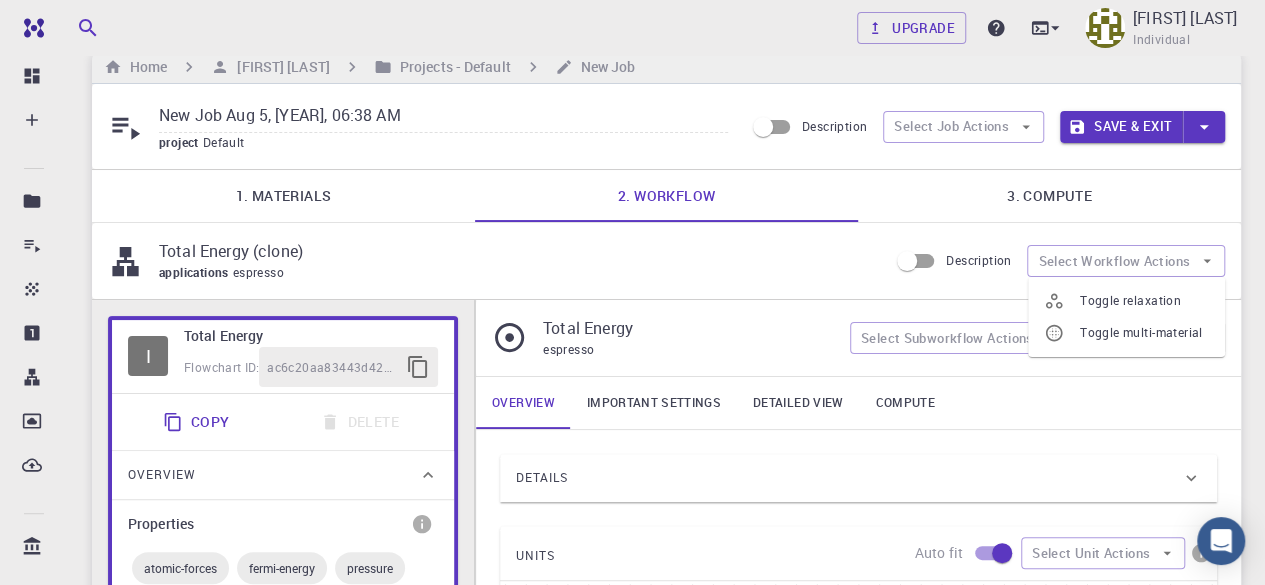 click on "Total Energy (clone)" at bounding box center [515, 251] 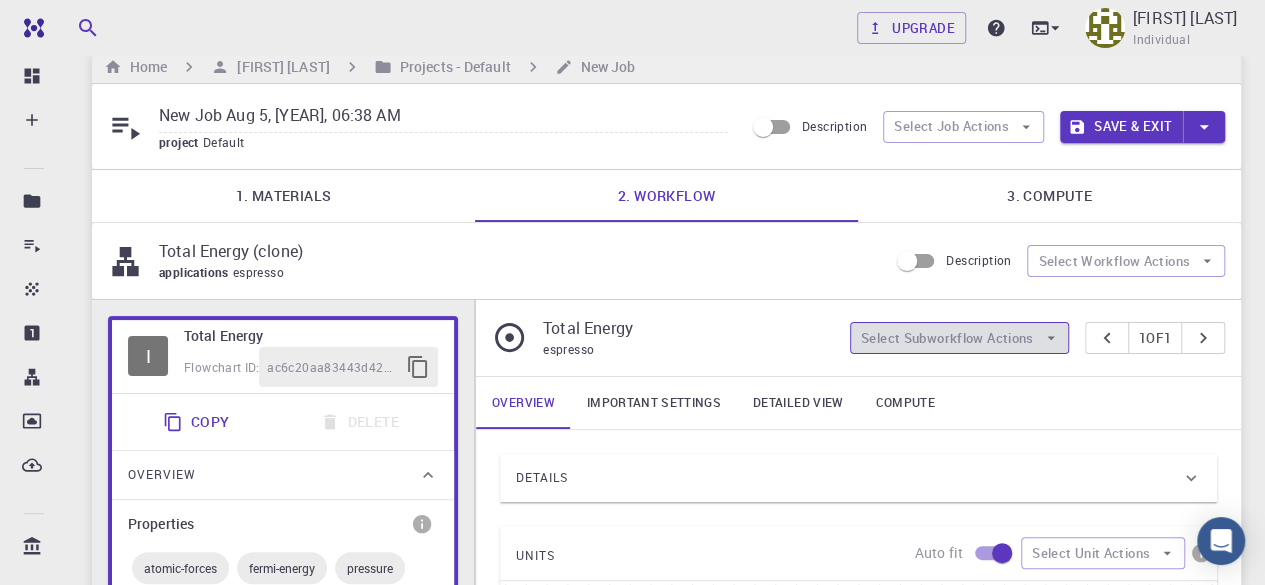 click on "Select Subworkflow Actions" at bounding box center [959, 338] 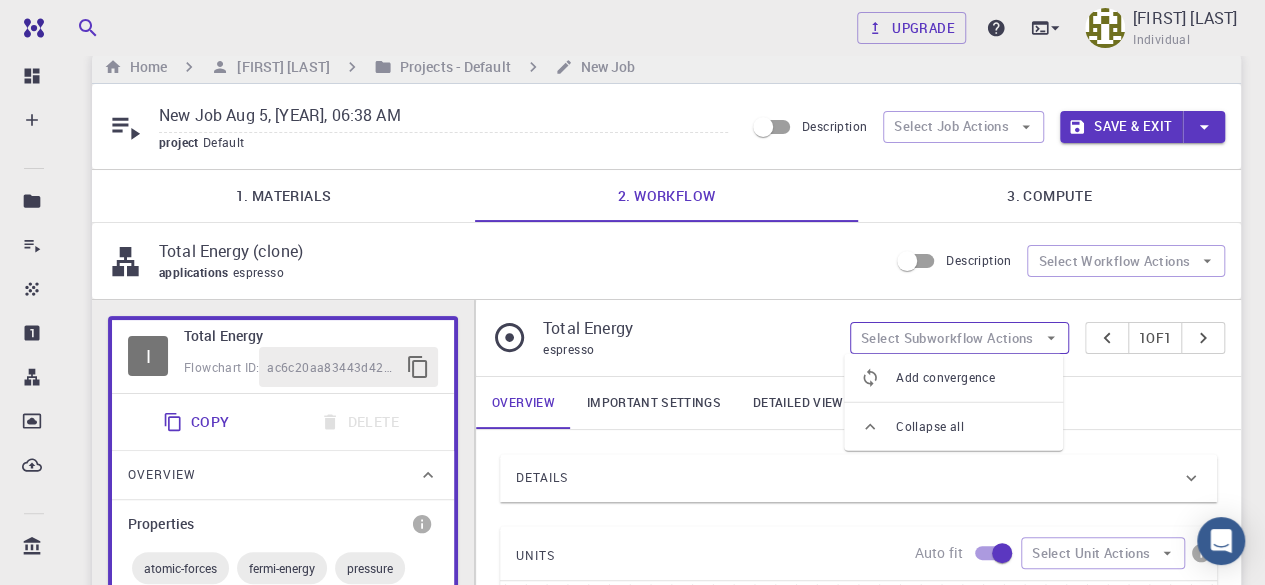 click on "Select Subworkflow Actions" at bounding box center (959, 338) 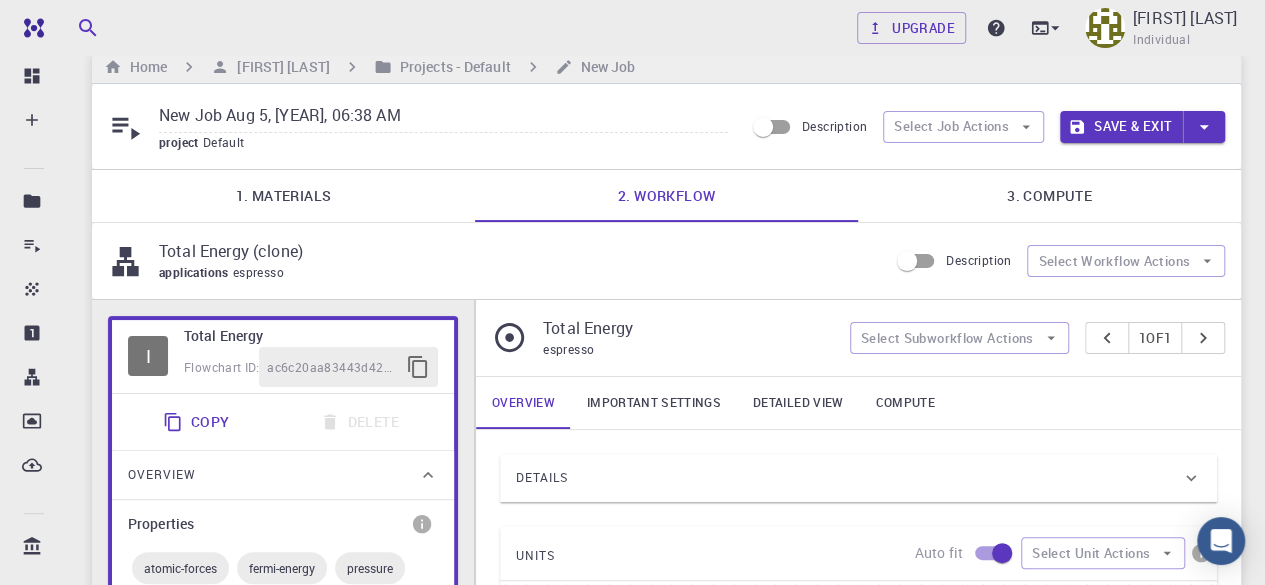 click on "Important settings" at bounding box center (654, 403) 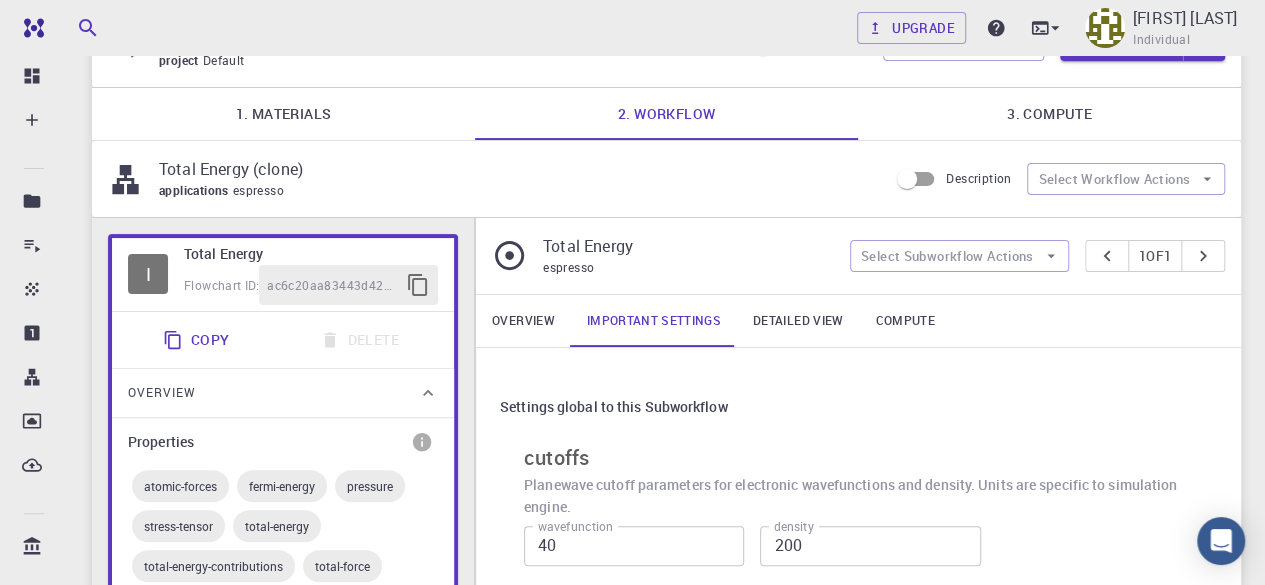 scroll, scrollTop: 0, scrollLeft: 0, axis: both 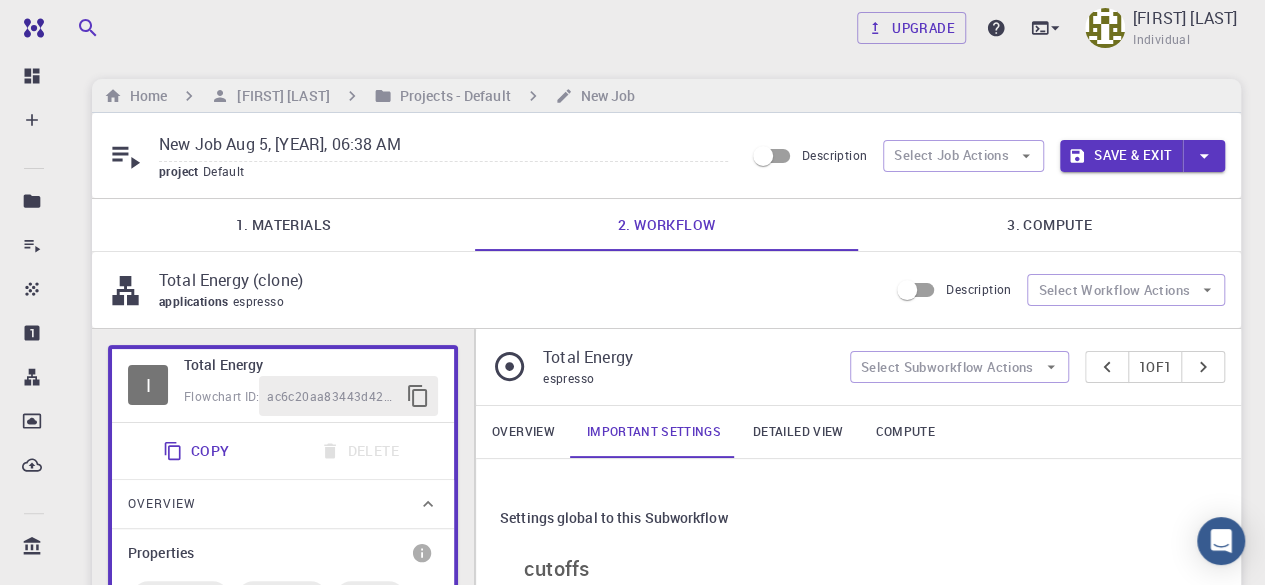 click on "Detailed view" at bounding box center [798, 432] 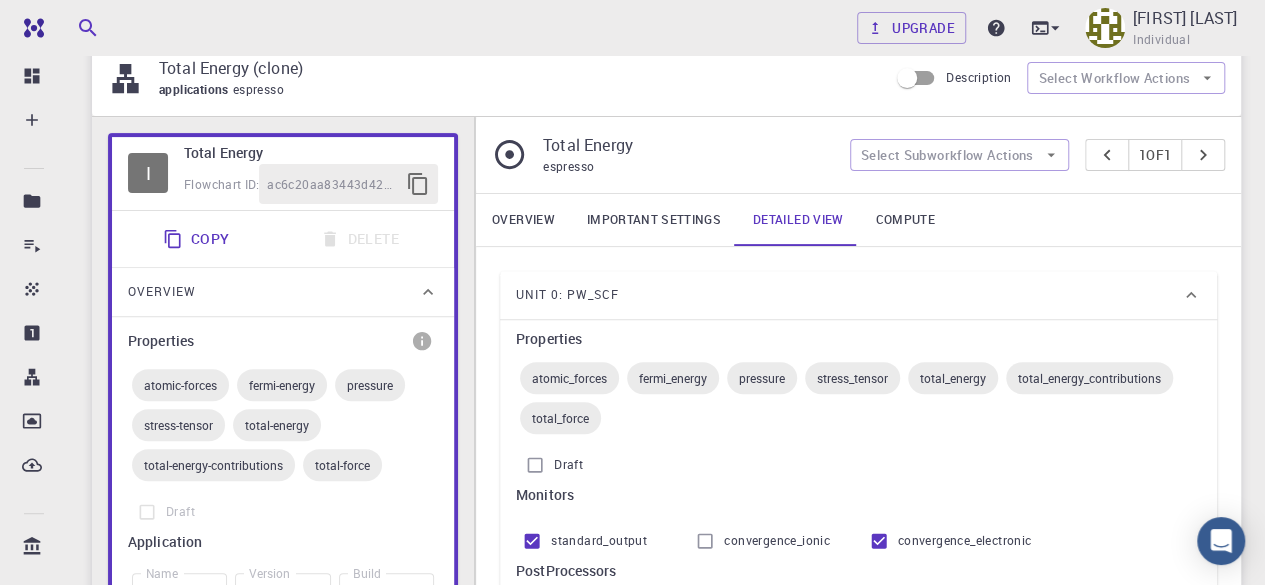 scroll, scrollTop: 211, scrollLeft: 0, axis: vertical 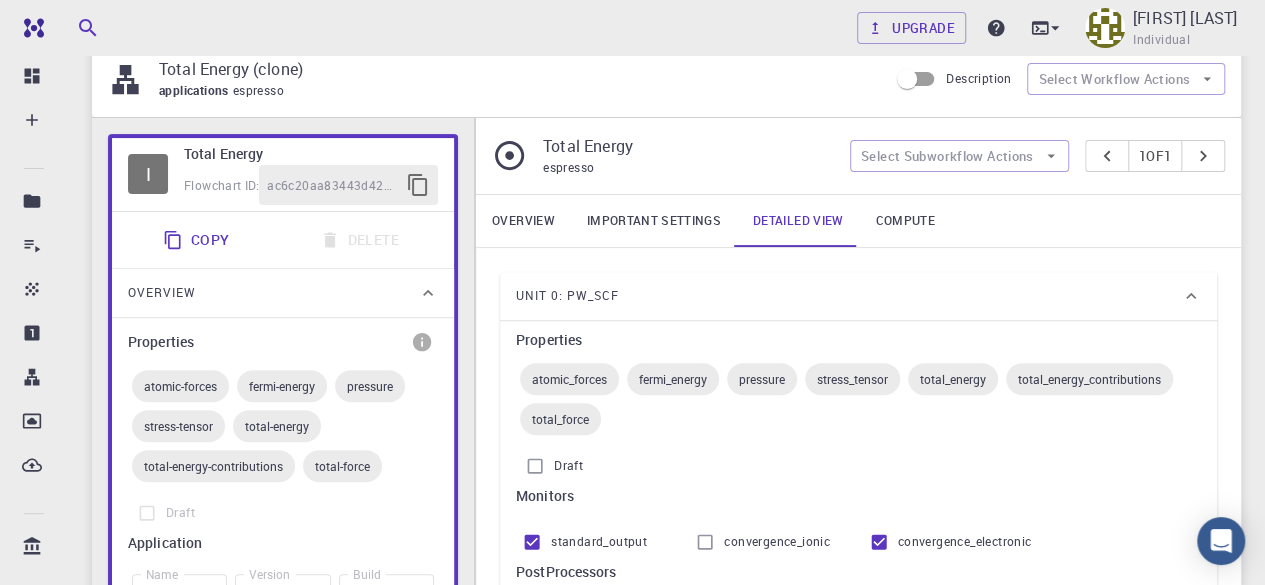 click on "Compute" at bounding box center [904, 221] 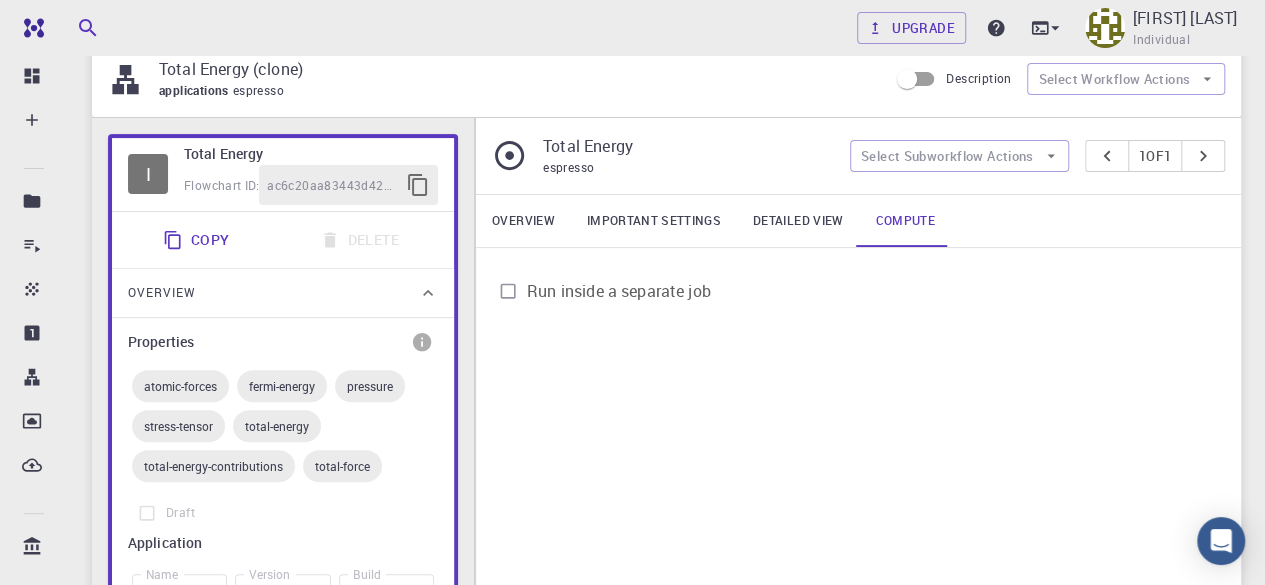 click on "Detailed view" at bounding box center [798, 221] 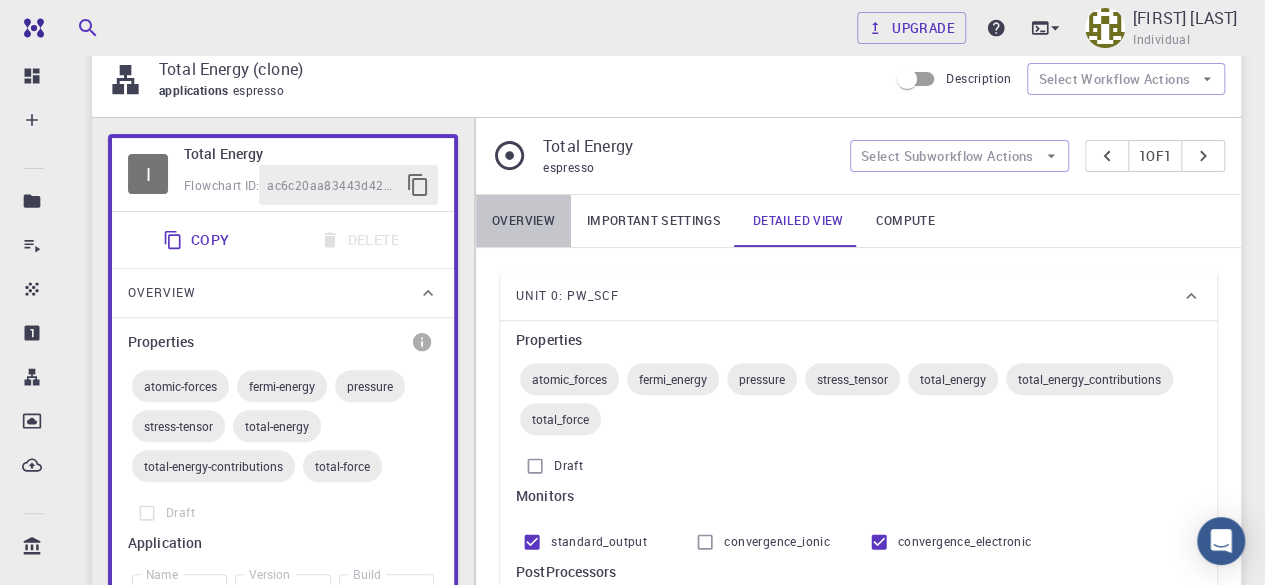 click on "Overview" at bounding box center [523, 221] 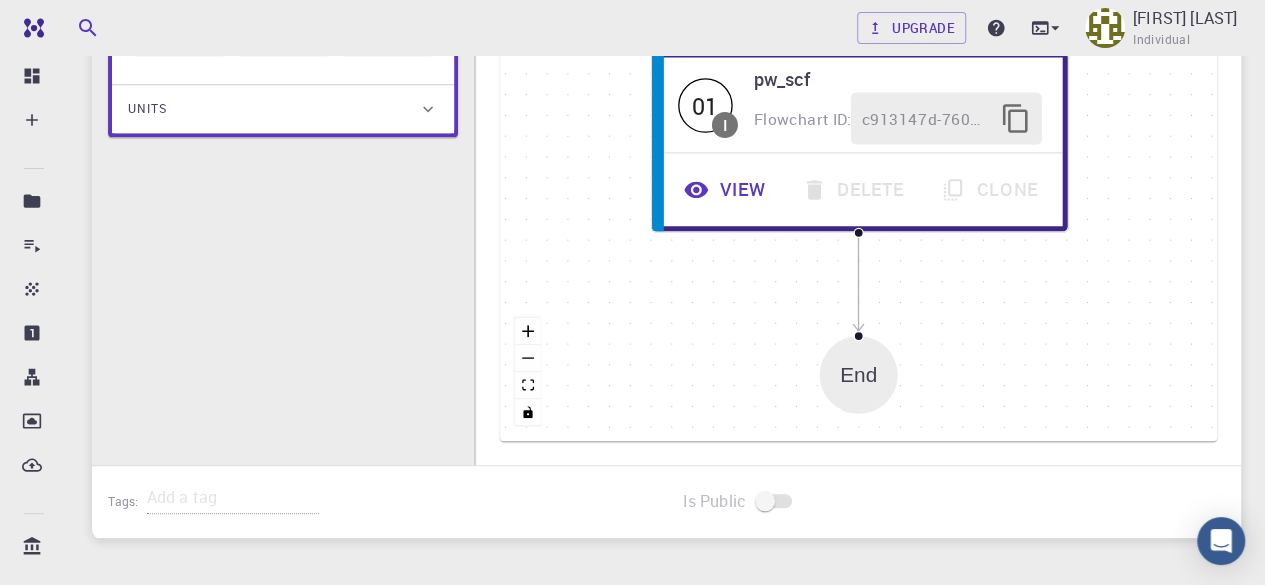 scroll, scrollTop: 768, scrollLeft: 0, axis: vertical 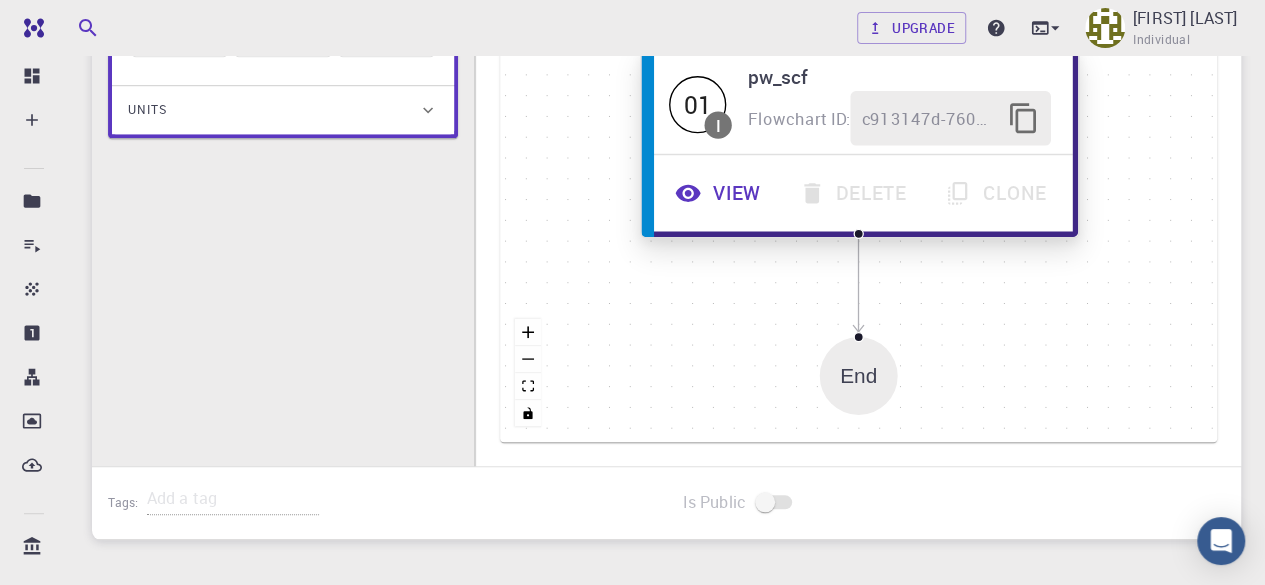 click on "View Delete Clone" at bounding box center [860, 193] 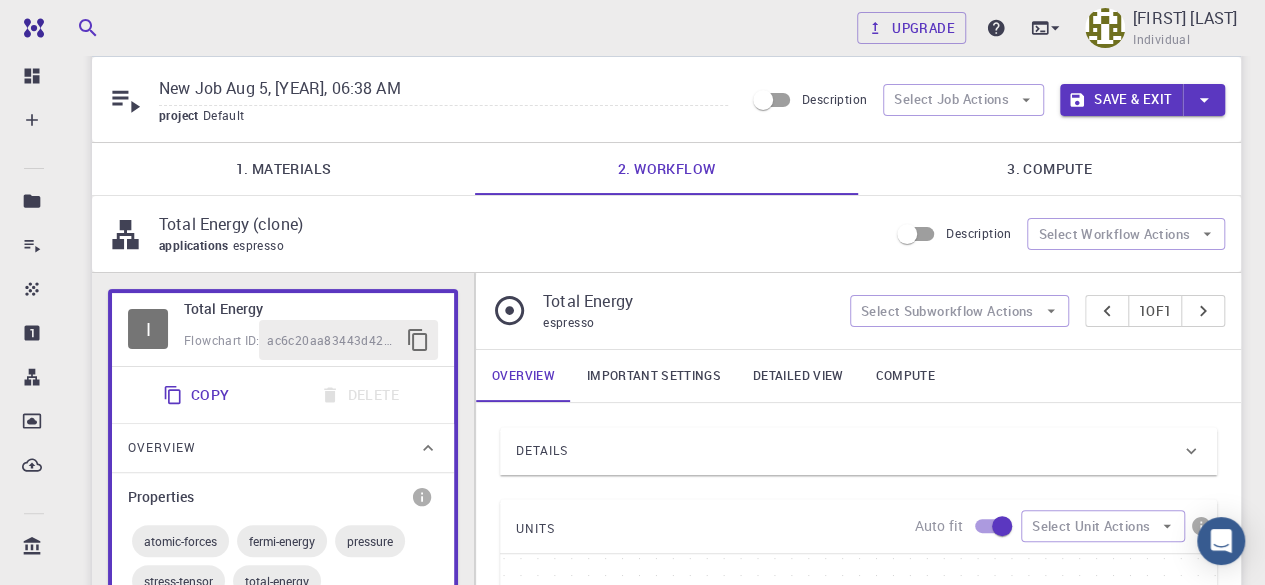 scroll, scrollTop: 0, scrollLeft: 0, axis: both 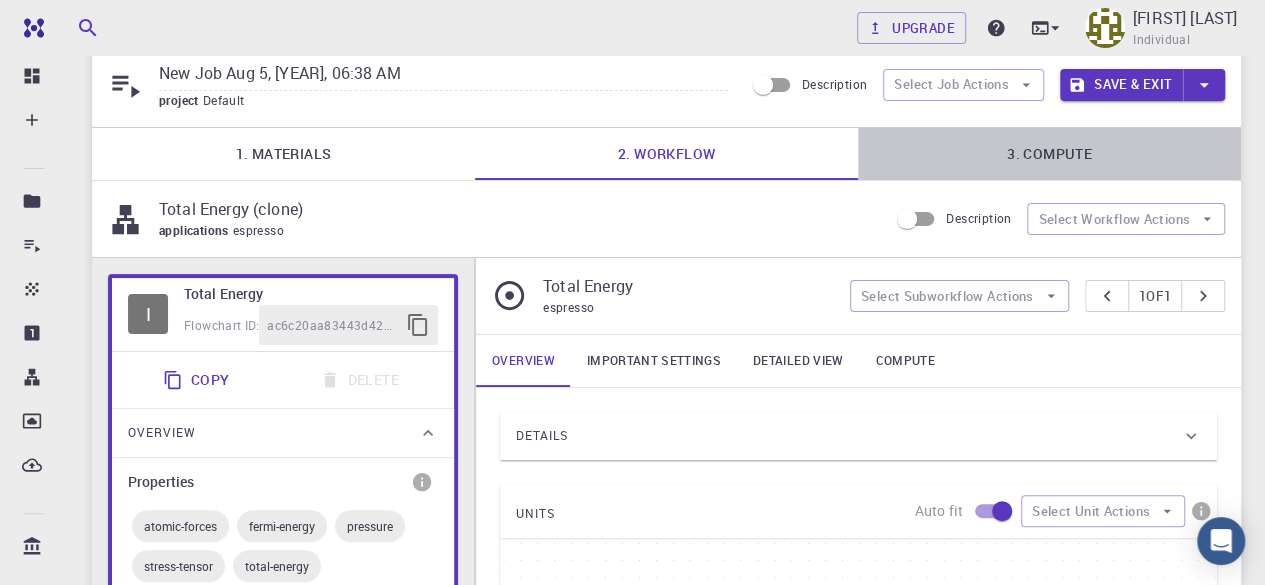 click on "3. Compute" at bounding box center [1049, 154] 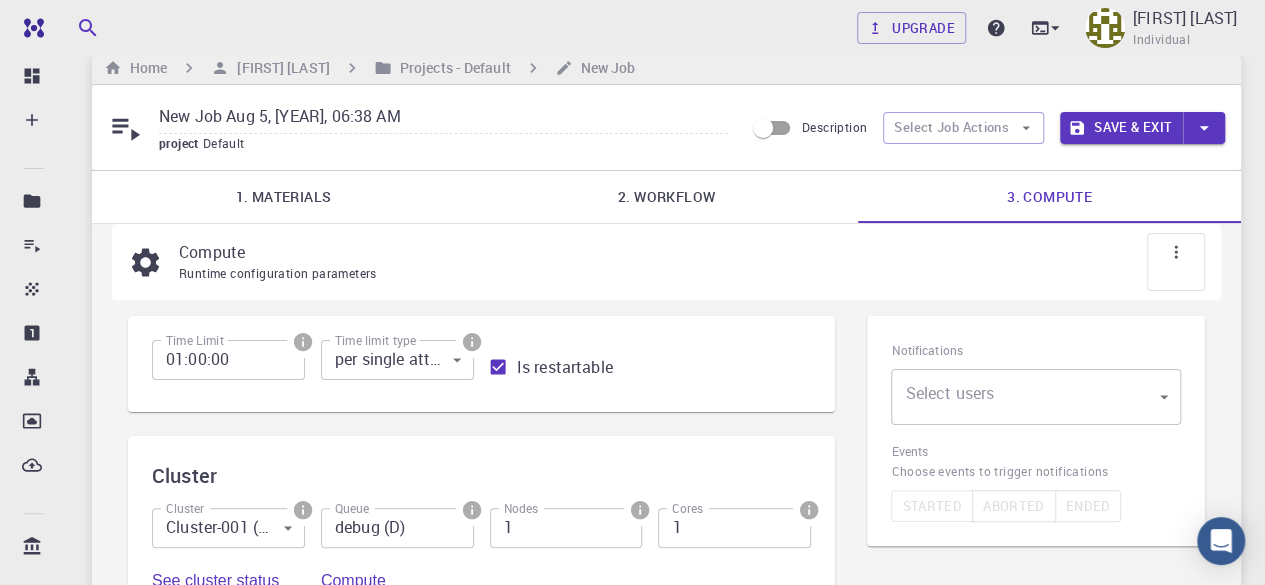 scroll, scrollTop: 0, scrollLeft: 0, axis: both 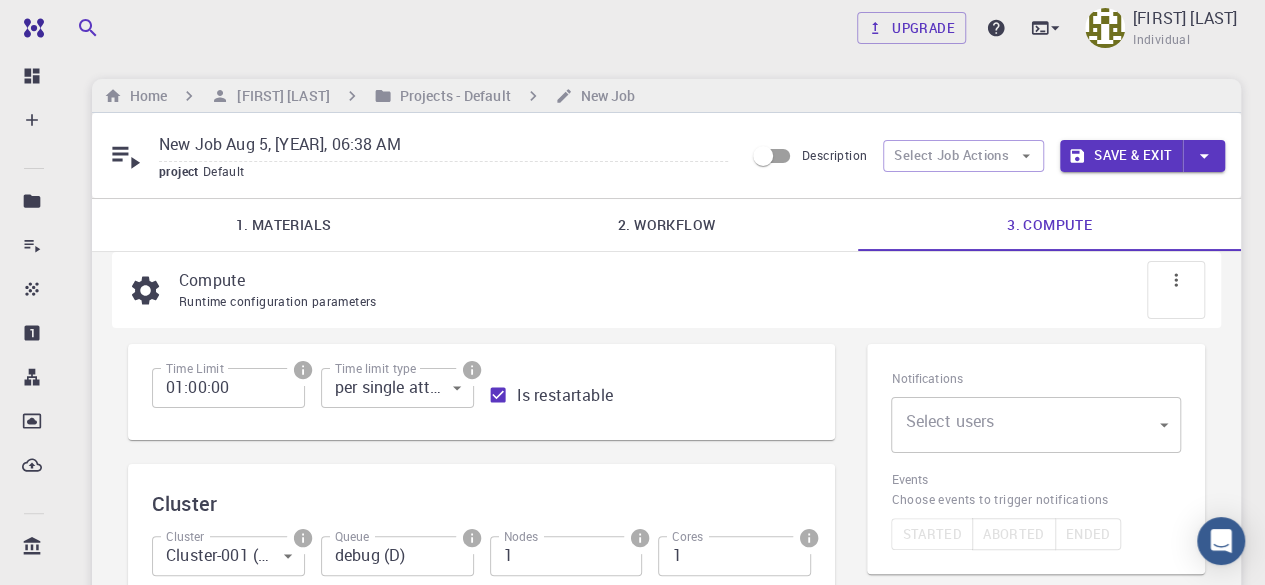 click on "2. Workflow" at bounding box center [666, 225] 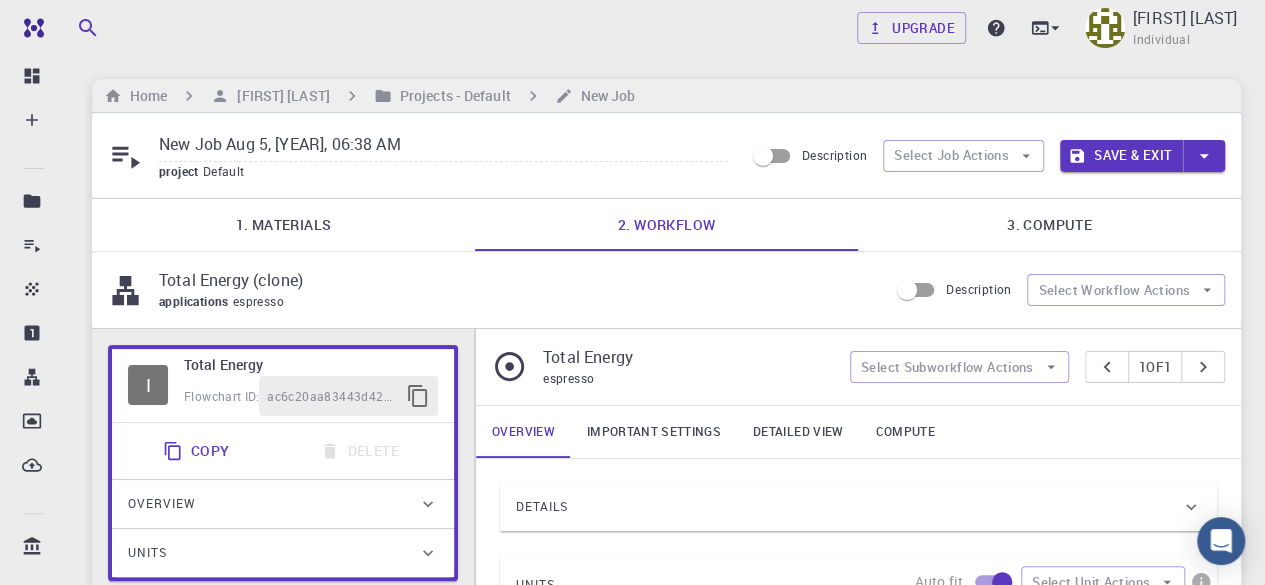 scroll, scrollTop: 34, scrollLeft: 0, axis: vertical 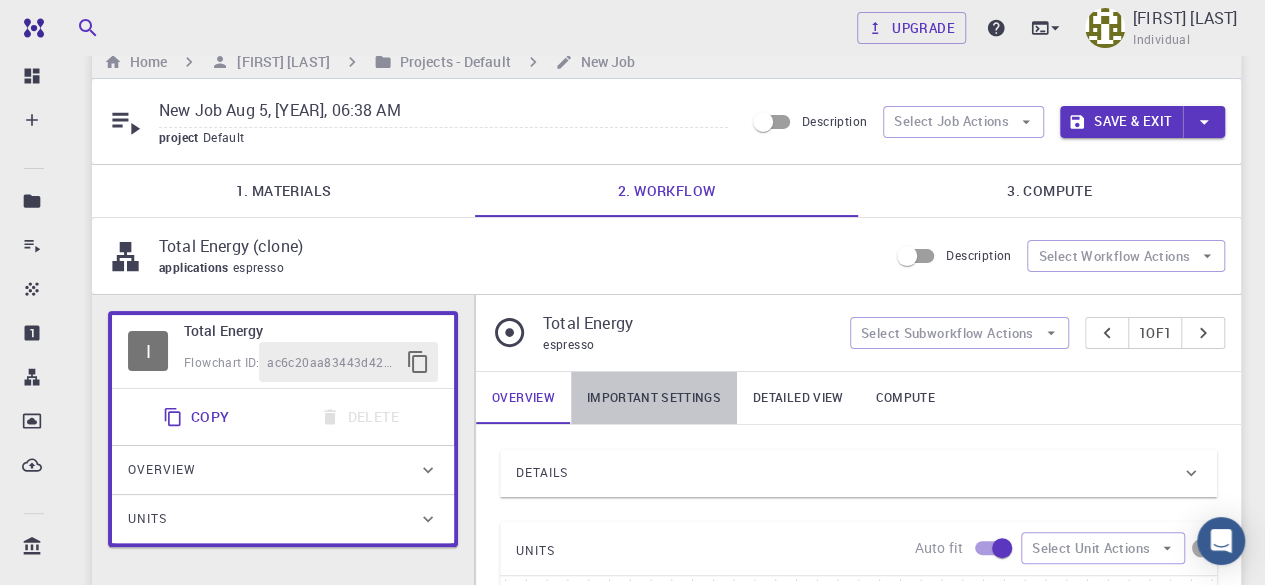 click on "Important settings" at bounding box center (654, 398) 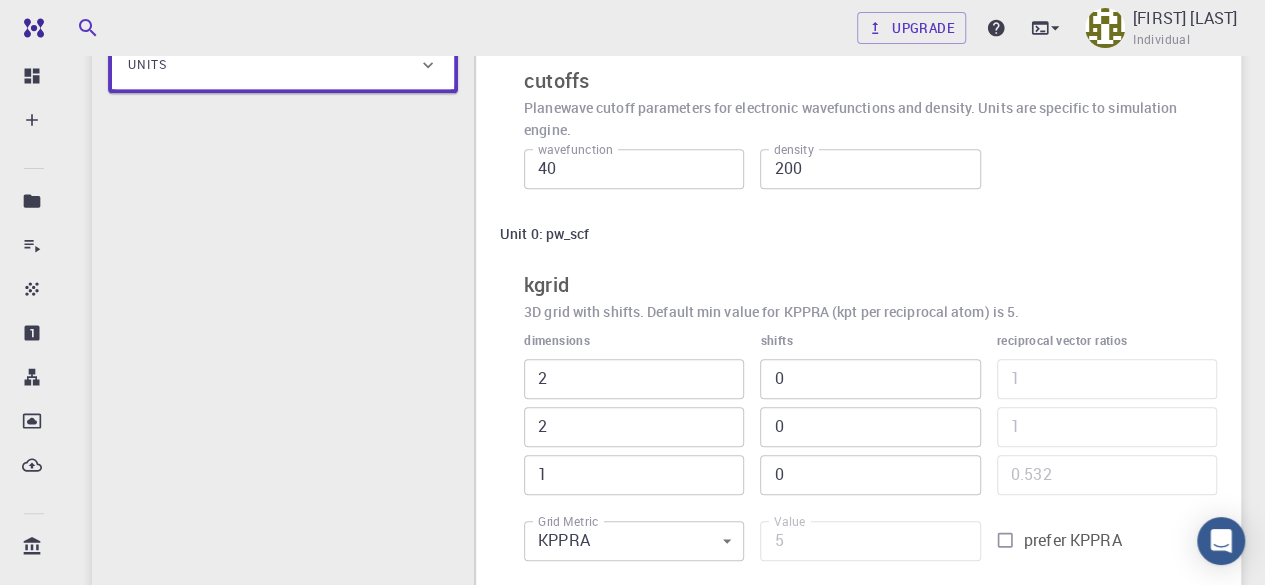 scroll, scrollTop: 0, scrollLeft: 0, axis: both 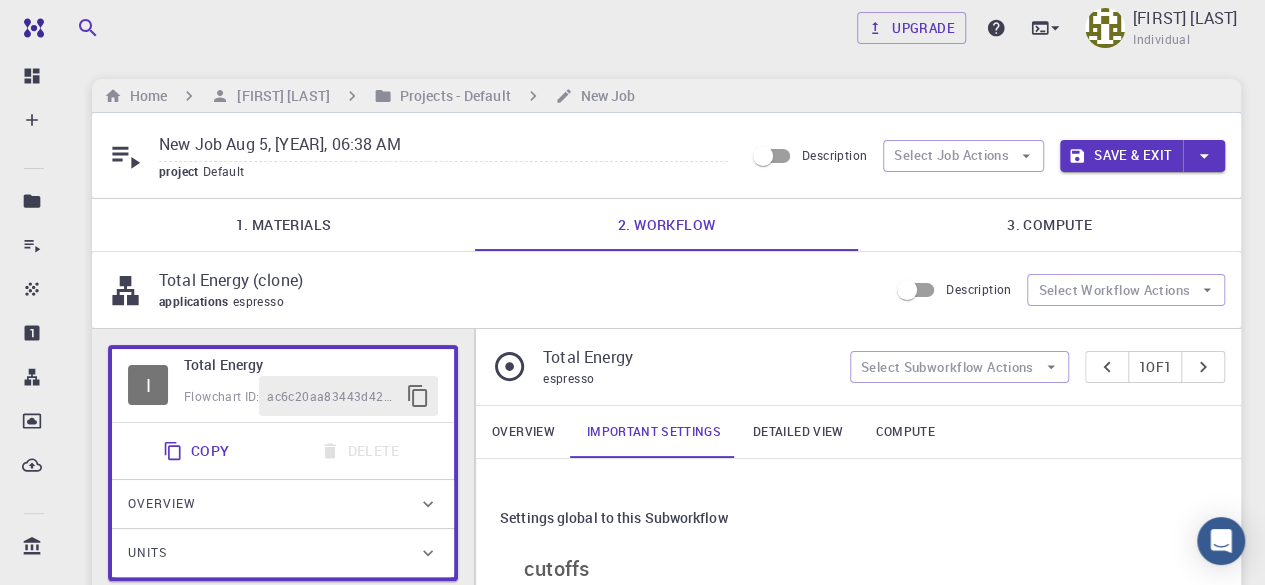 click on "1. Materials" at bounding box center [283, 225] 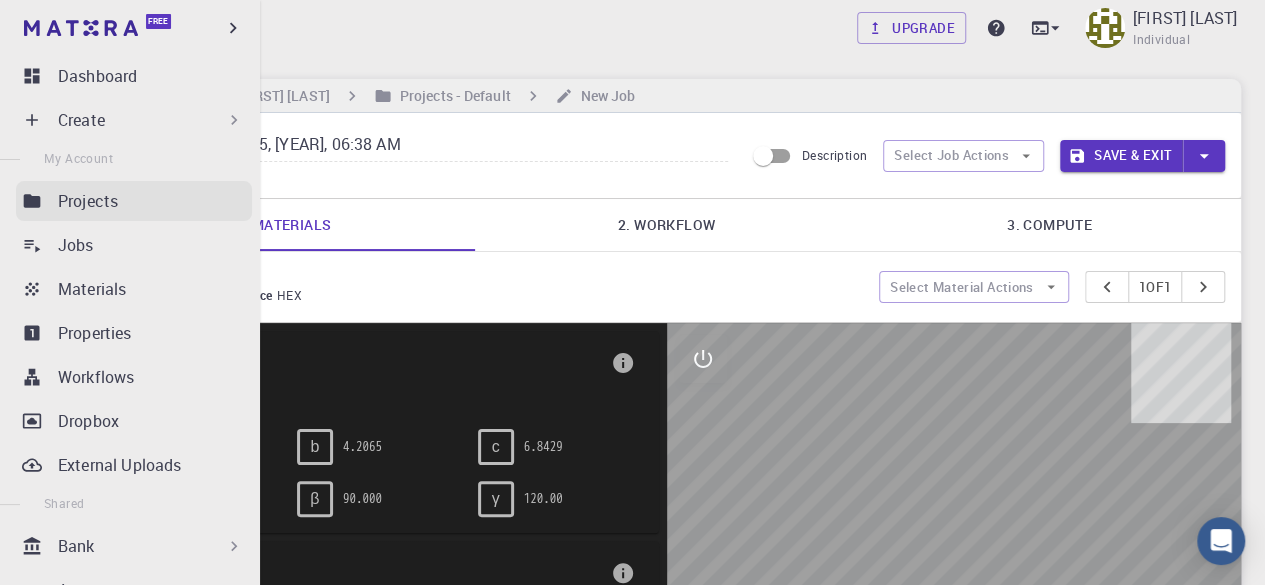 click on "Projects" at bounding box center (88, 201) 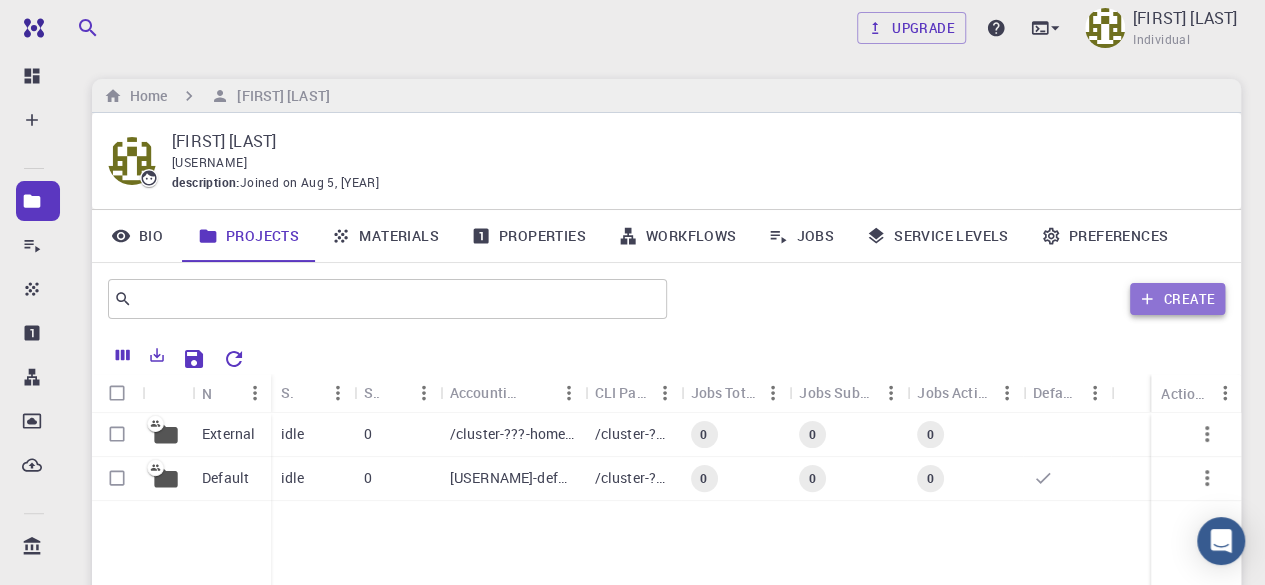 click 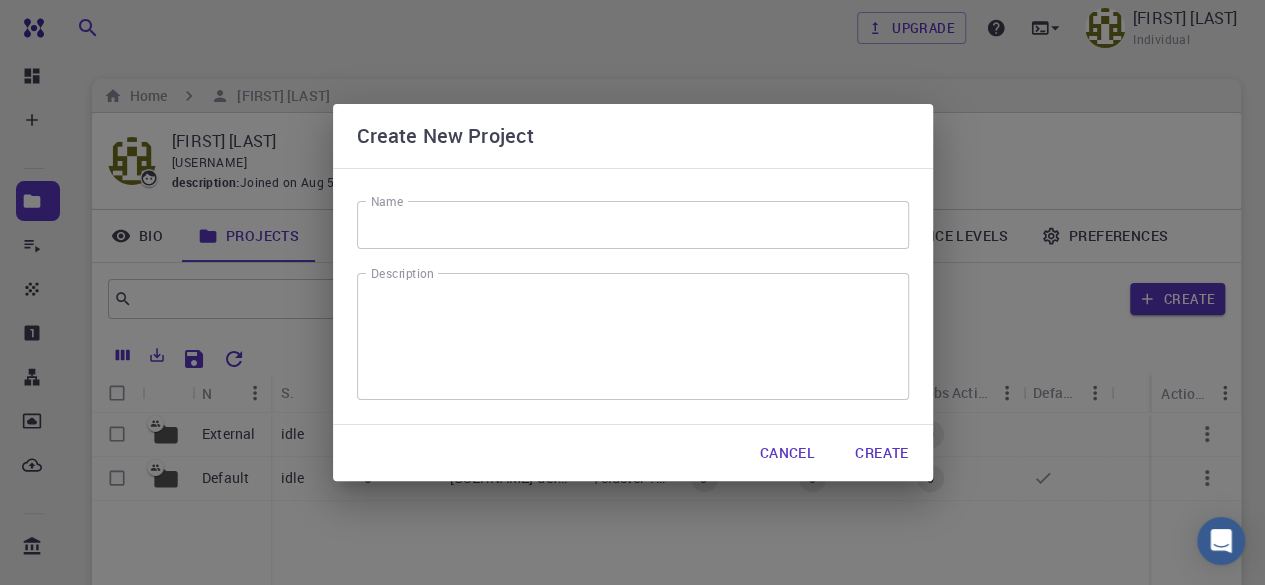 click on "Cancel" at bounding box center [787, 453] 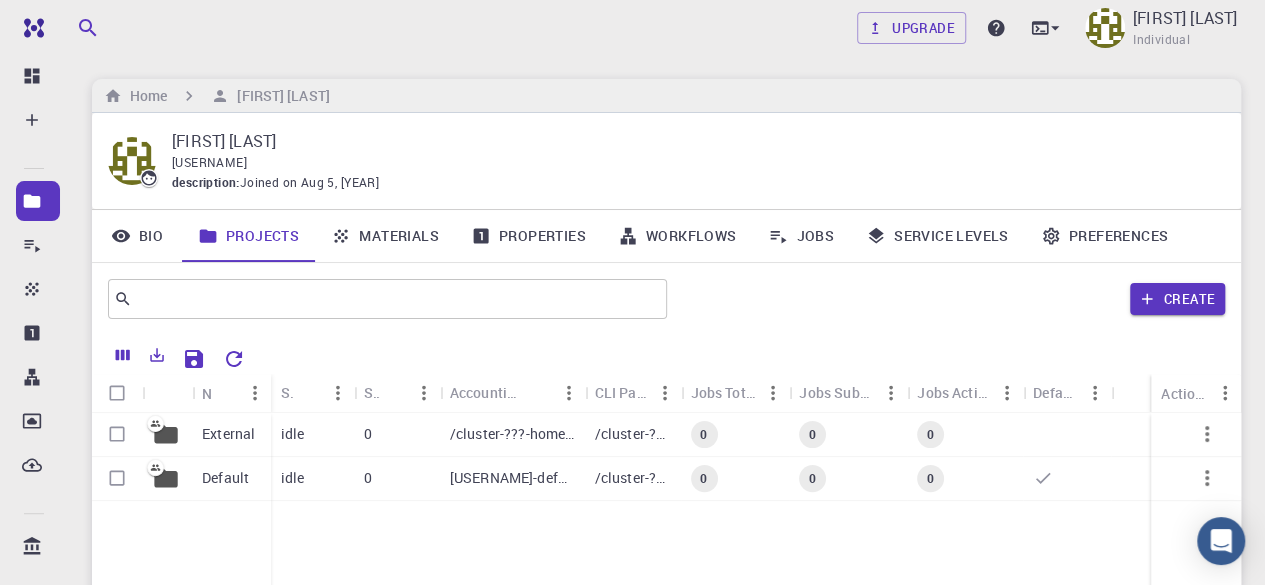 click on "Workflows" at bounding box center [677, 236] 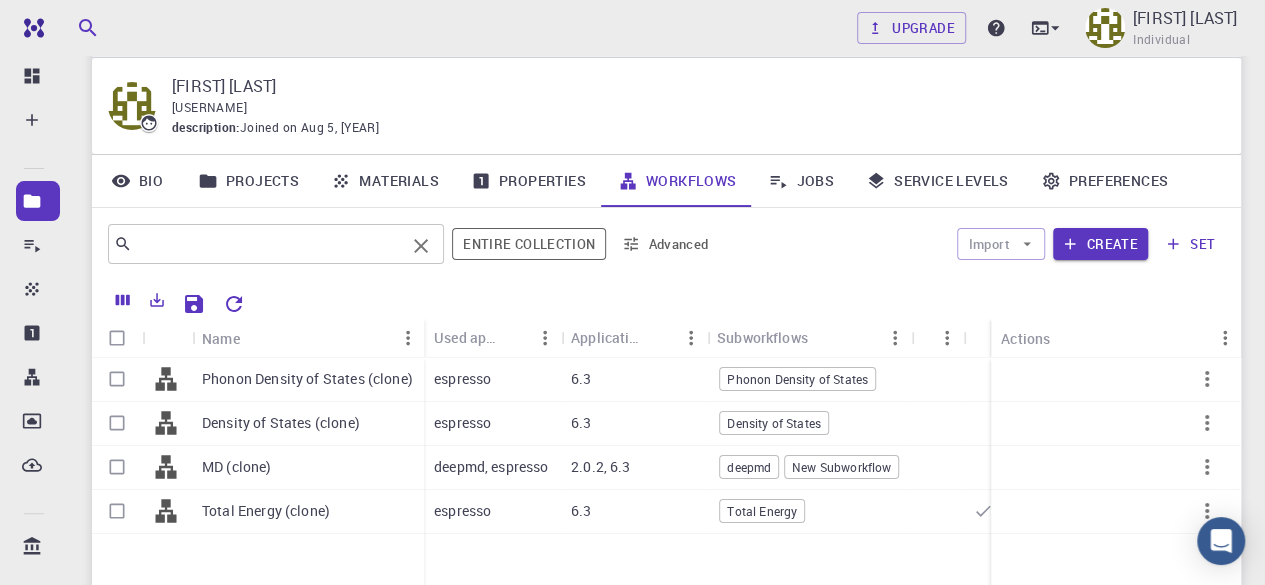 scroll, scrollTop: 54, scrollLeft: 0, axis: vertical 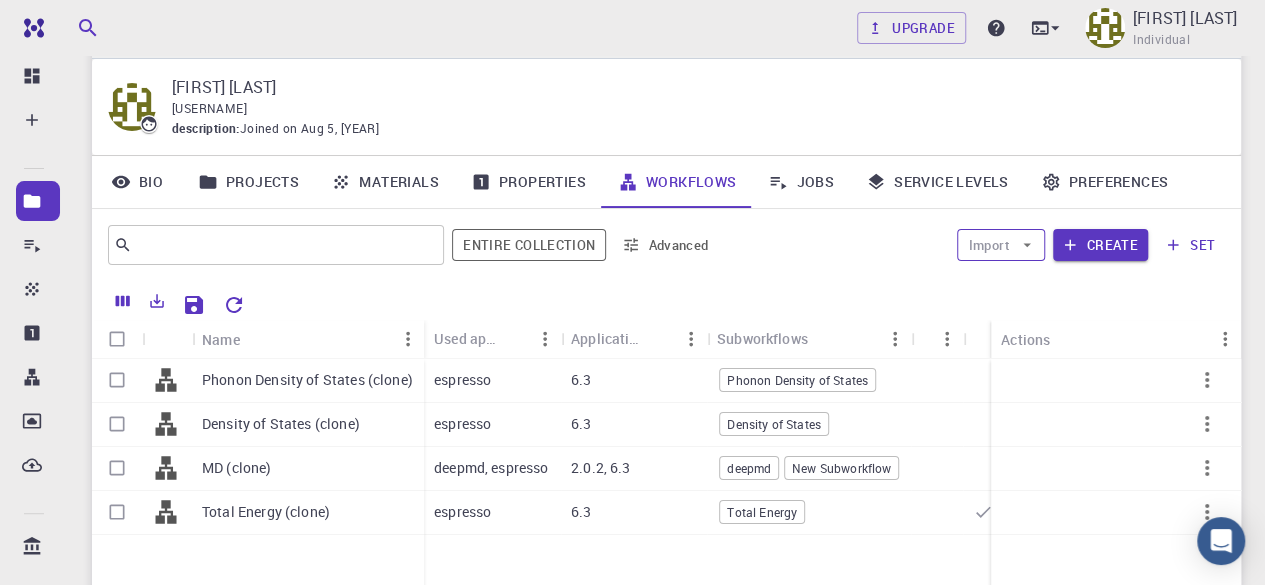 click on "Import" at bounding box center (1000, 245) 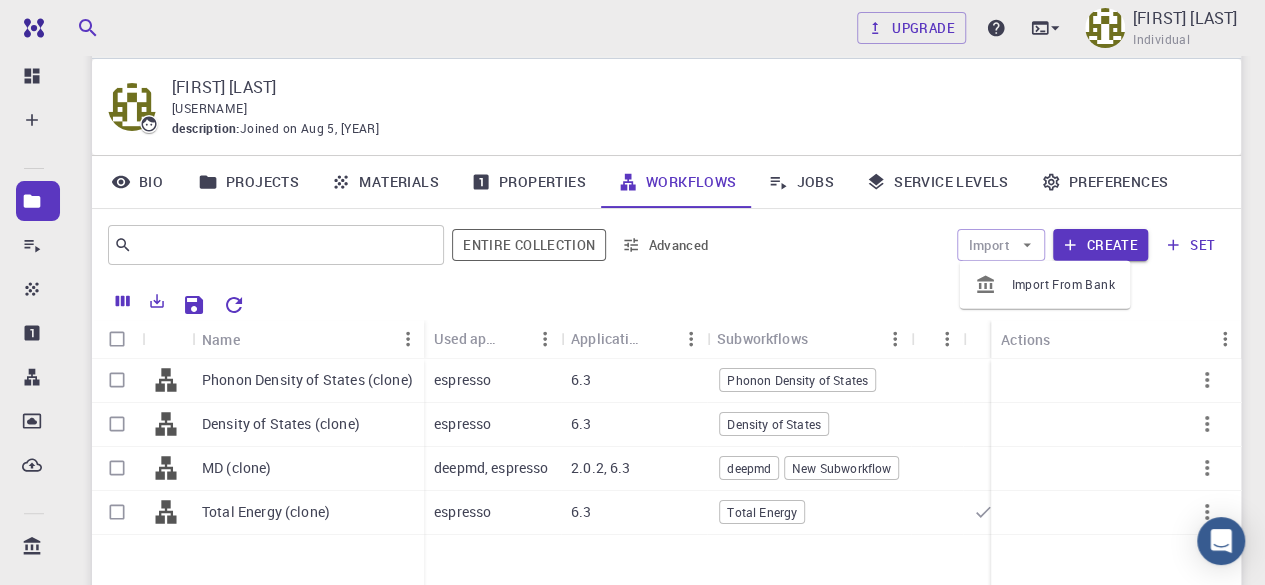 click on "Import From Bank" at bounding box center (1062, 285) 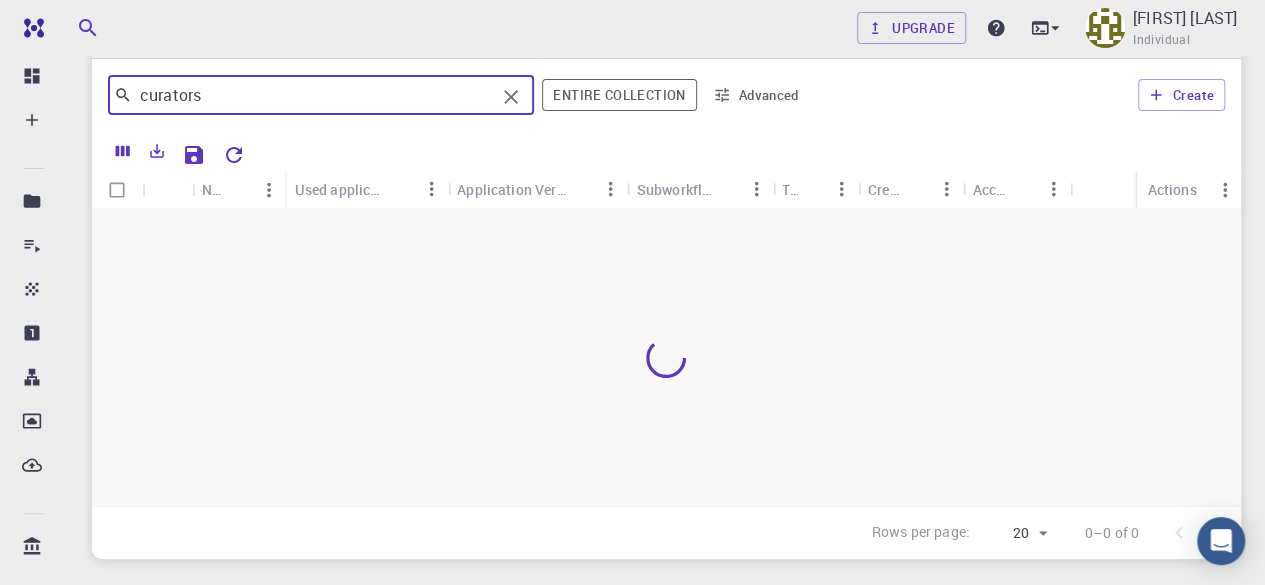drag, startPoint x: 225, startPoint y: 95, endPoint x: 120, endPoint y: 83, distance: 105.68349 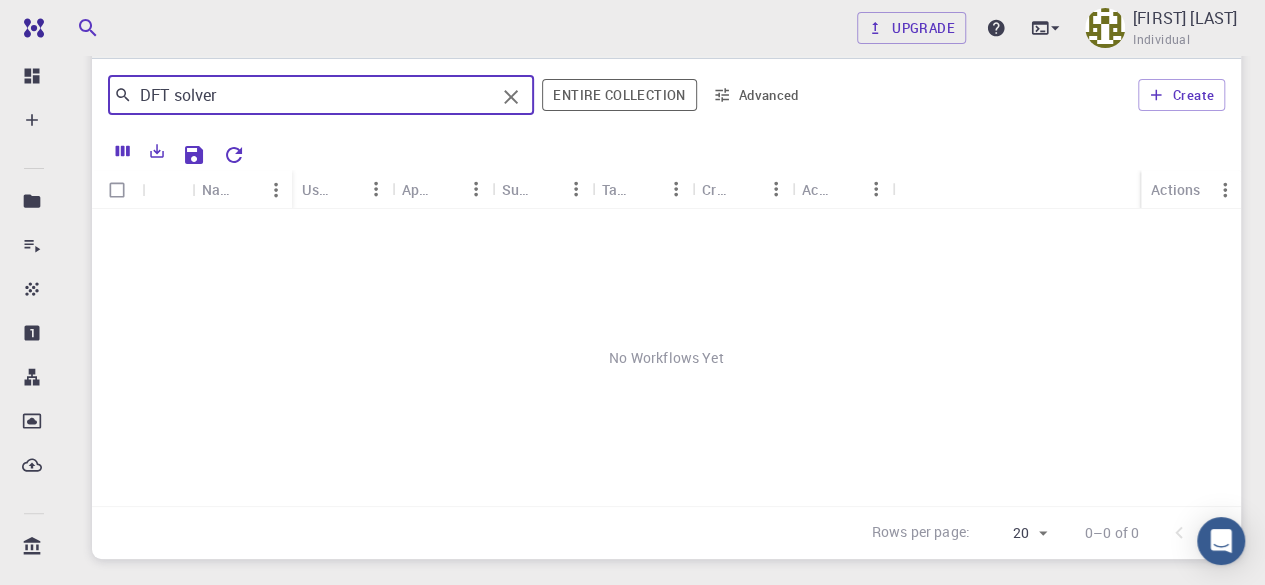 drag, startPoint x: 292, startPoint y: 105, endPoint x: 167, endPoint y: 100, distance: 125.09996 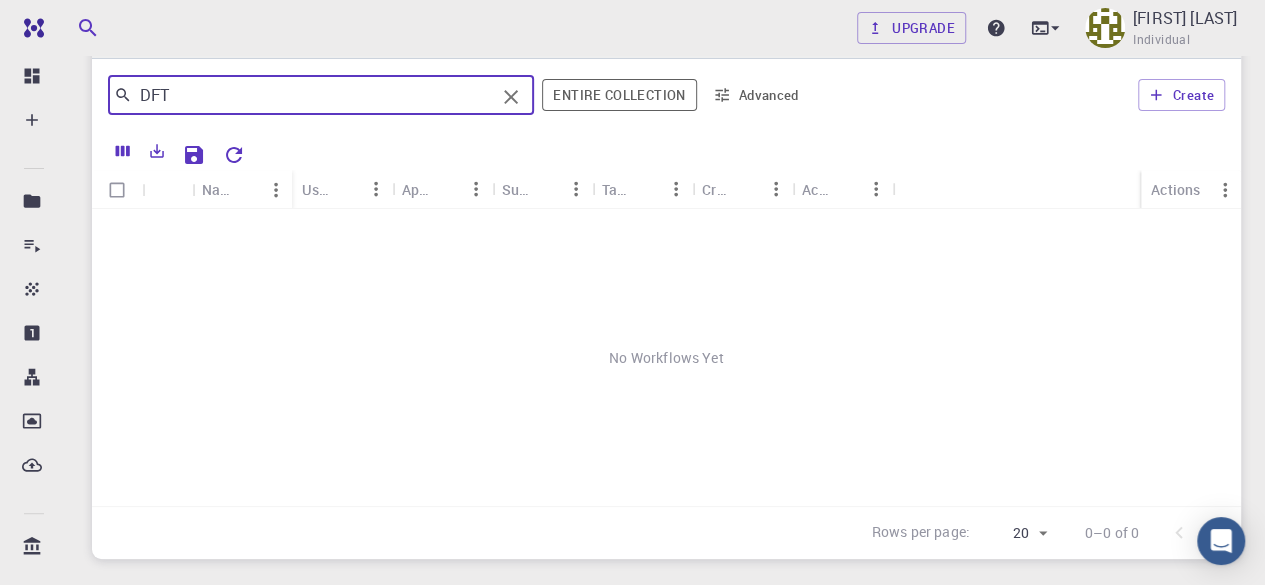 type on "DFT" 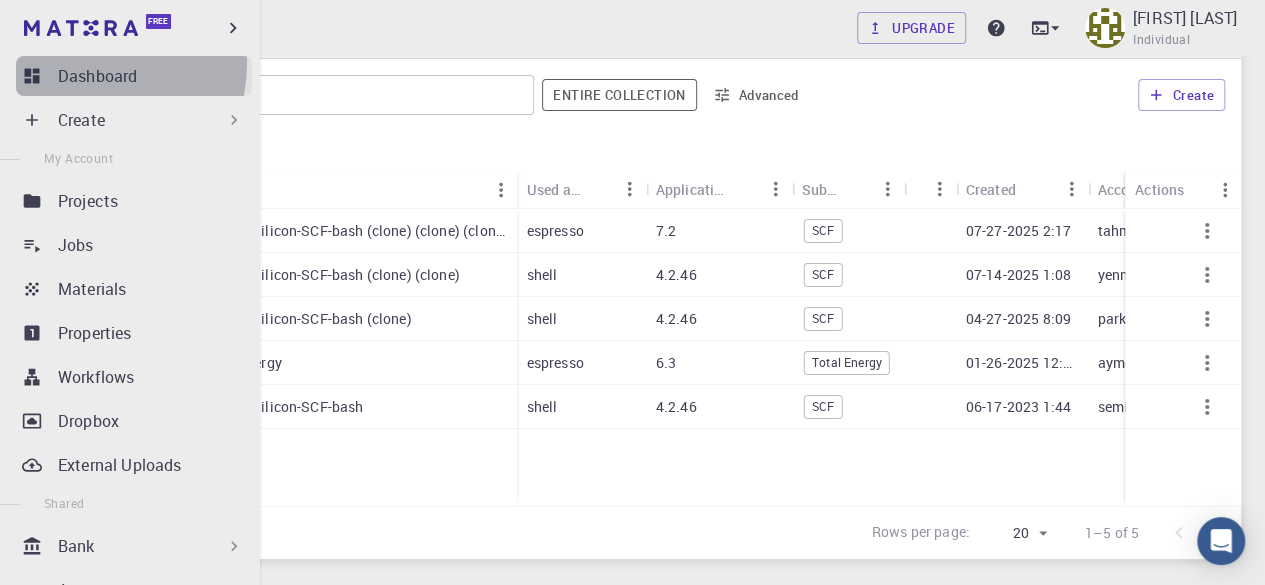 click on "Dashboard" at bounding box center (97, 76) 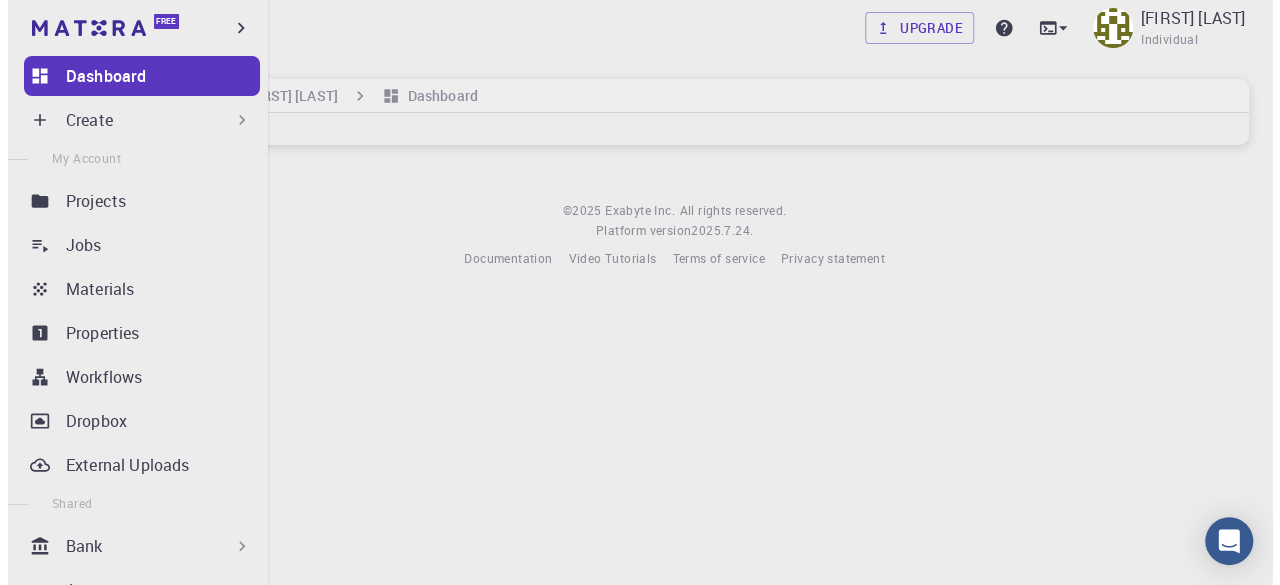 scroll, scrollTop: 0, scrollLeft: 0, axis: both 